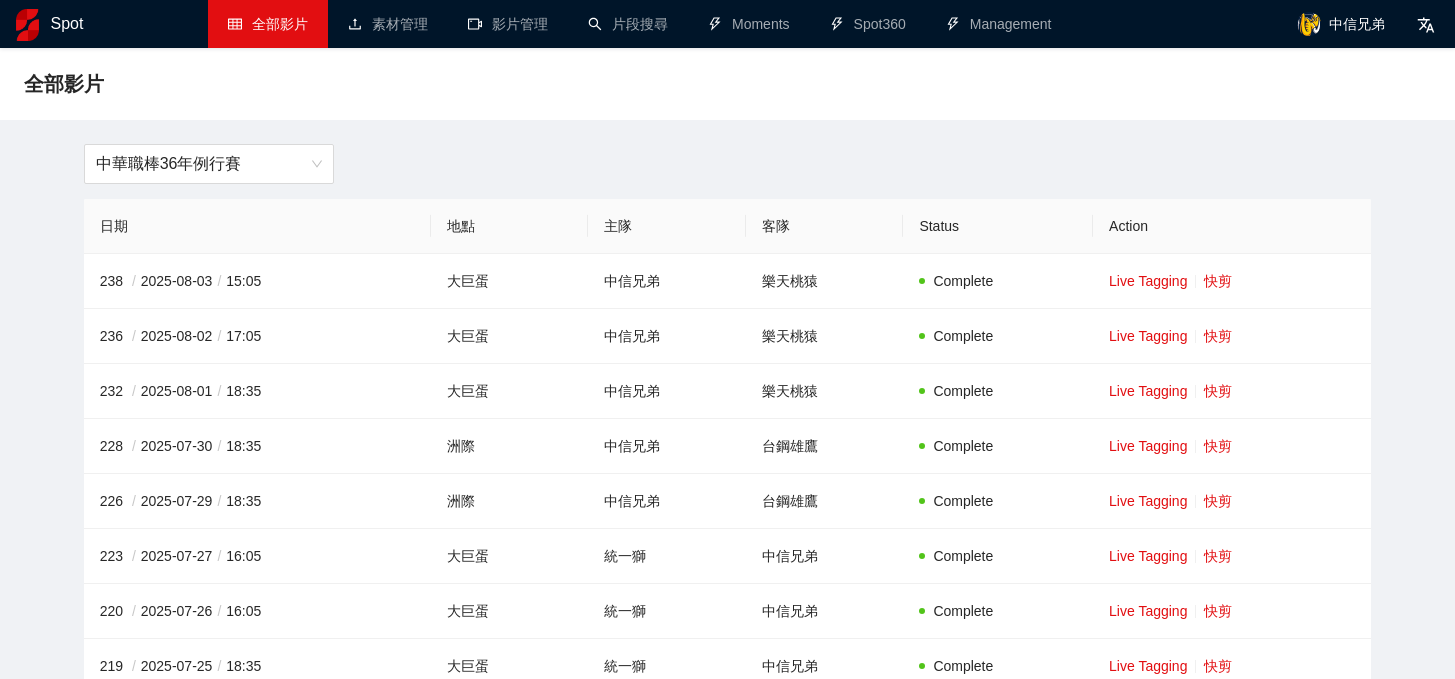 scroll, scrollTop: 0, scrollLeft: 0, axis: both 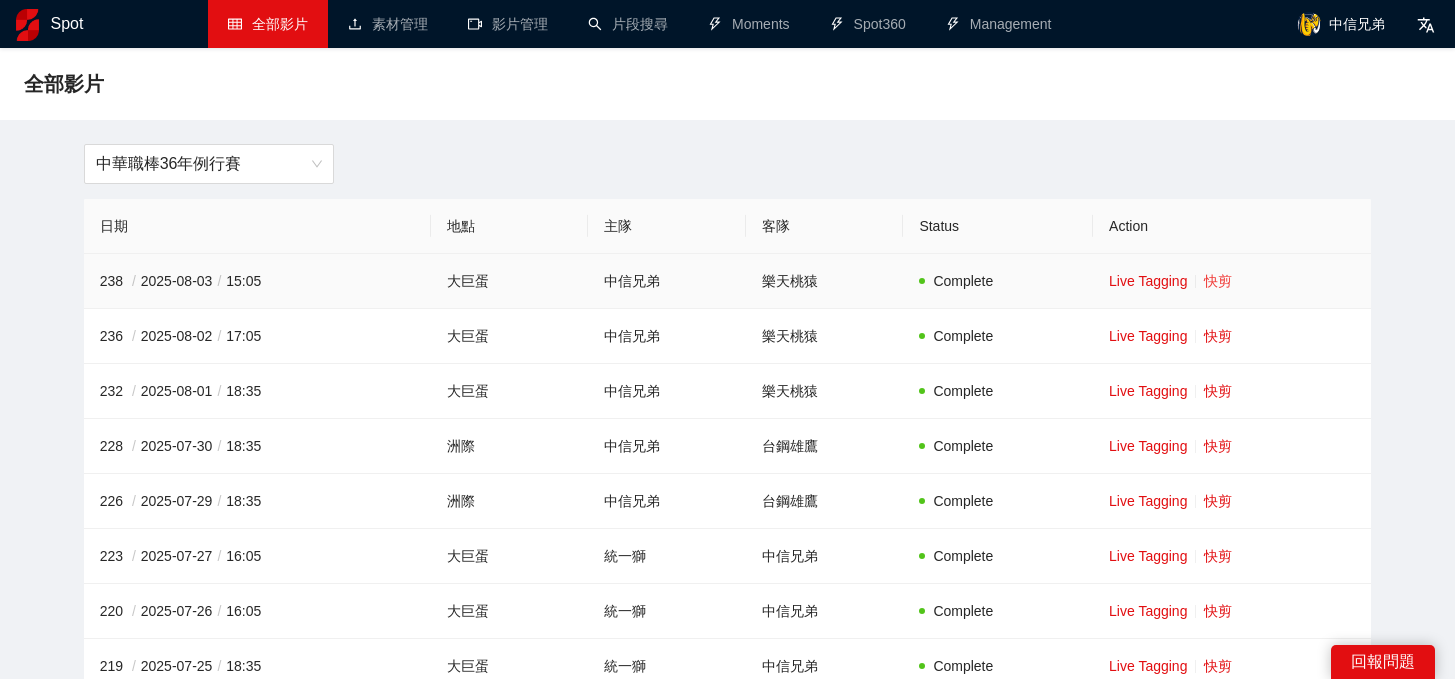 click on "快剪" at bounding box center (1218, 281) 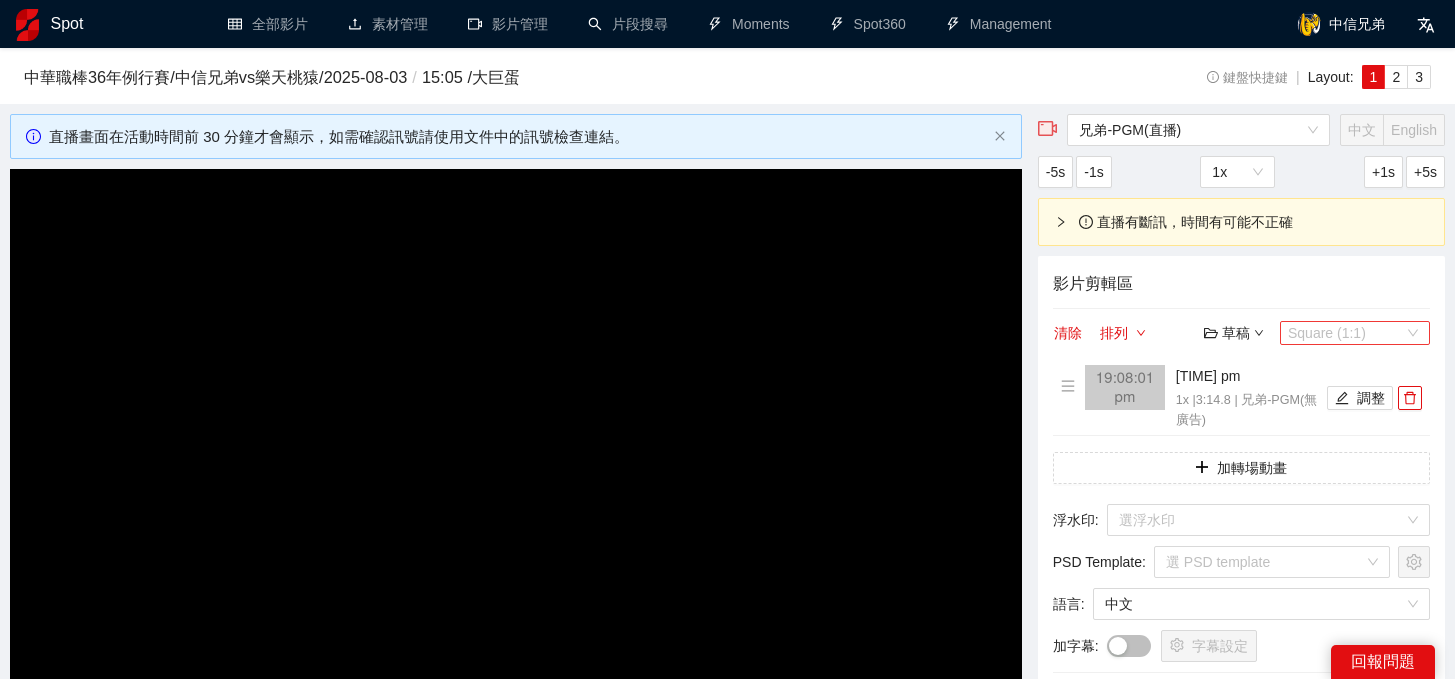 click on "Square (1:1)" at bounding box center (1355, 333) 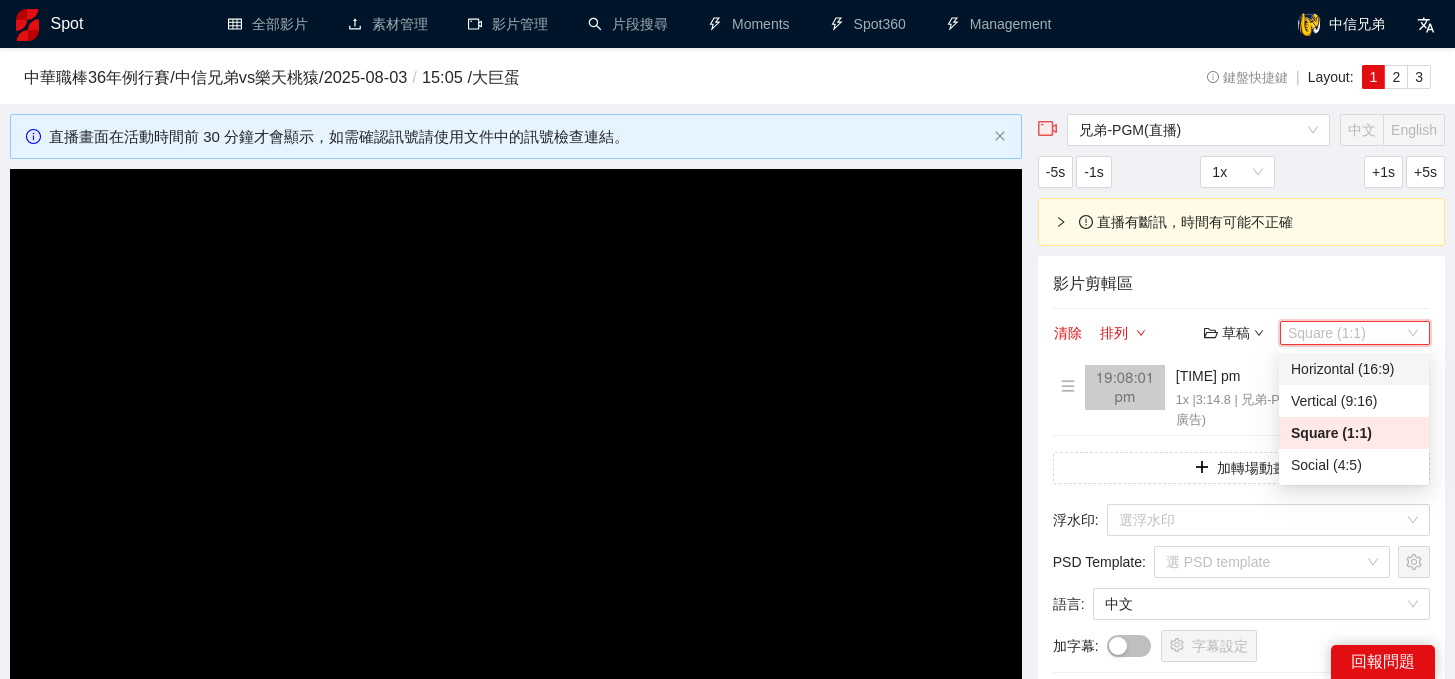 click on "影片剪輯區 清除 排列     草稿   Square (1:1) [TIME] pm 1x |  3:14.8    | 兄弟-PGM(無廣告)   調整   加轉場動畫 浮水印 : 選浮水印 PSD Template : 選 PSD template 語言 : 中文 加字幕 :   字幕設定 快剪影片 (總長：03:14)" at bounding box center [1241, 495] 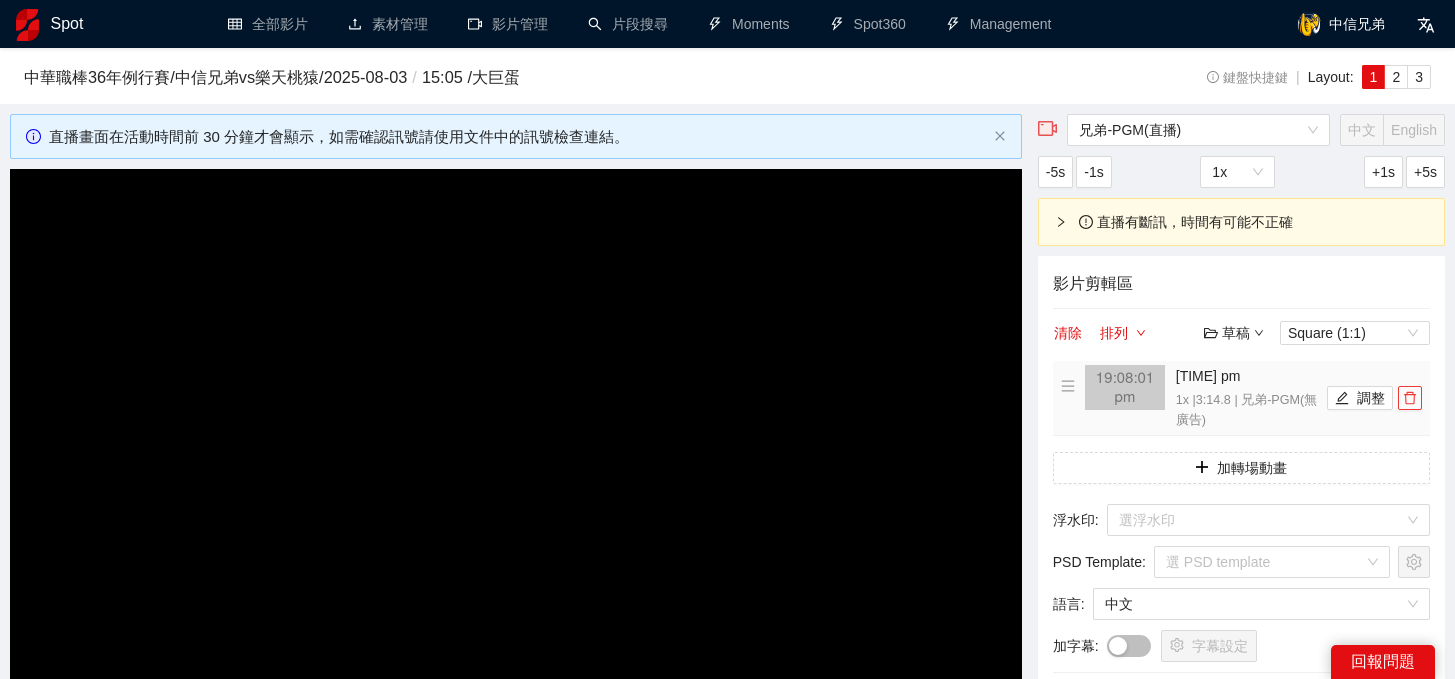 click 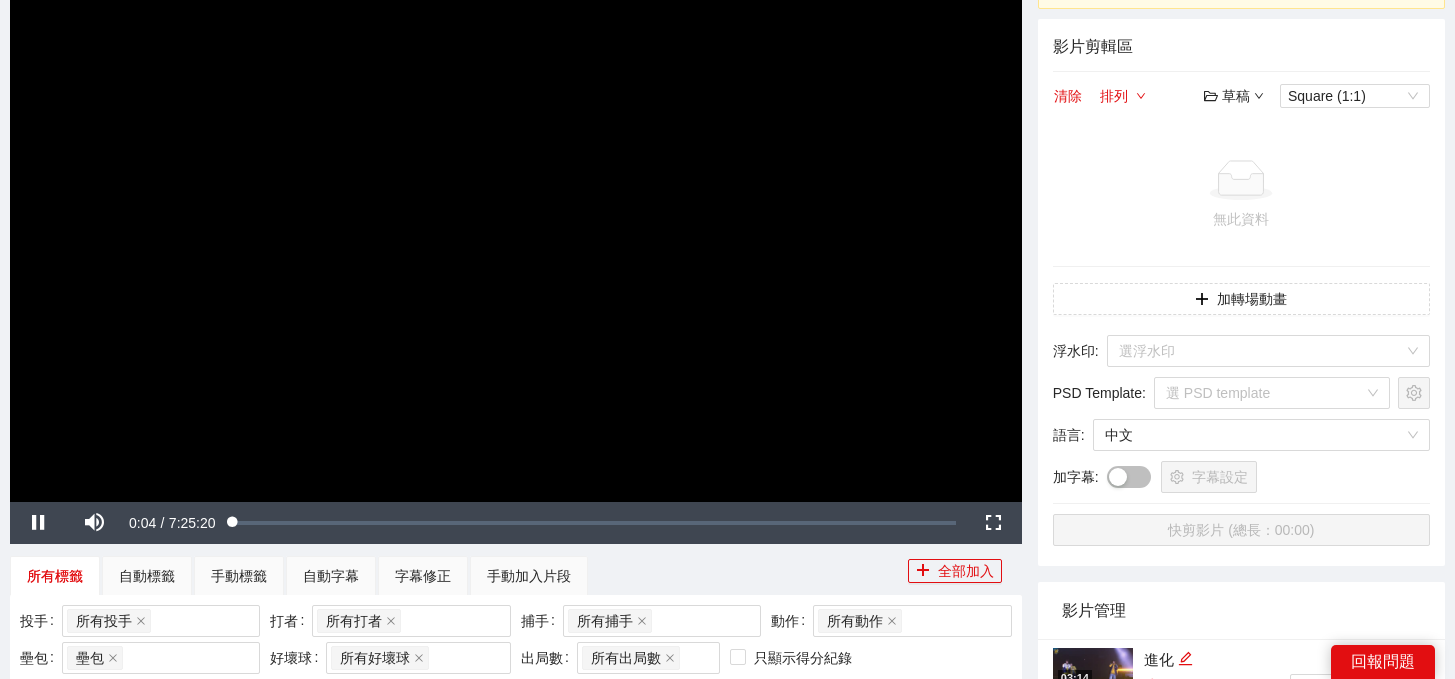 scroll, scrollTop: 240, scrollLeft: 0, axis: vertical 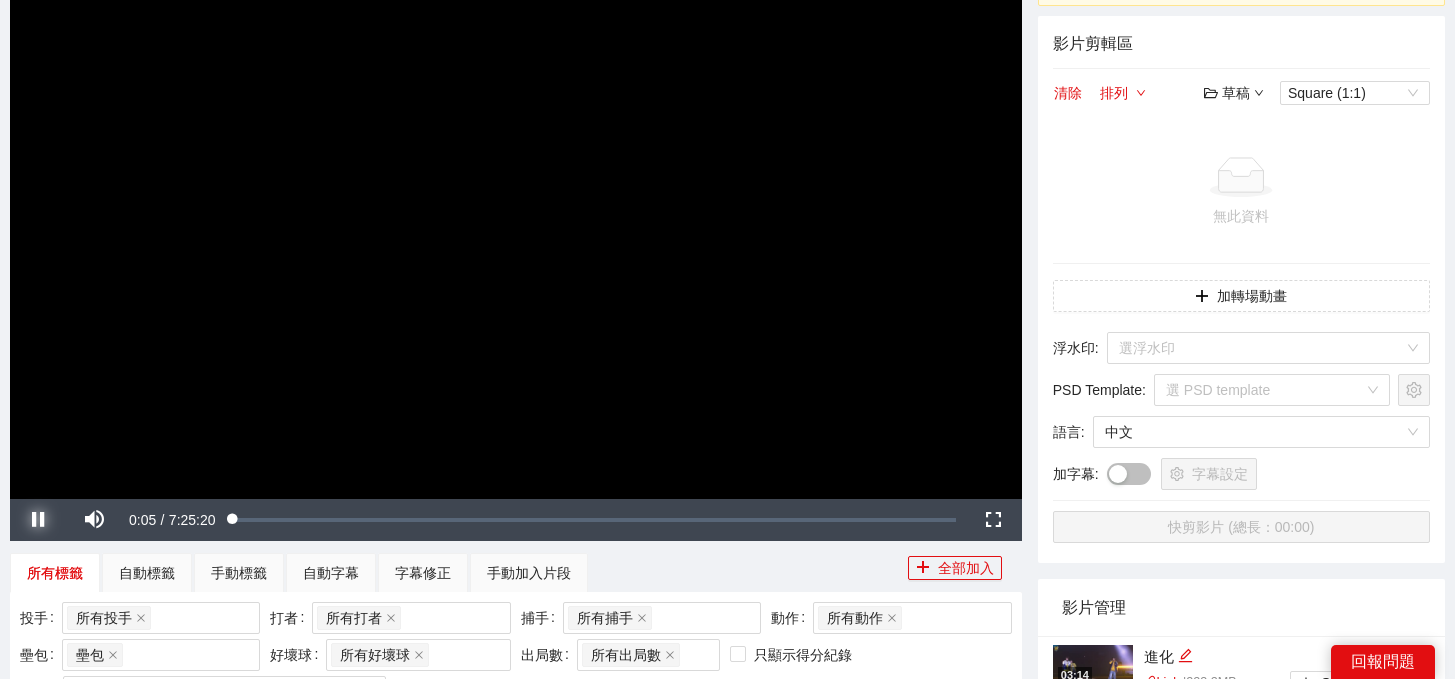 click at bounding box center (38, 520) 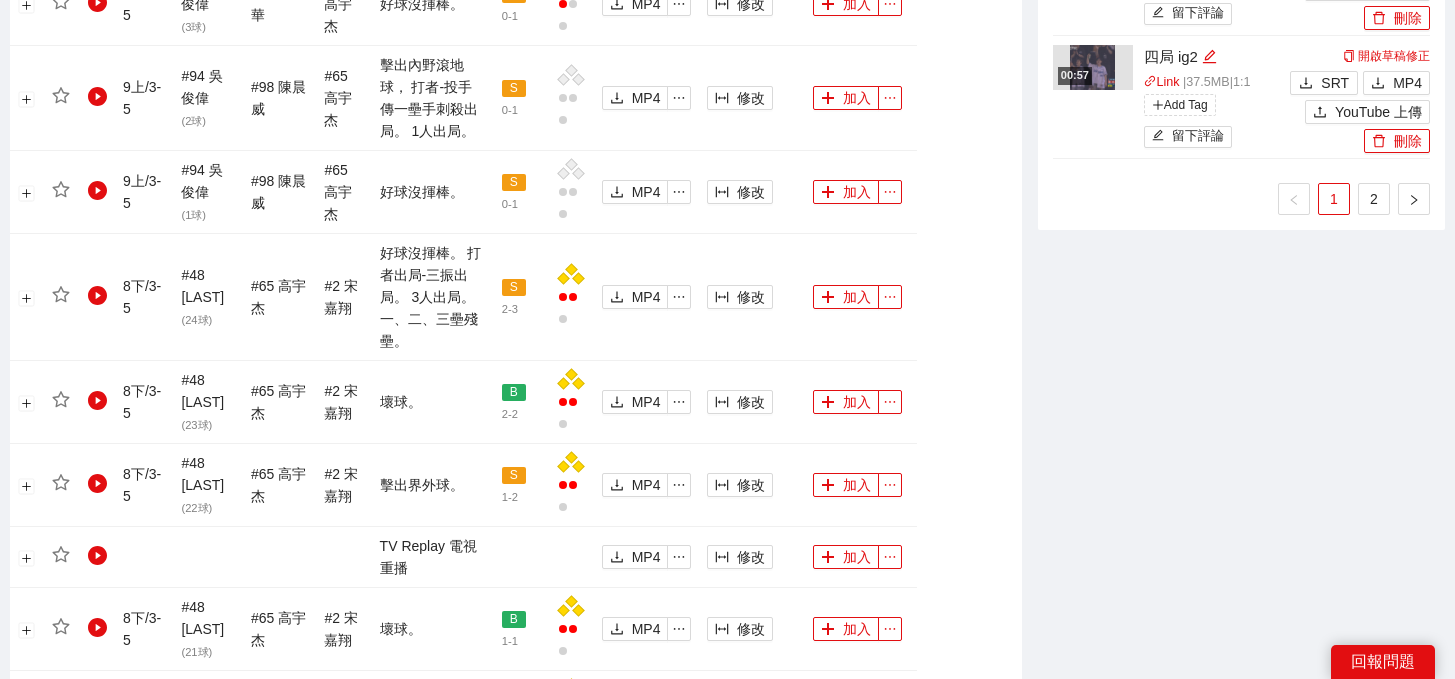 scroll, scrollTop: 2295, scrollLeft: 0, axis: vertical 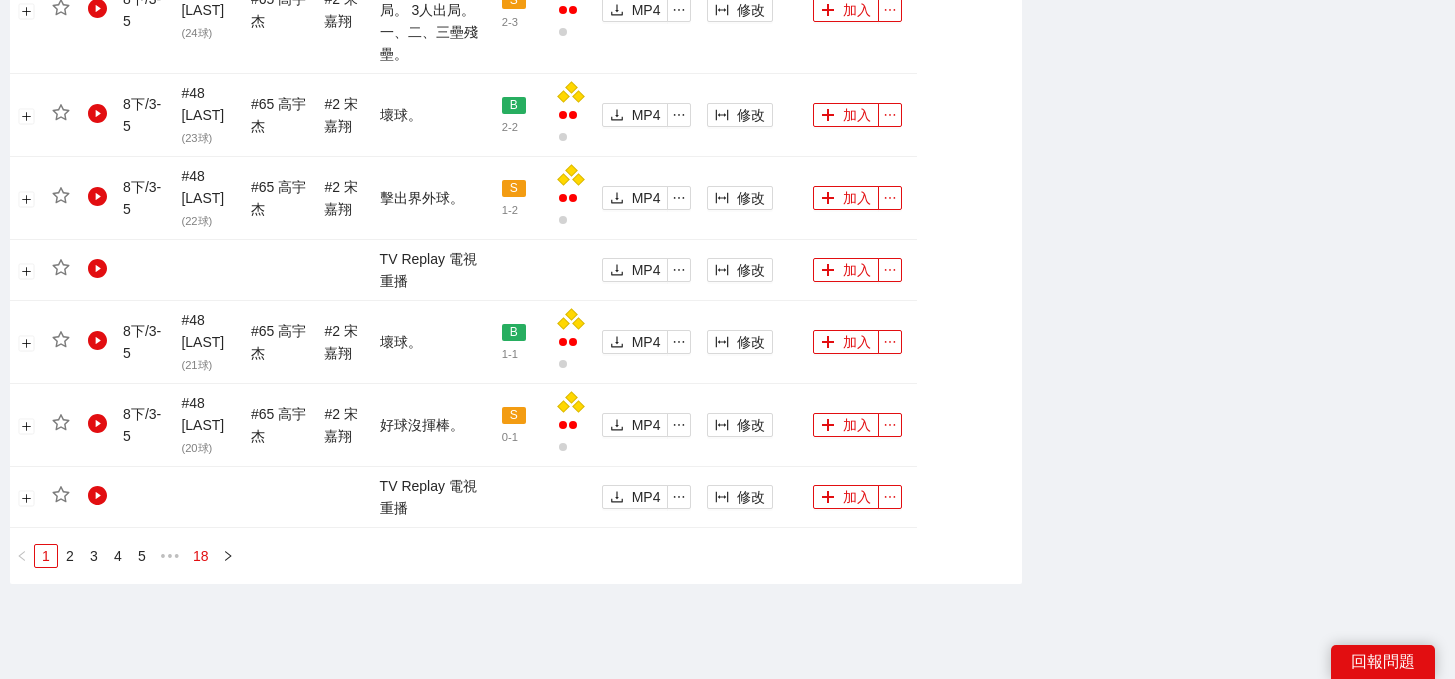 click on "18" at bounding box center (201, 556) 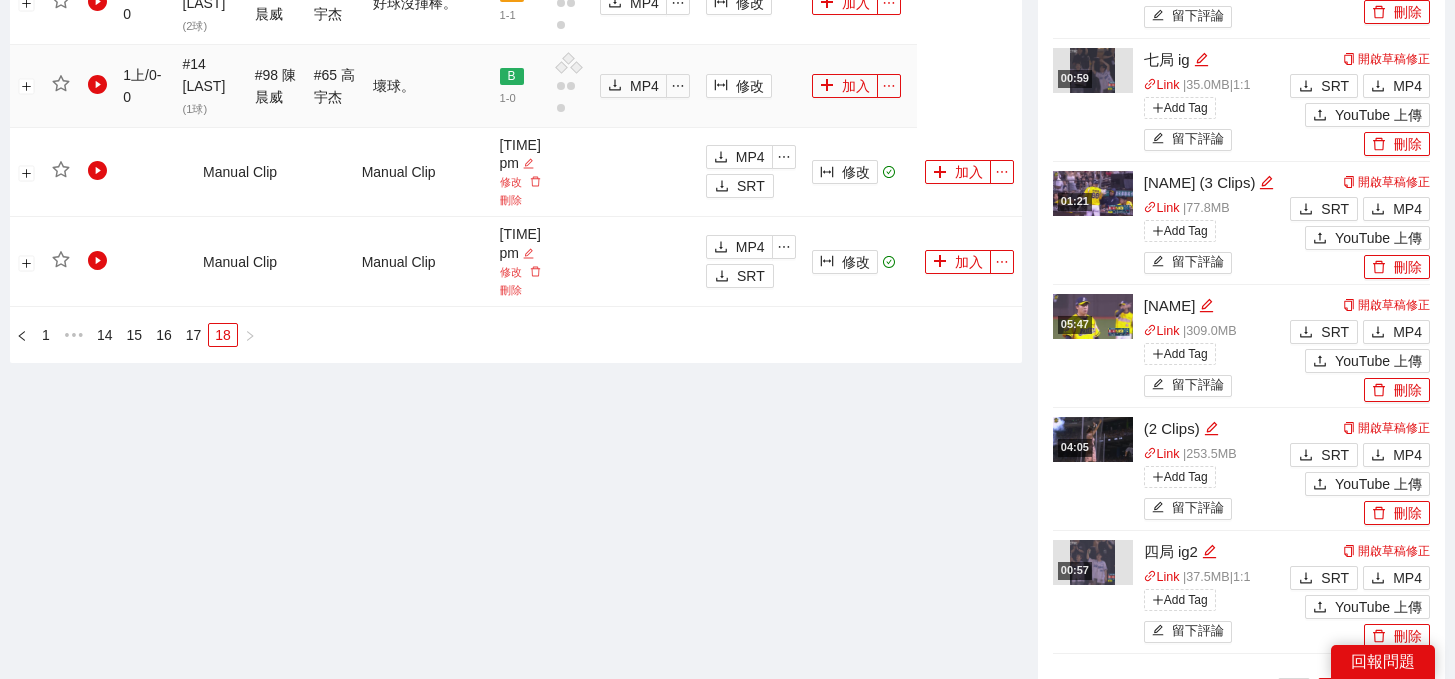 scroll, scrollTop: 1674, scrollLeft: 0, axis: vertical 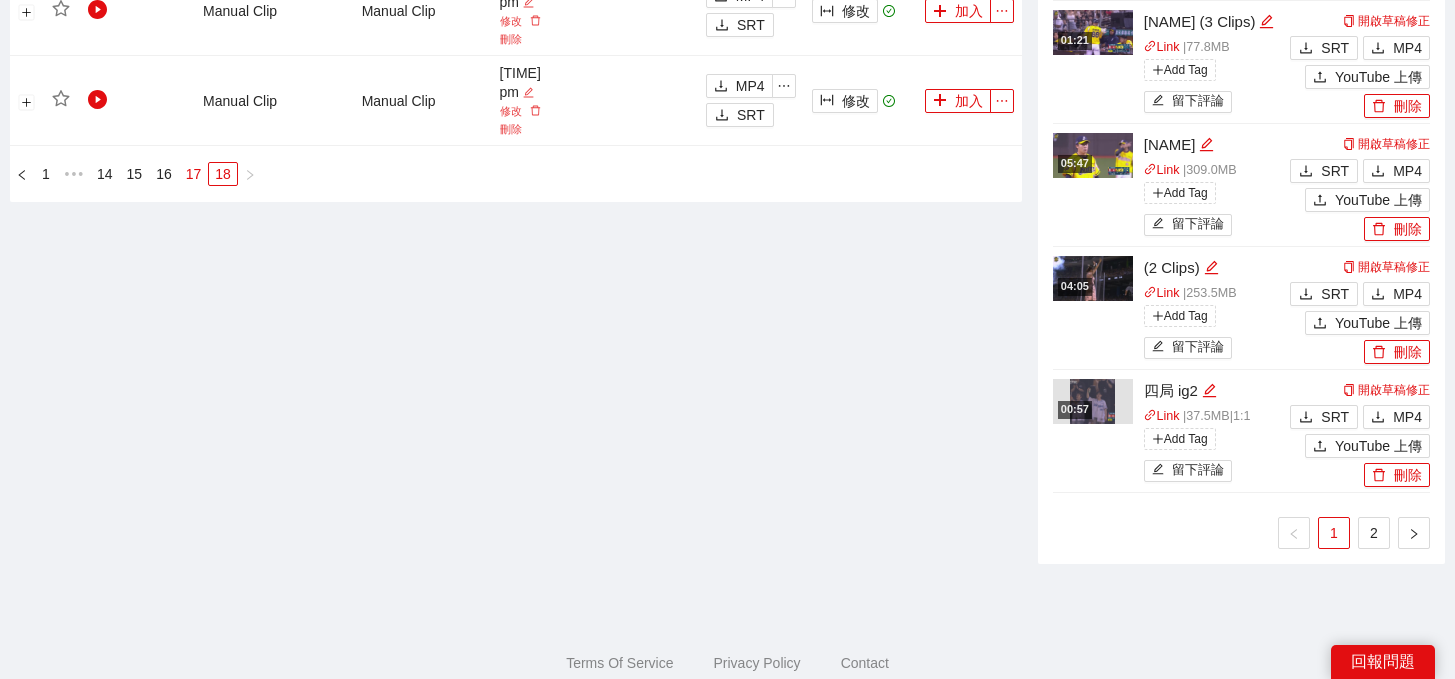 click on "17" at bounding box center [194, 174] 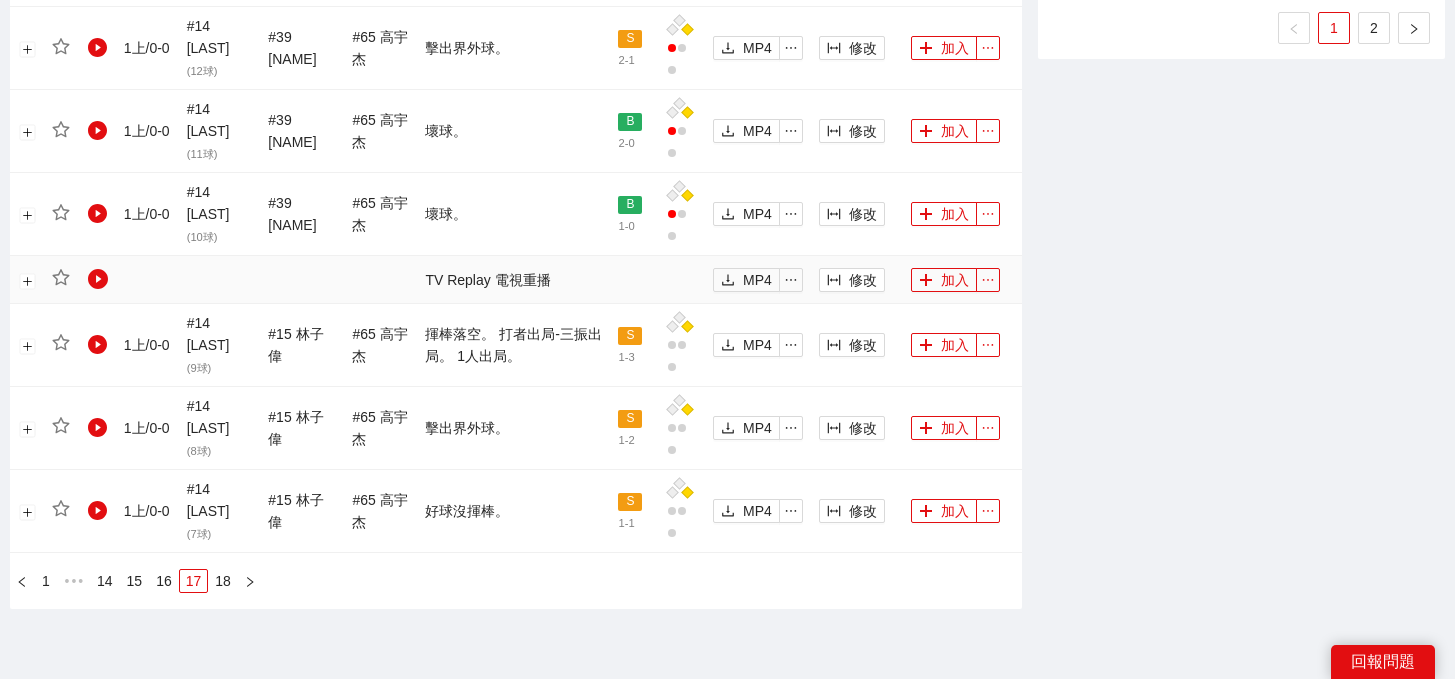 scroll, scrollTop: 2196, scrollLeft: 0, axis: vertical 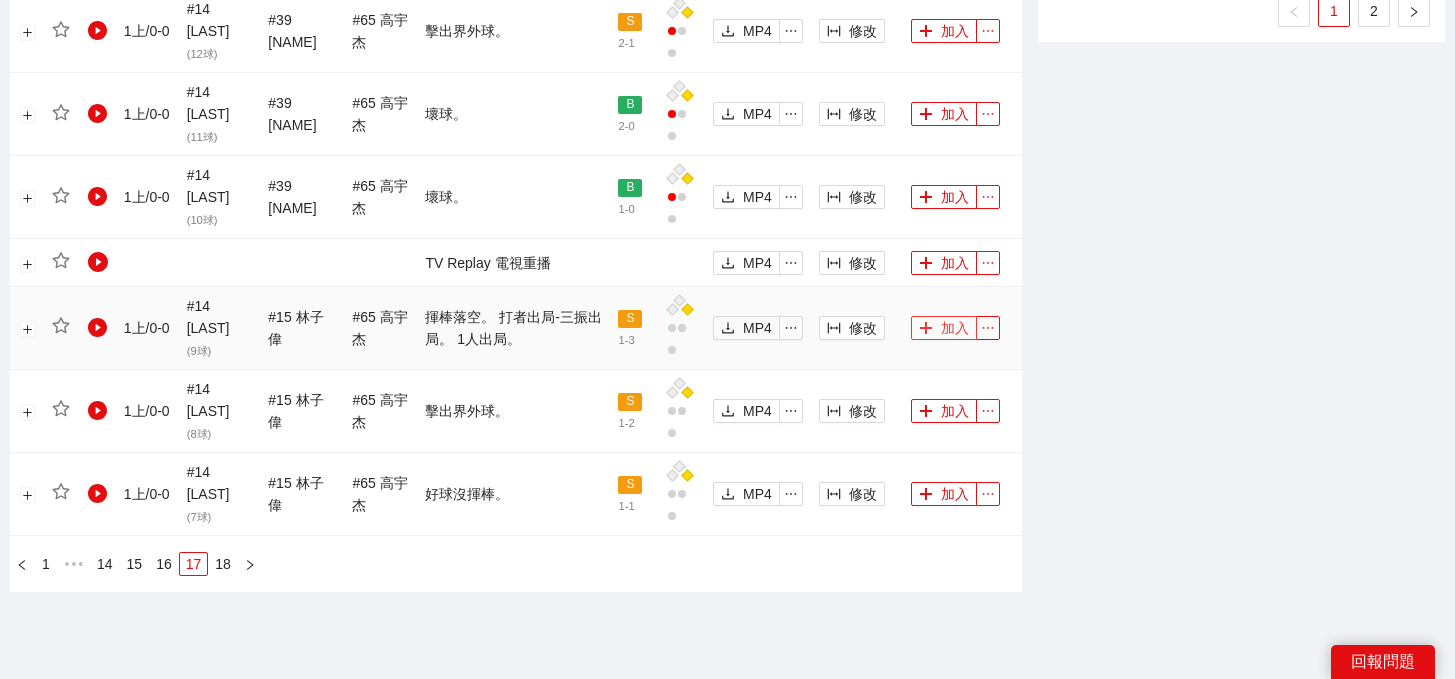 click 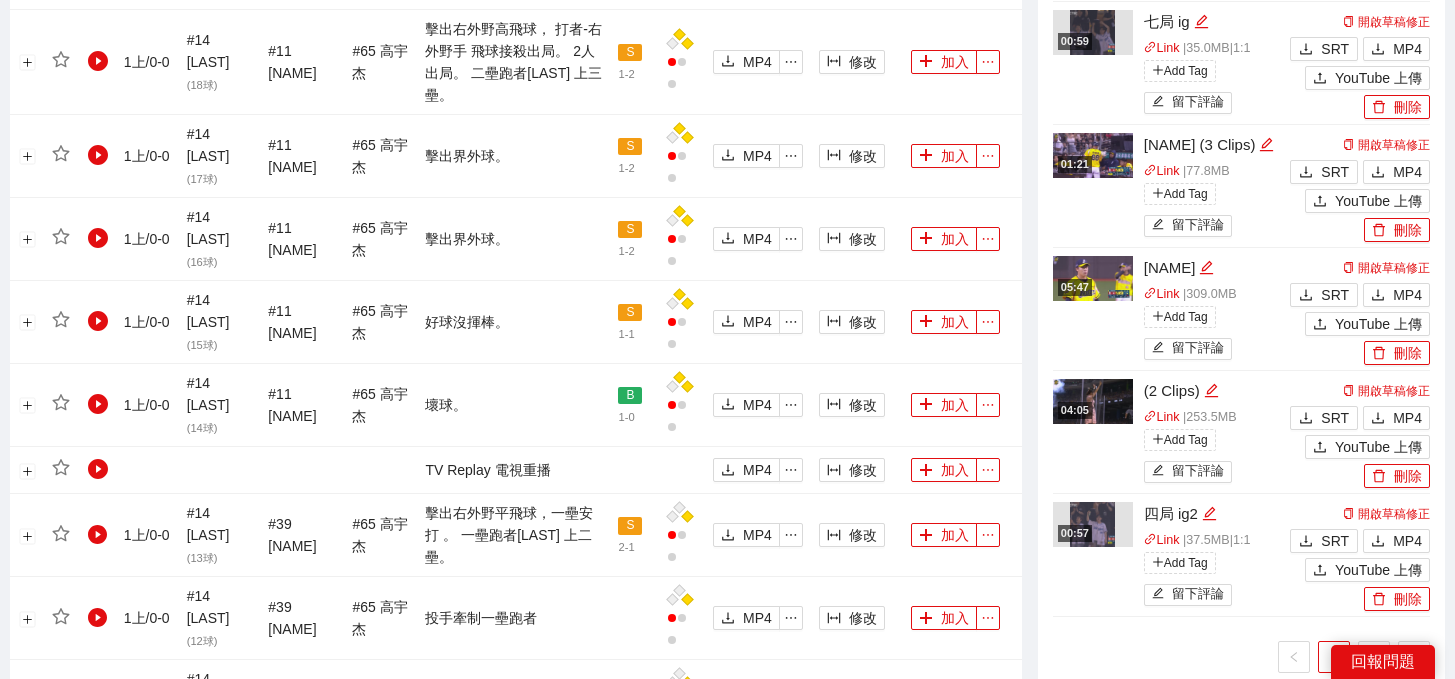 scroll, scrollTop: 2281, scrollLeft: 0, axis: vertical 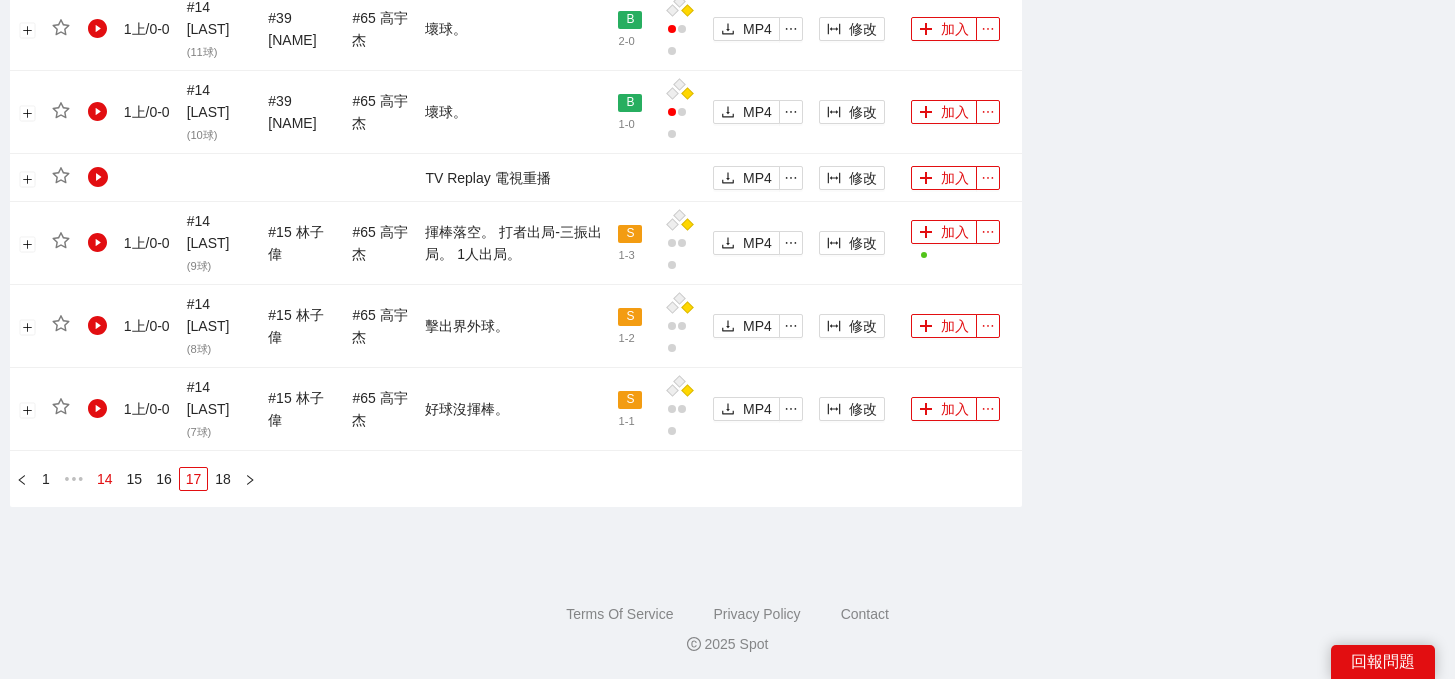 click on "14" at bounding box center (105, 479) 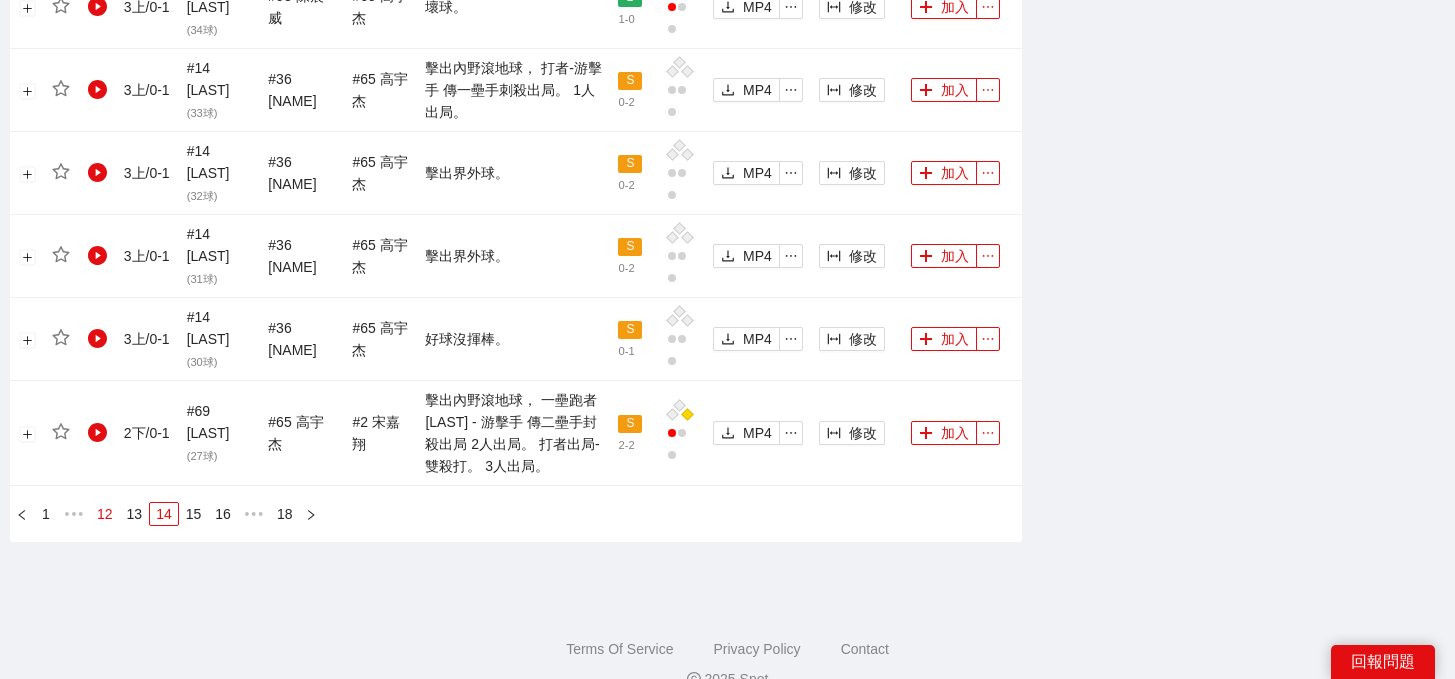 click on "12" at bounding box center (105, 514) 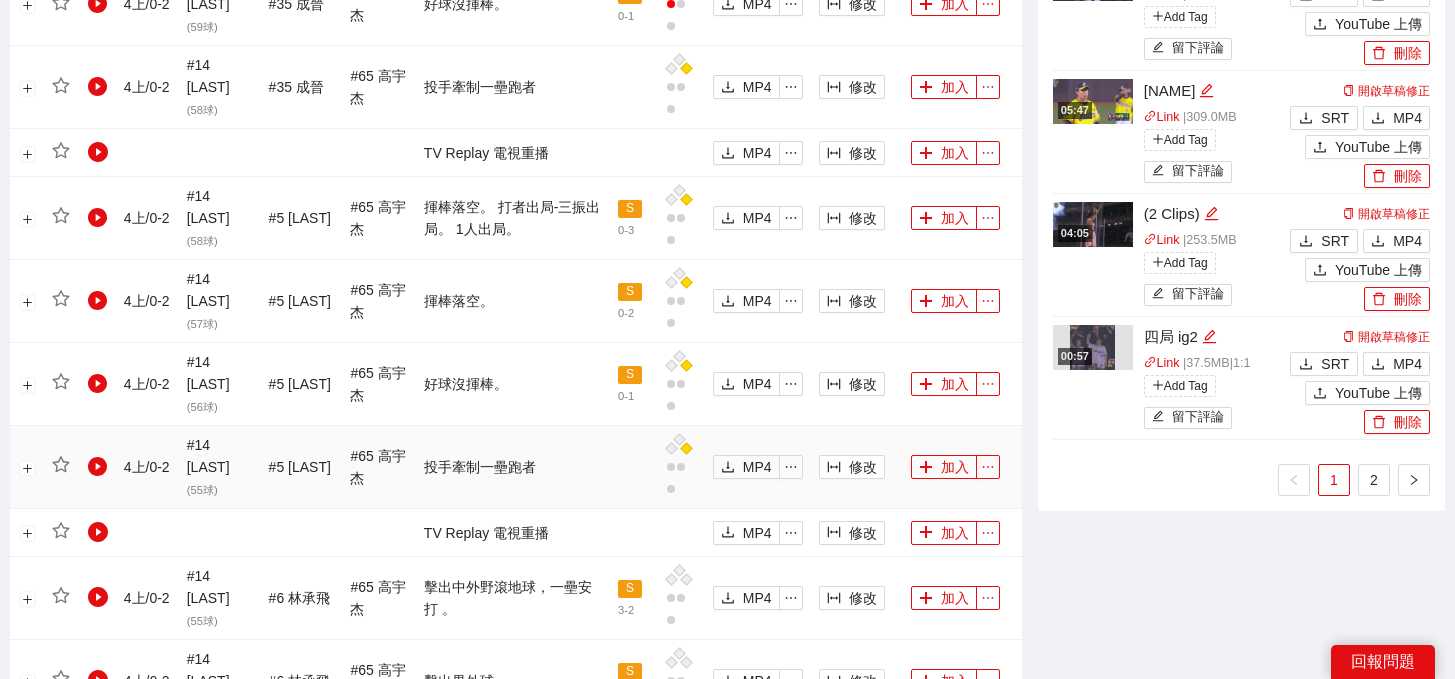 scroll, scrollTop: 1695, scrollLeft: 0, axis: vertical 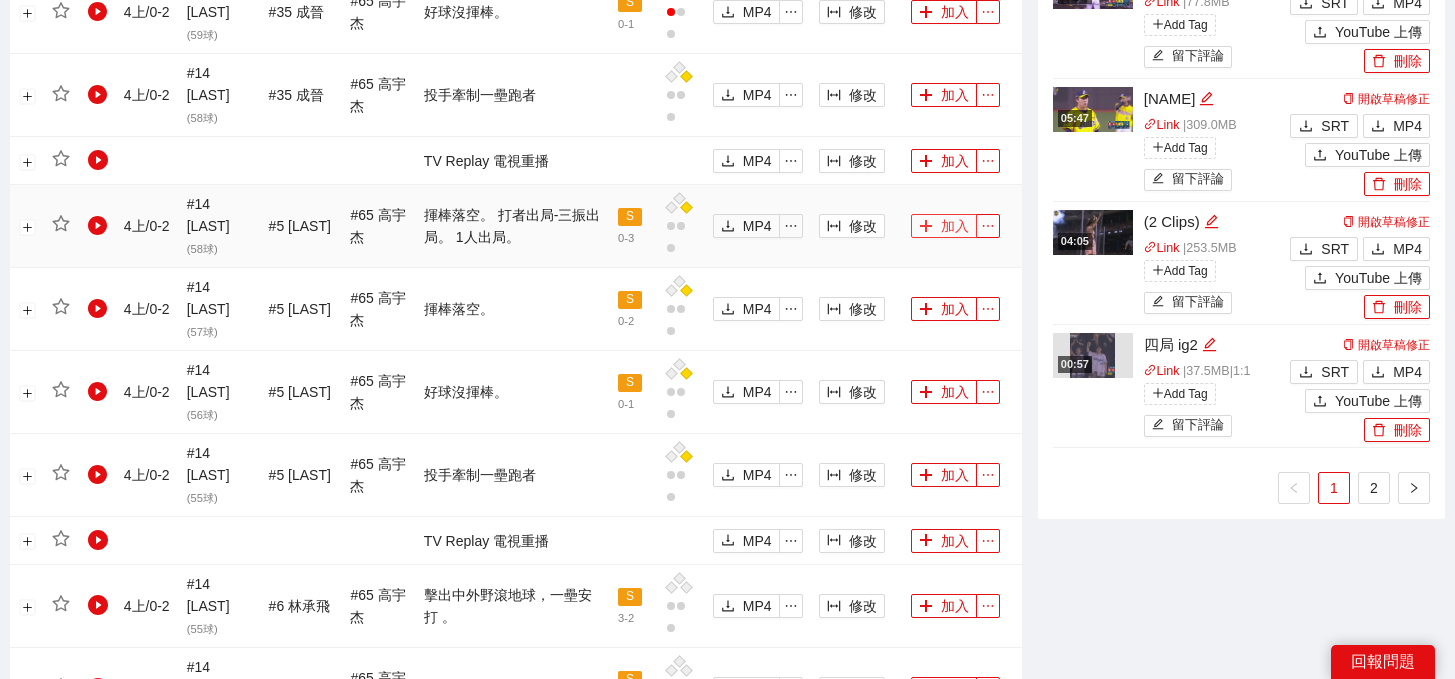 click at bounding box center (926, 227) 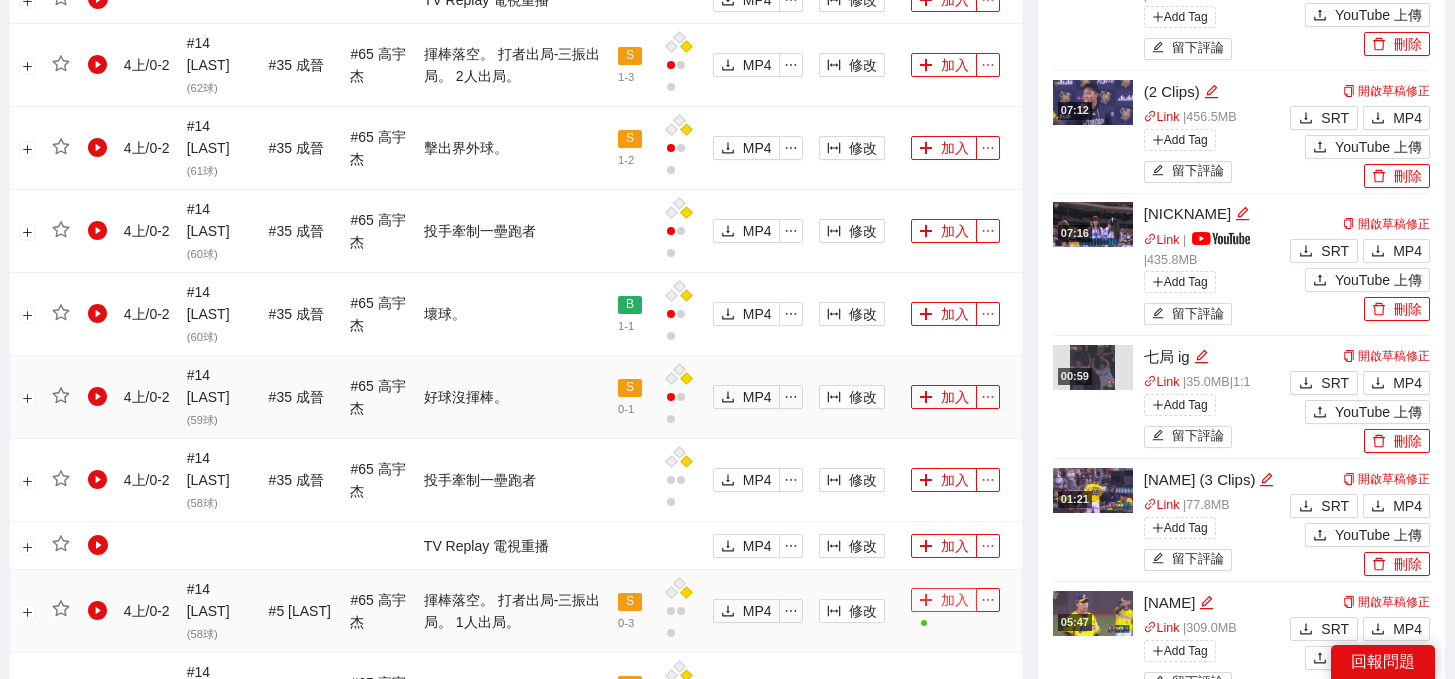 scroll, scrollTop: 1284, scrollLeft: 0, axis: vertical 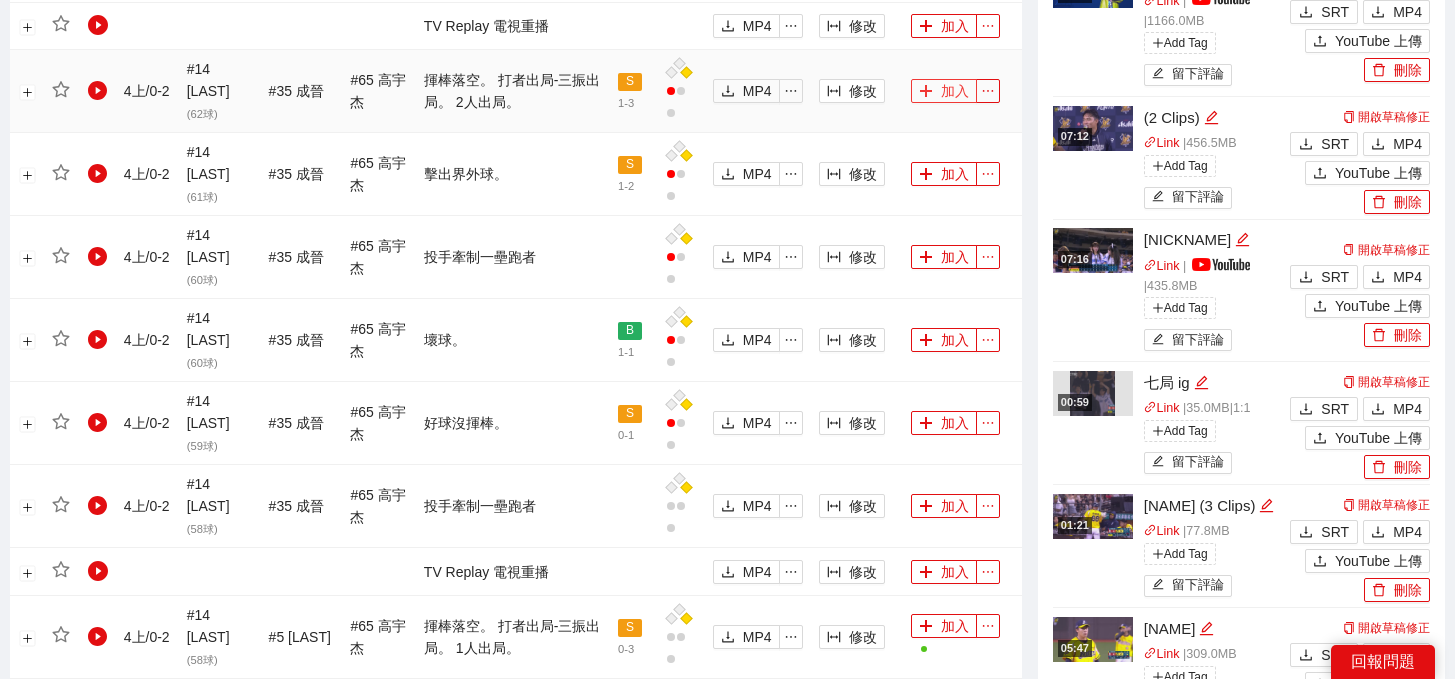 click on "加入" at bounding box center [944, 91] 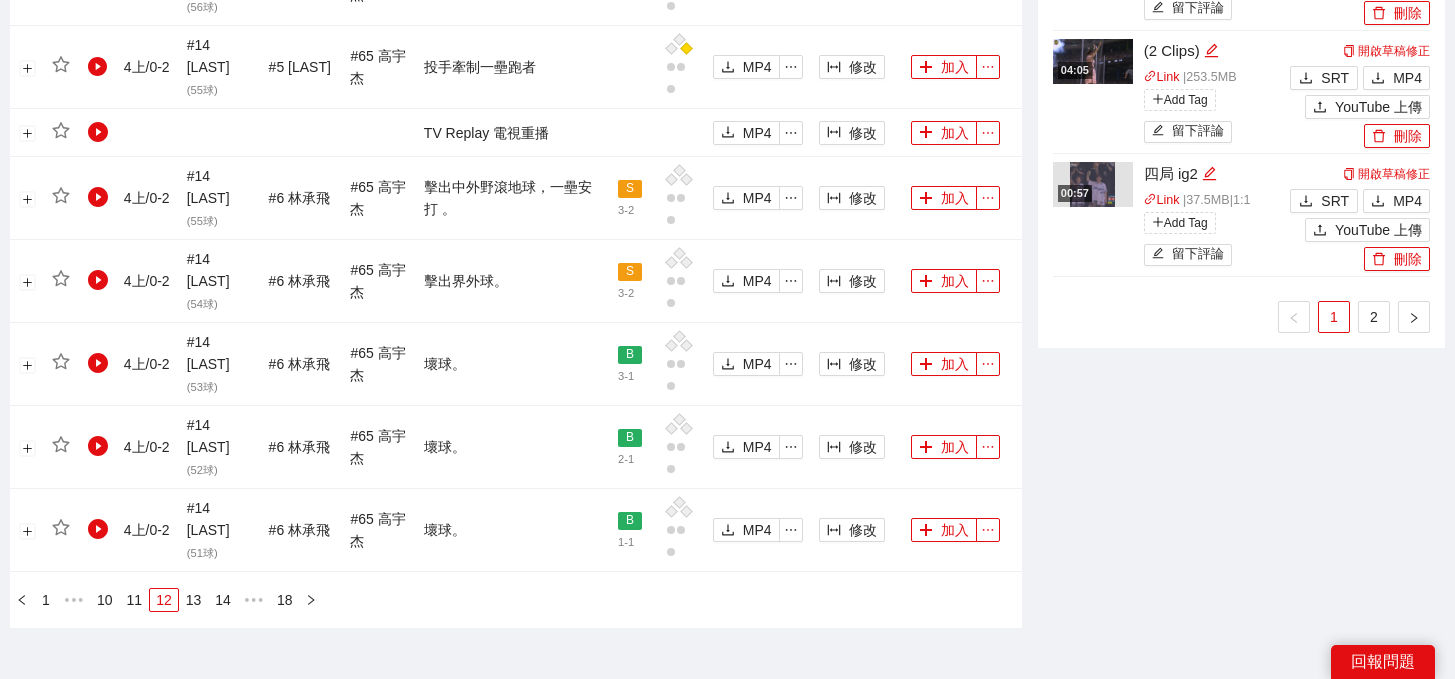 scroll, scrollTop: 2224, scrollLeft: 0, axis: vertical 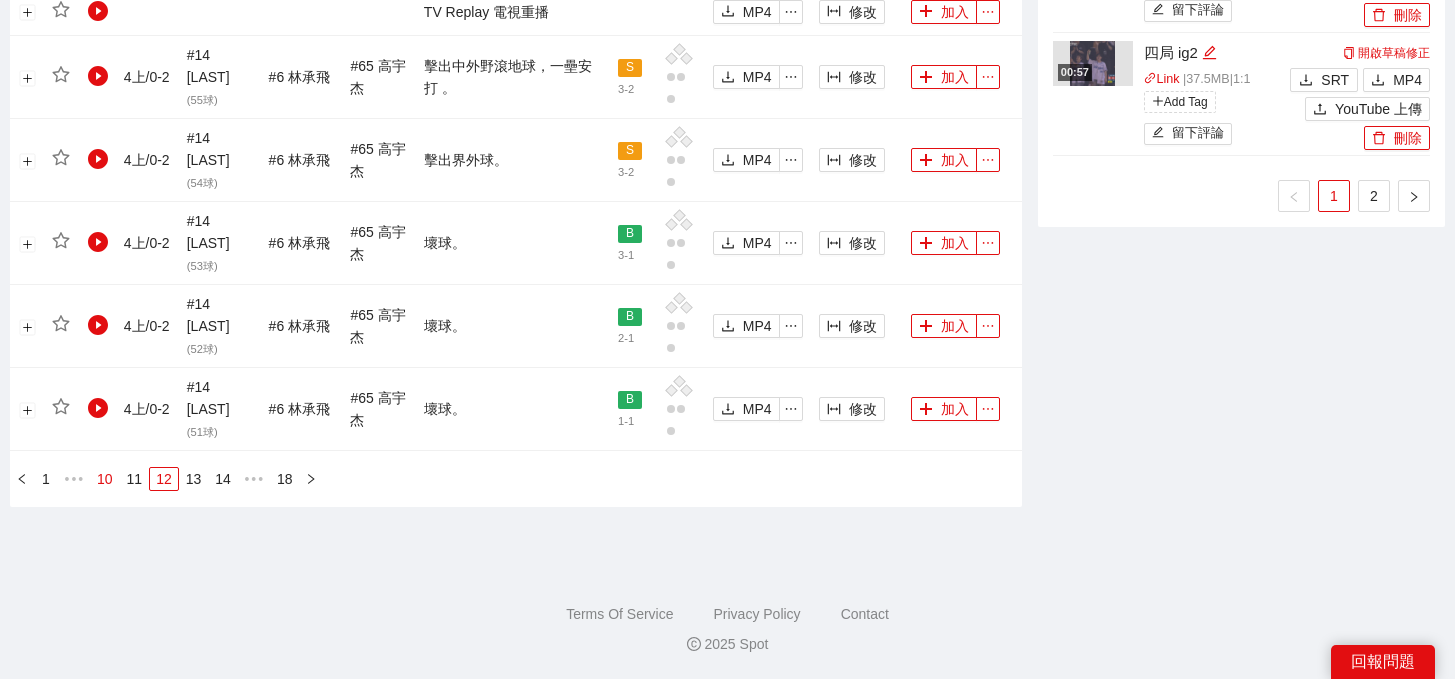 click on "10" at bounding box center [105, 479] 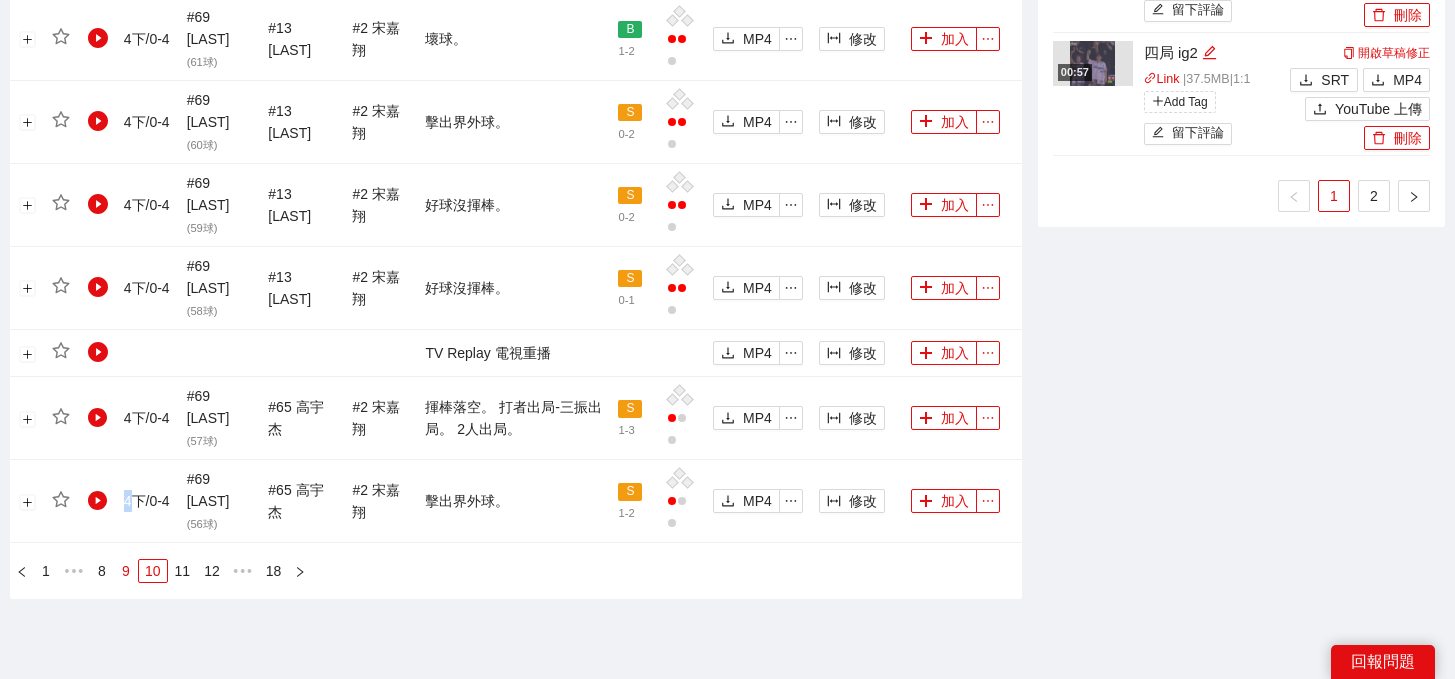 click on "9" at bounding box center (126, 571) 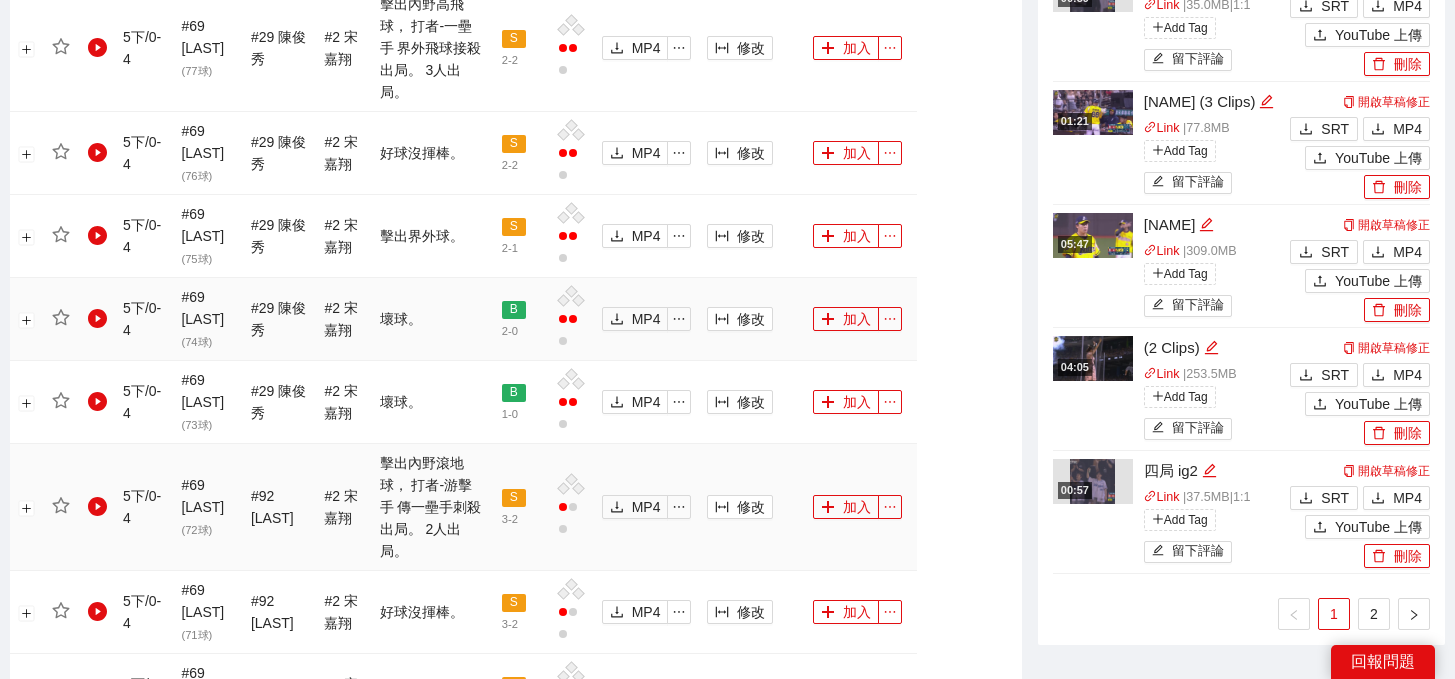 scroll, scrollTop: 2340, scrollLeft: 0, axis: vertical 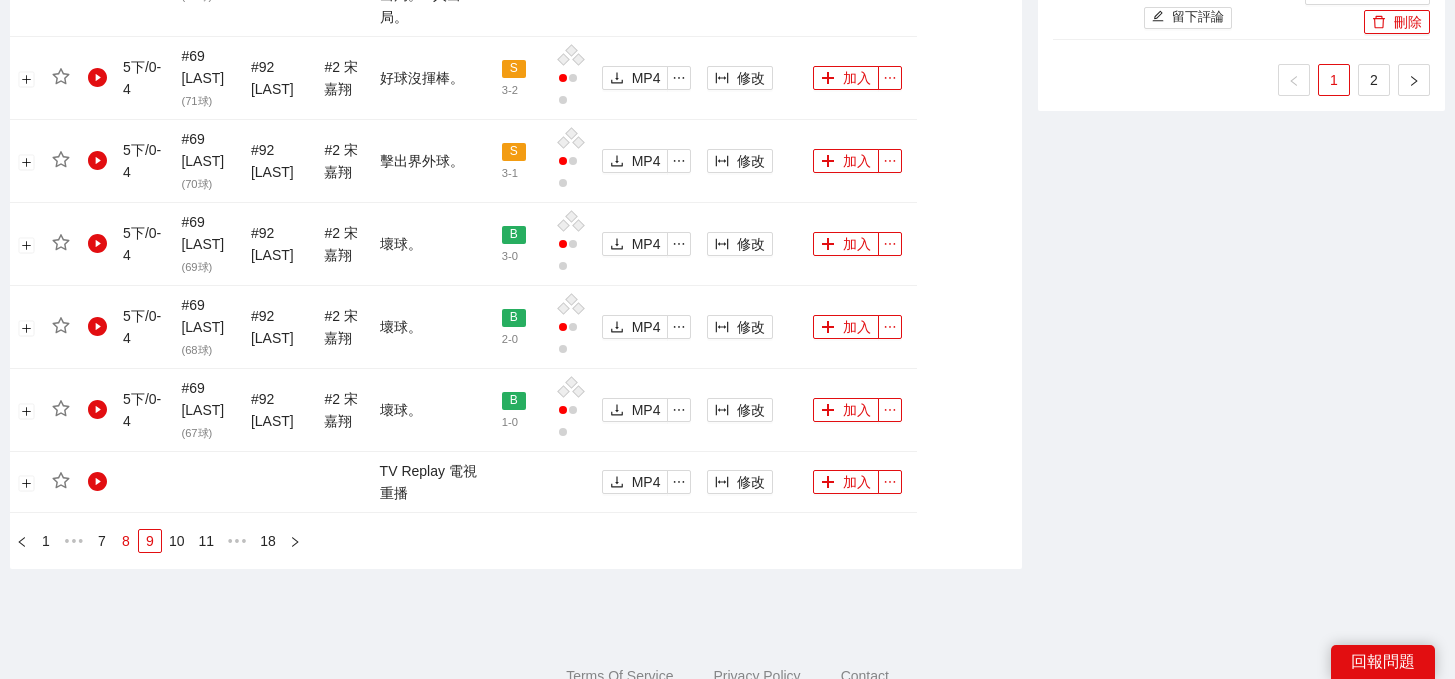 click on "8" at bounding box center (126, 541) 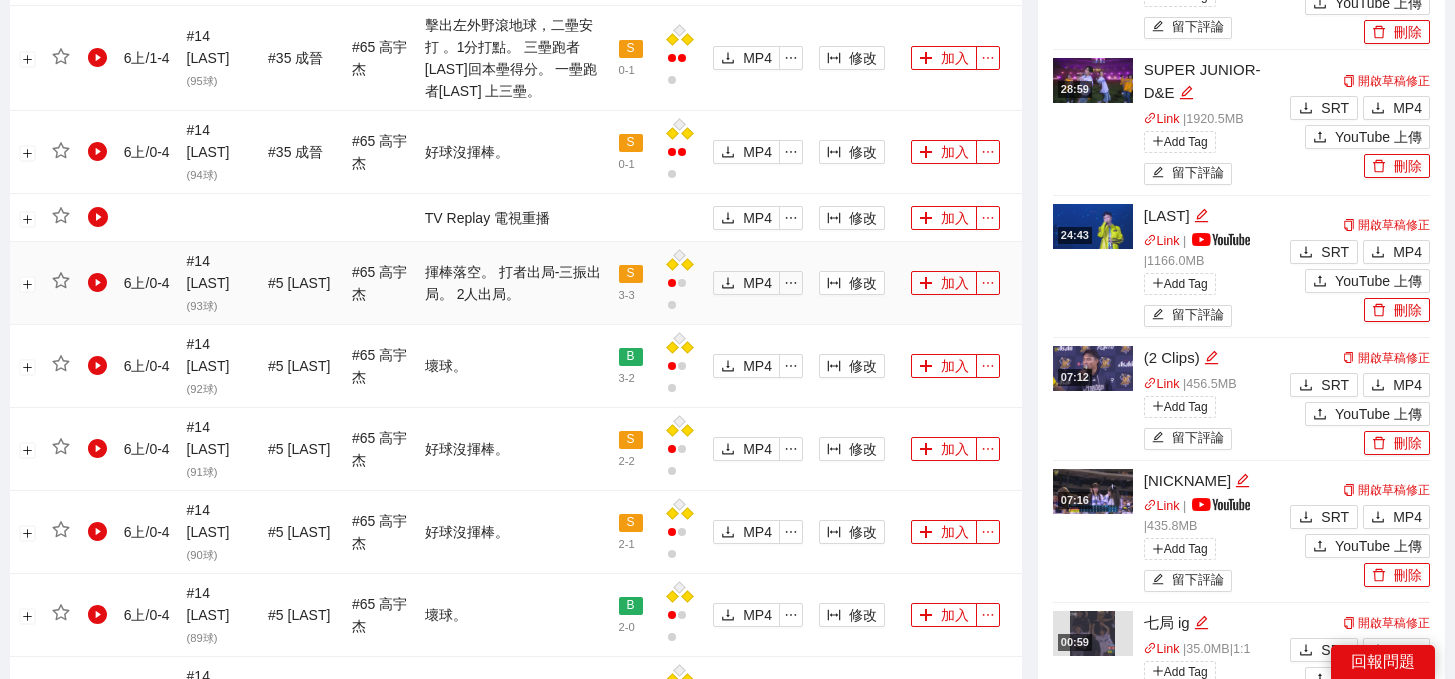 scroll, scrollTop: 1163, scrollLeft: 0, axis: vertical 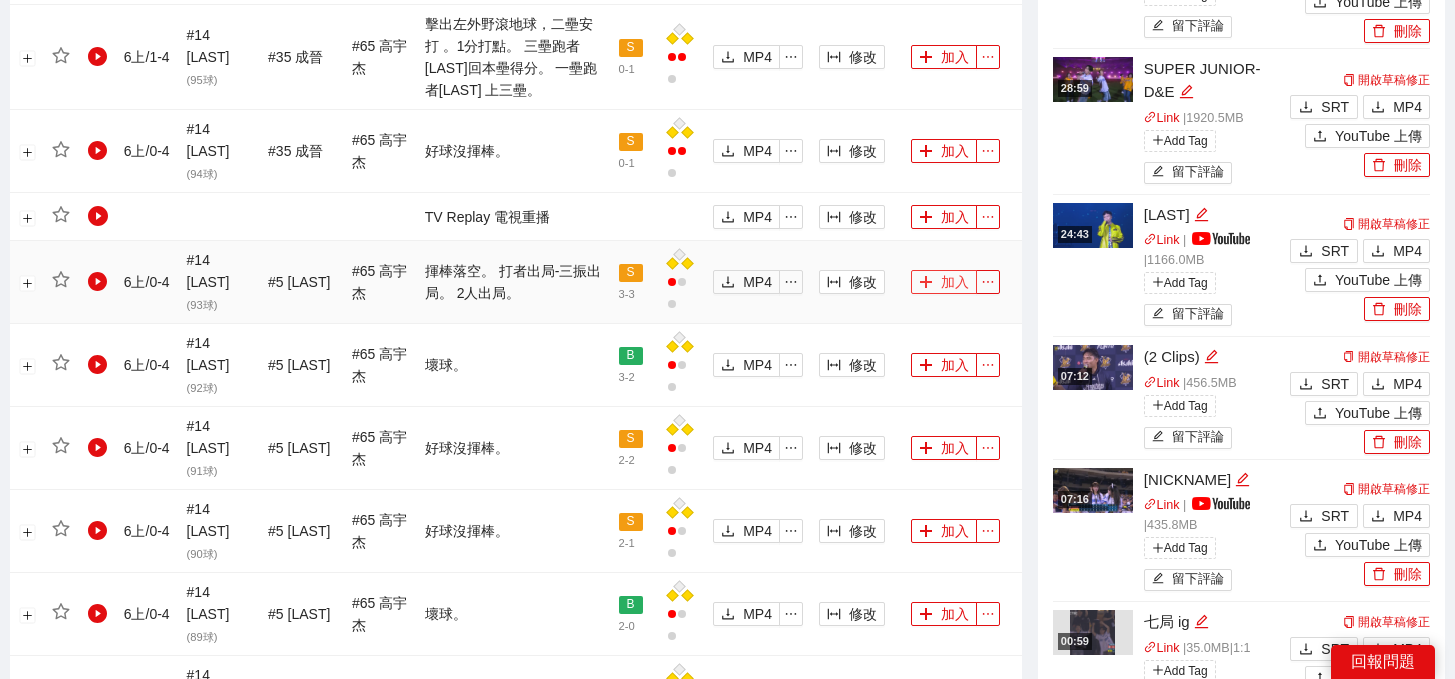 click on "加入" at bounding box center (944, 282) 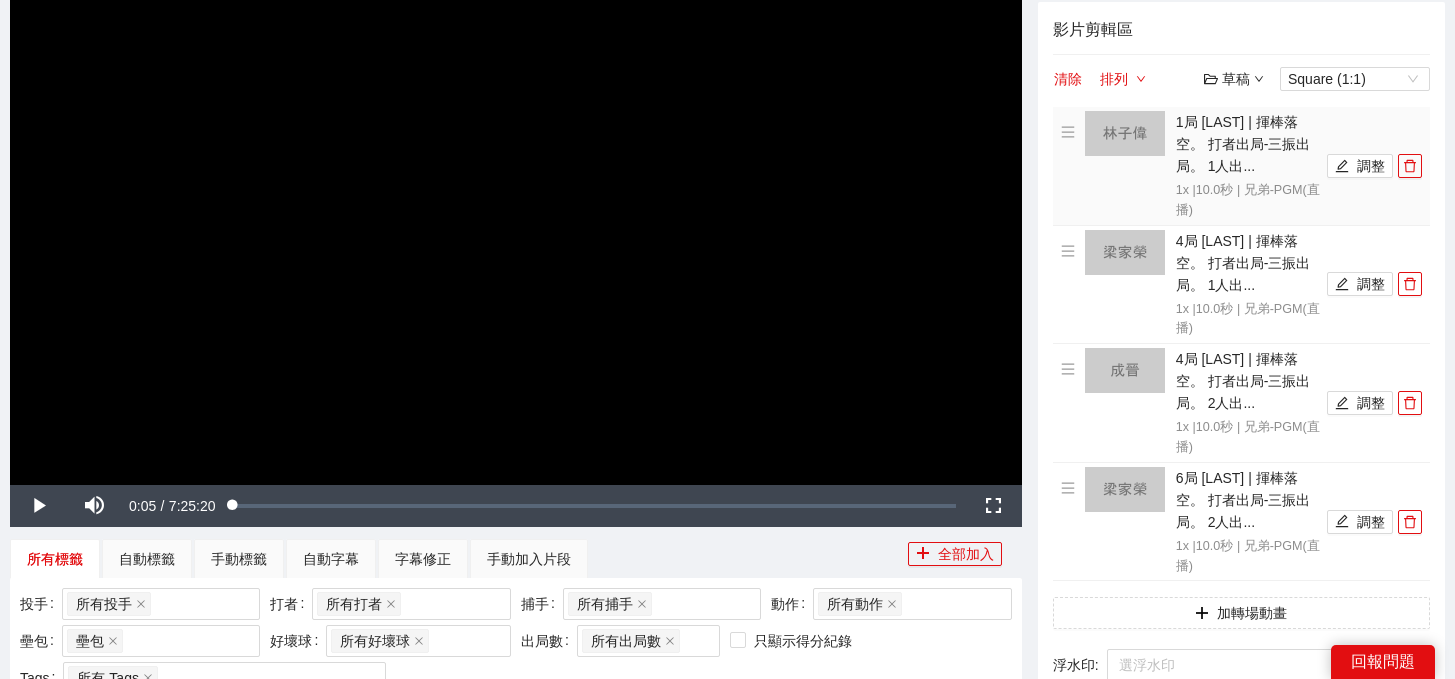 scroll, scrollTop: 265, scrollLeft: 0, axis: vertical 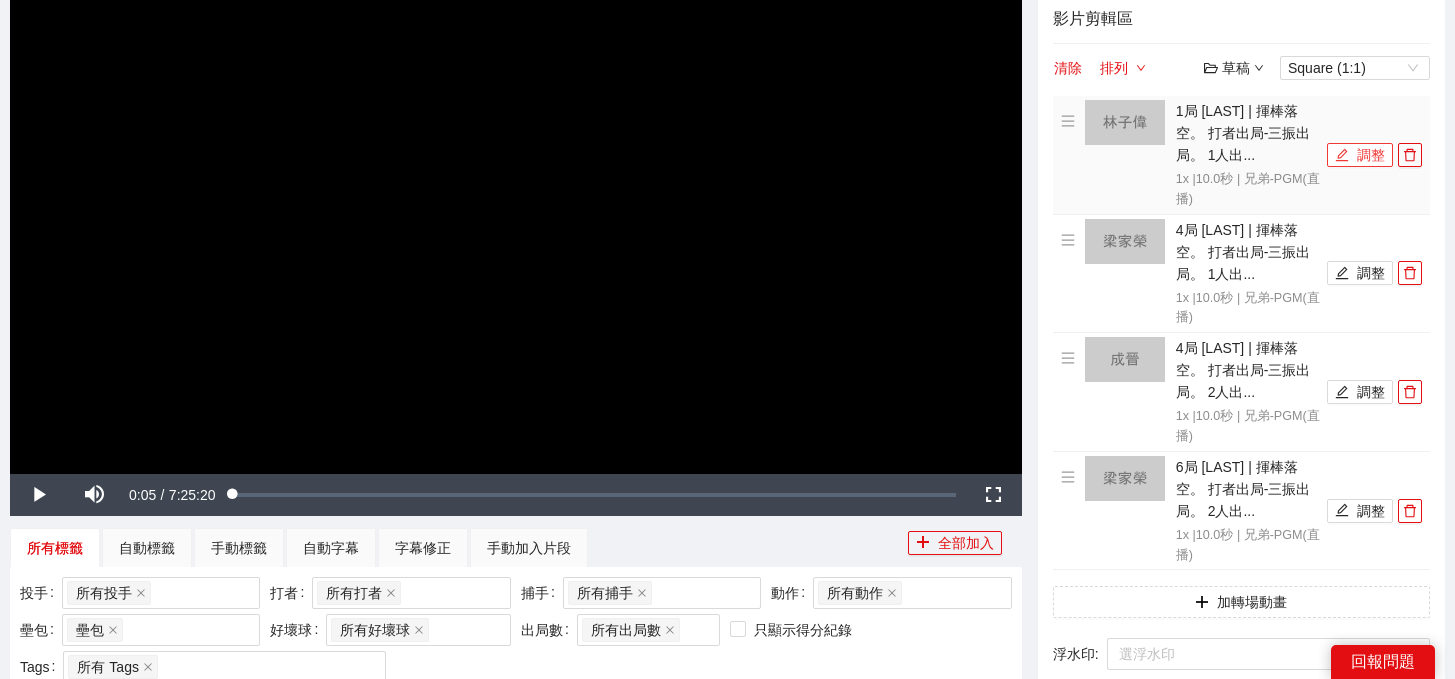 click on "調整" at bounding box center (1360, 155) 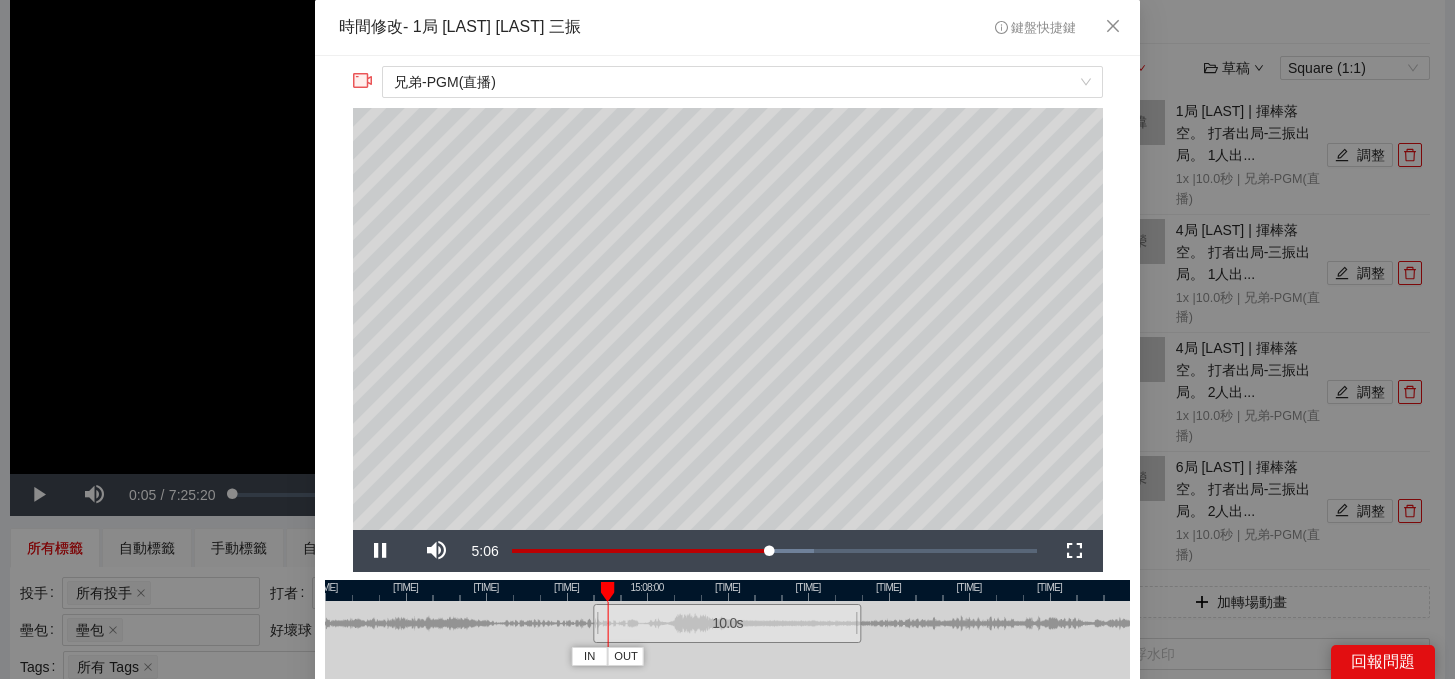 scroll, scrollTop: 81, scrollLeft: 0, axis: vertical 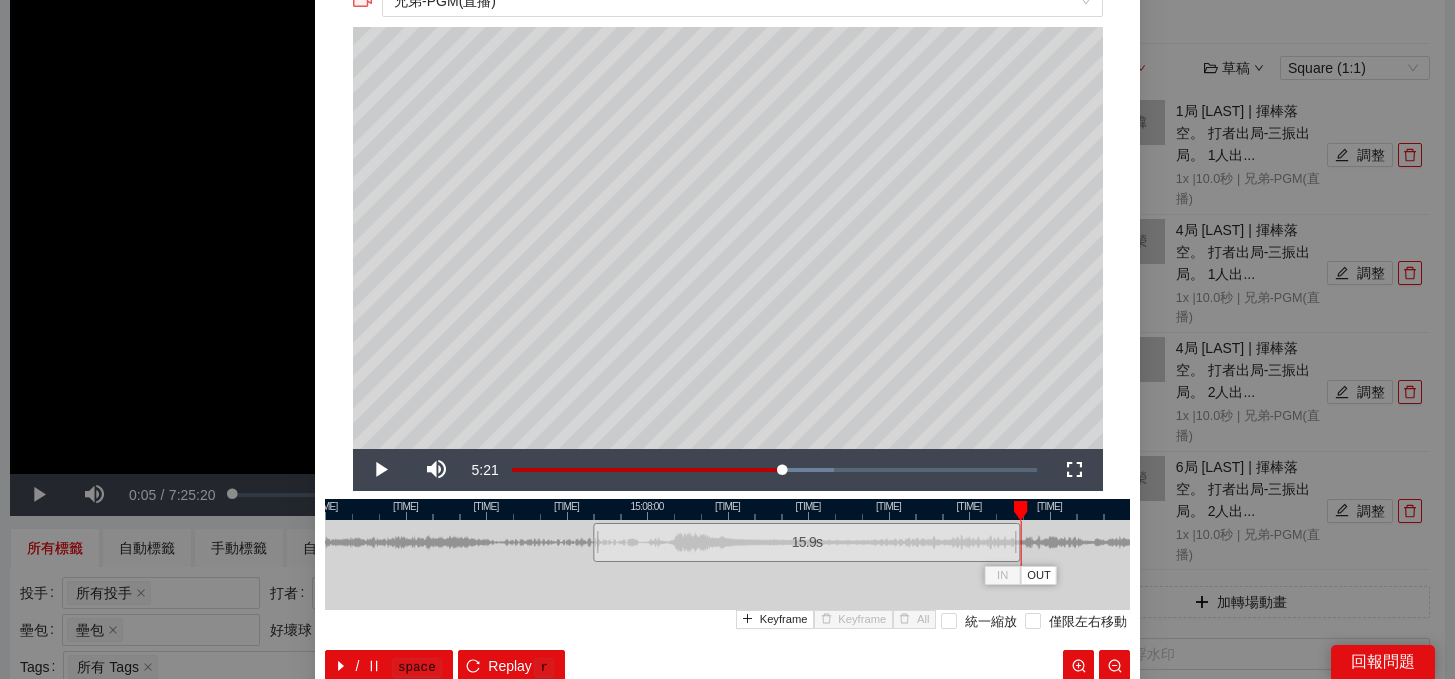 drag, startPoint x: 857, startPoint y: 550, endPoint x: 1016, endPoint y: 555, distance: 159.0786 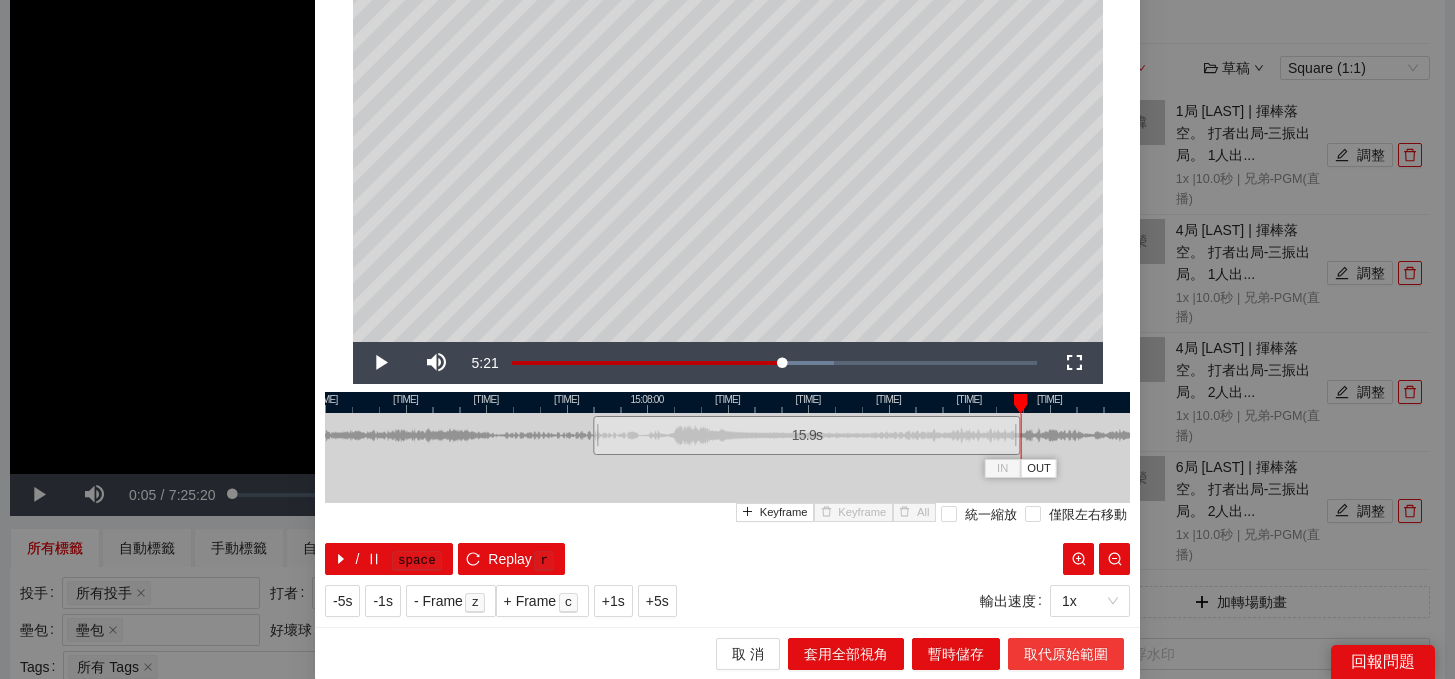 click on "取代原始範圍" at bounding box center (1066, 654) 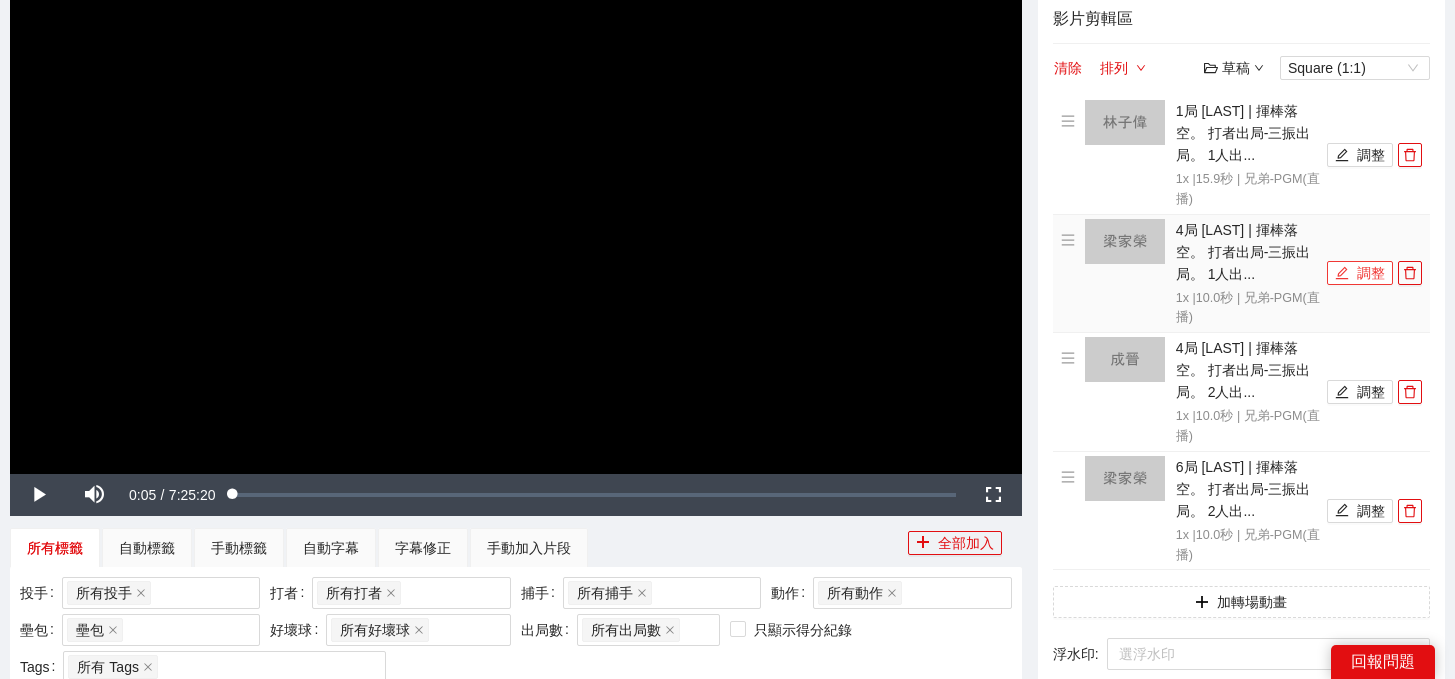 click on "調整" at bounding box center [1360, 273] 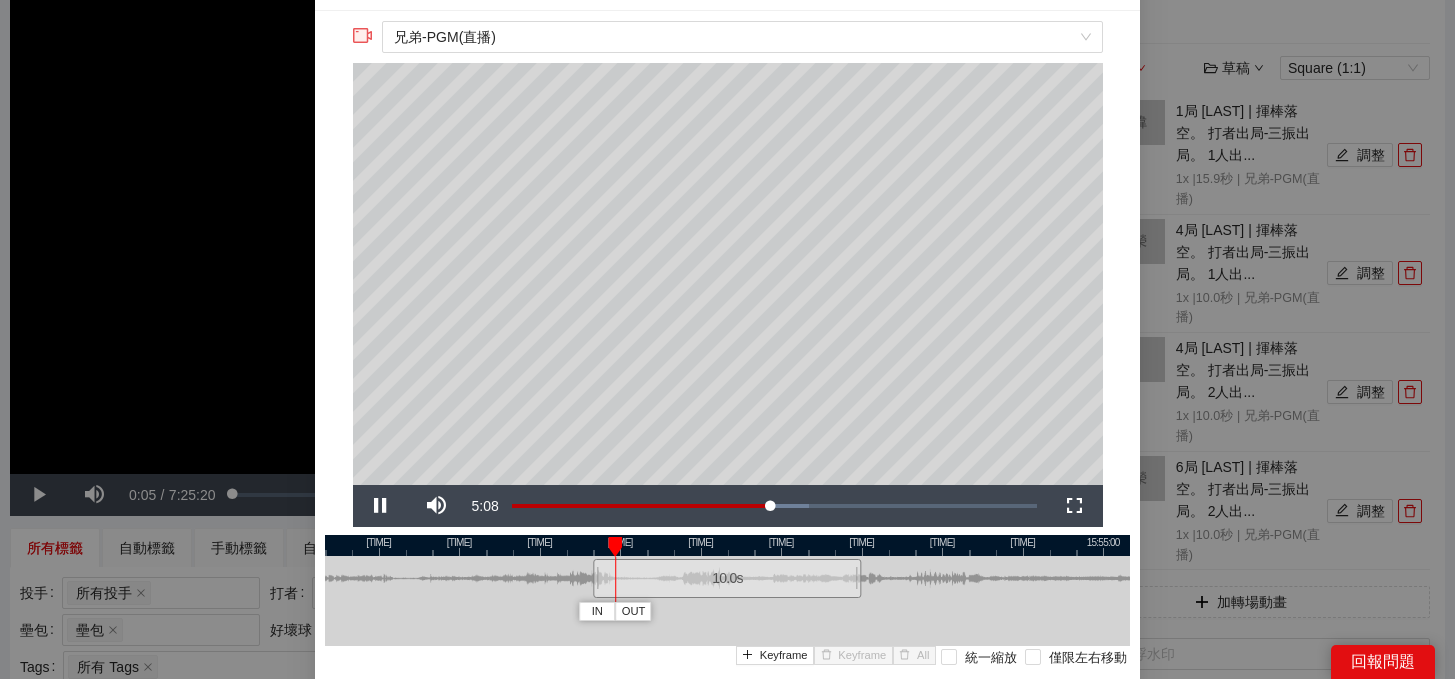scroll, scrollTop: 49, scrollLeft: 0, axis: vertical 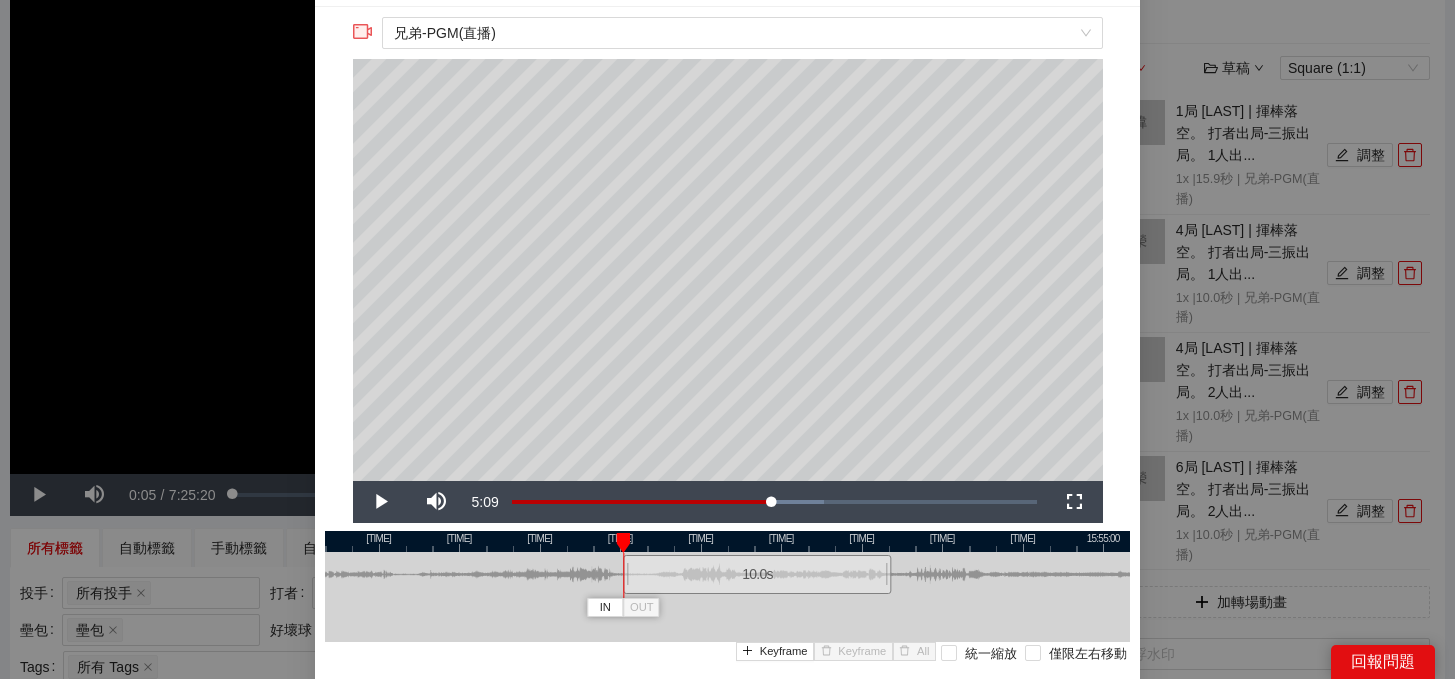 drag, startPoint x: 770, startPoint y: 578, endPoint x: 799, endPoint y: 582, distance: 29.274563 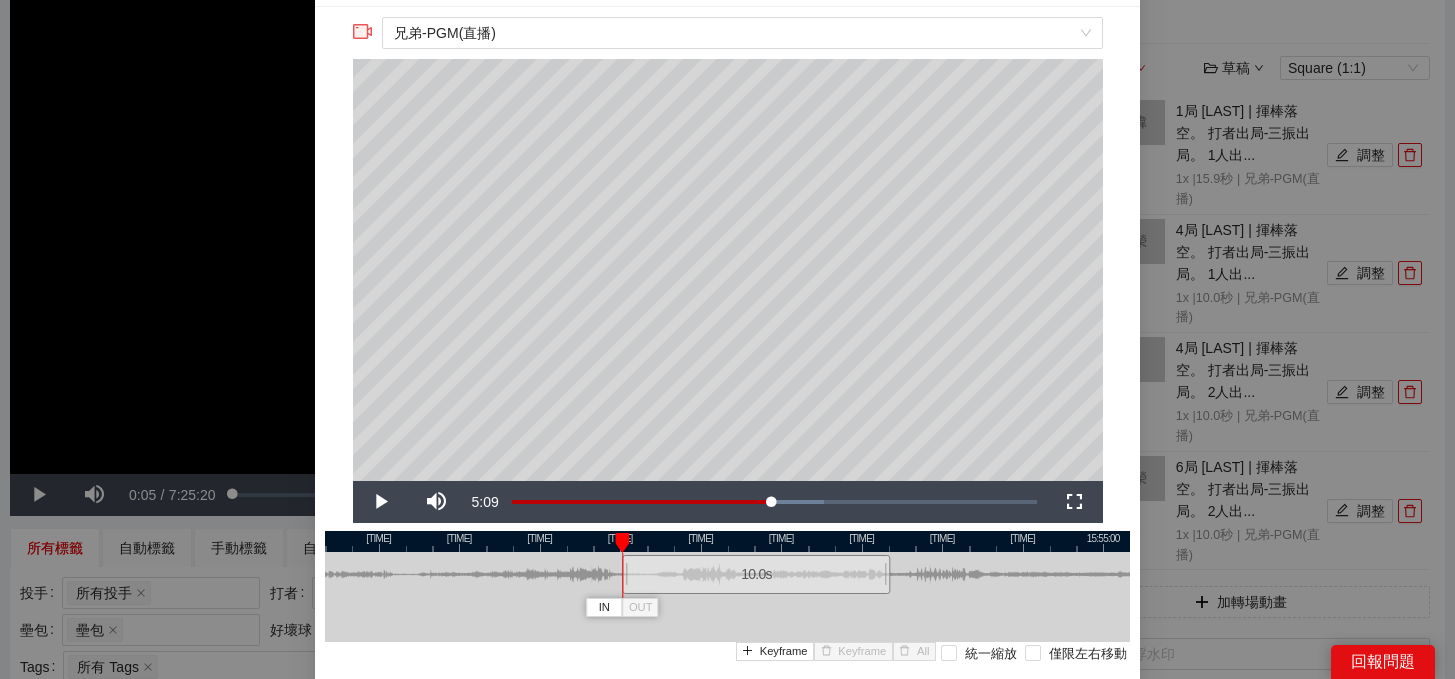 scroll, scrollTop: 188, scrollLeft: 0, axis: vertical 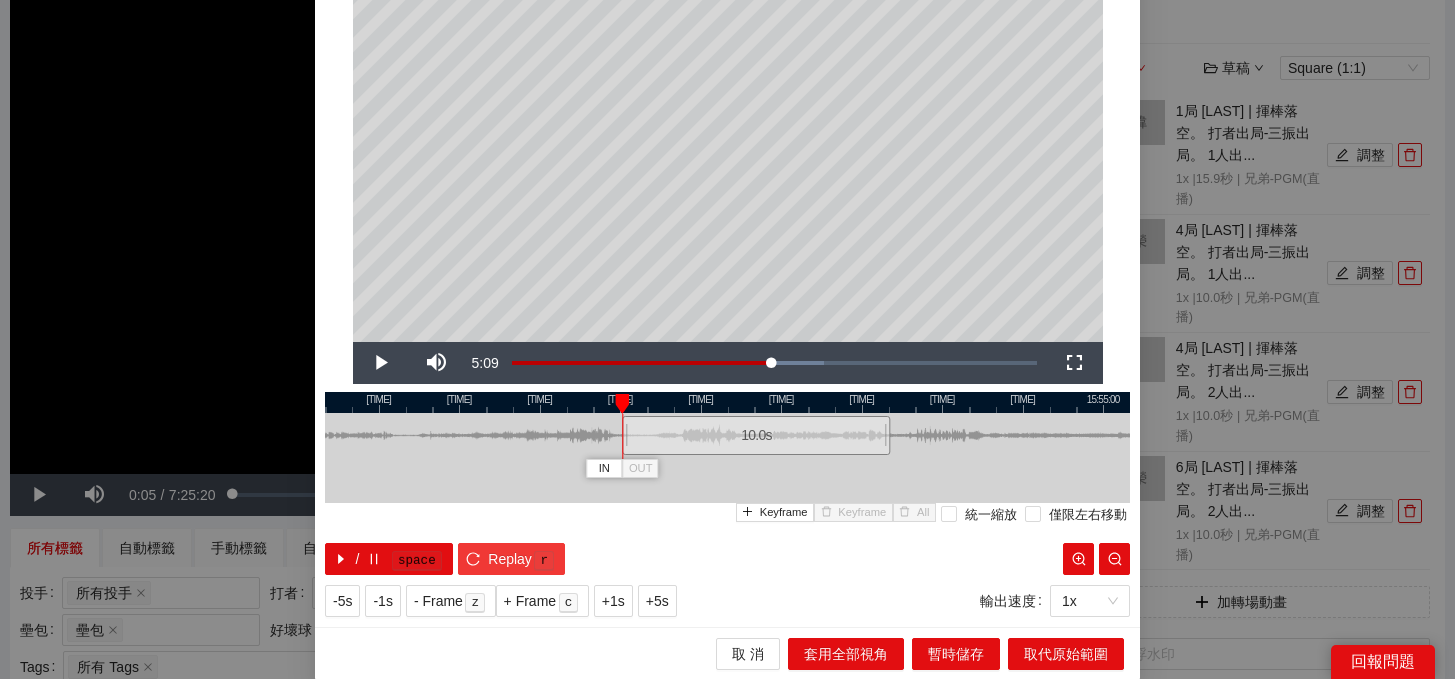 click on "Replay" at bounding box center (510, 559) 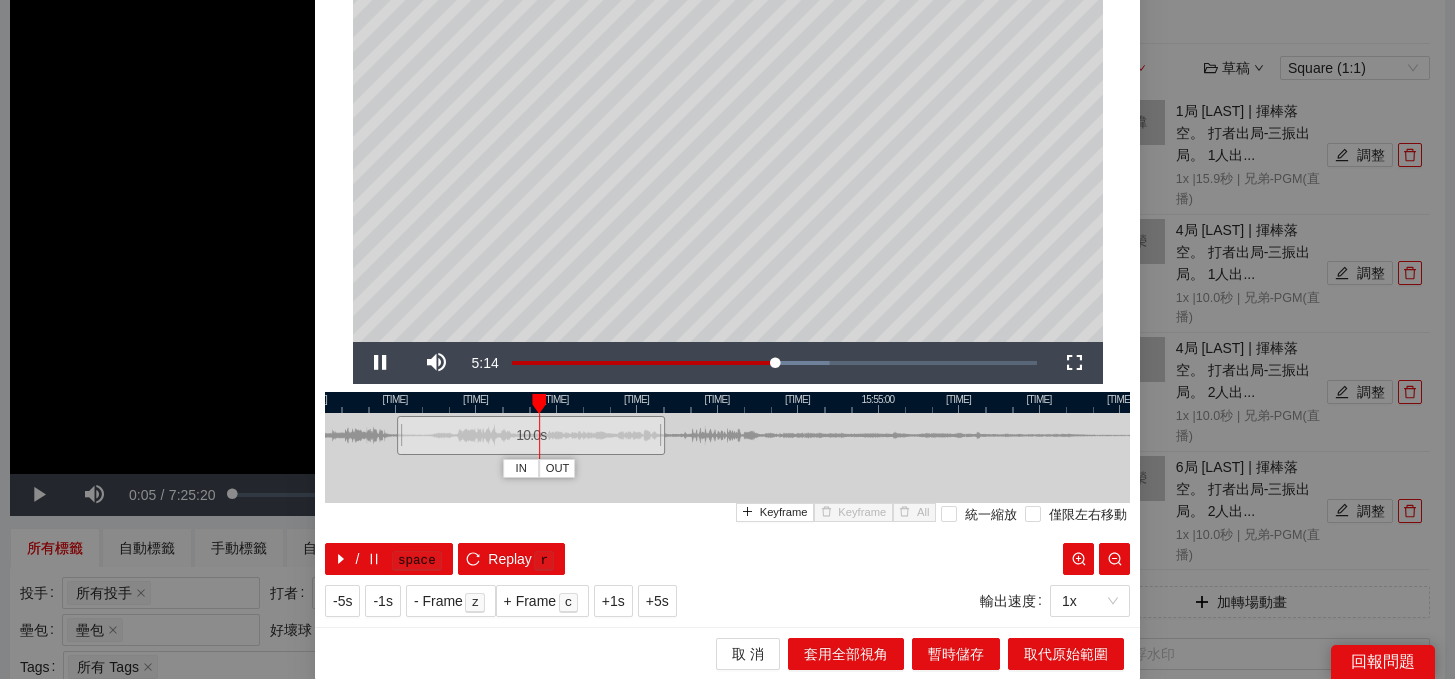 drag, startPoint x: 890, startPoint y: 390, endPoint x: 647, endPoint y: 402, distance: 243.29611 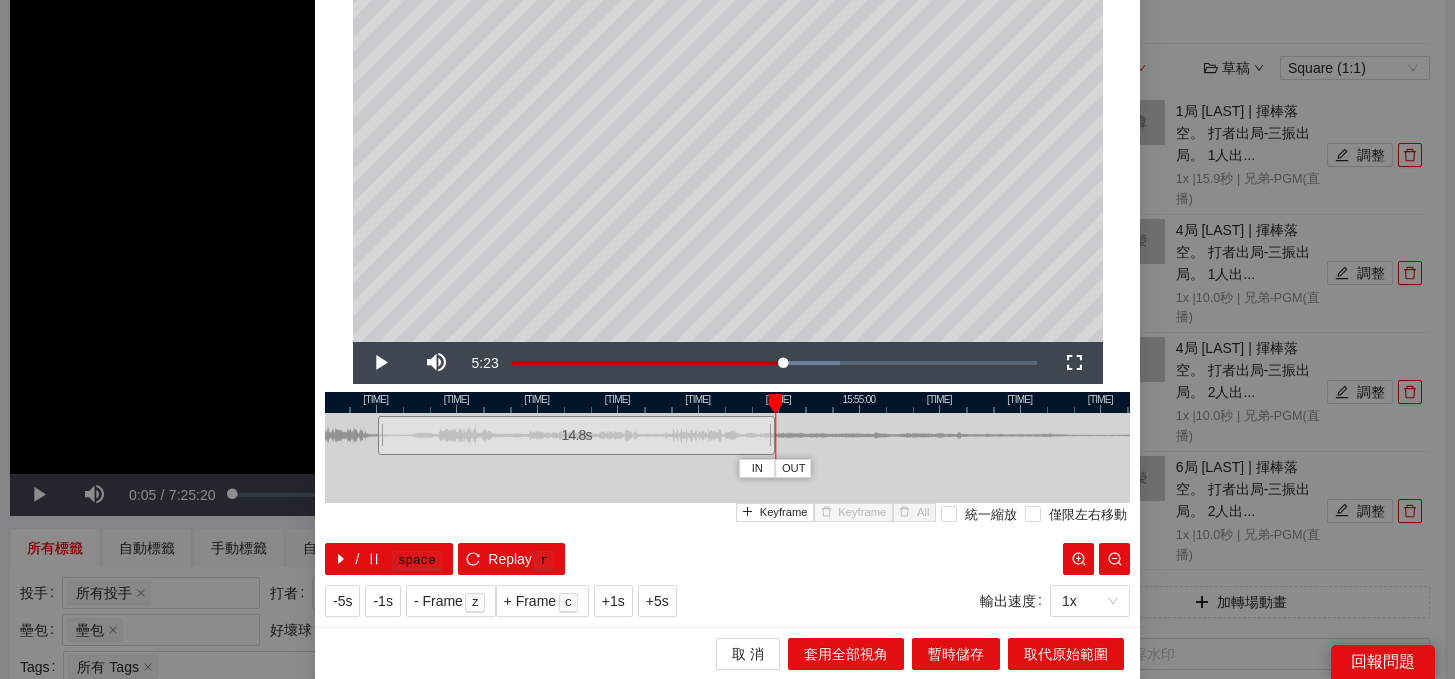 drag, startPoint x: 641, startPoint y: 435, endPoint x: 770, endPoint y: 439, distance: 129.062 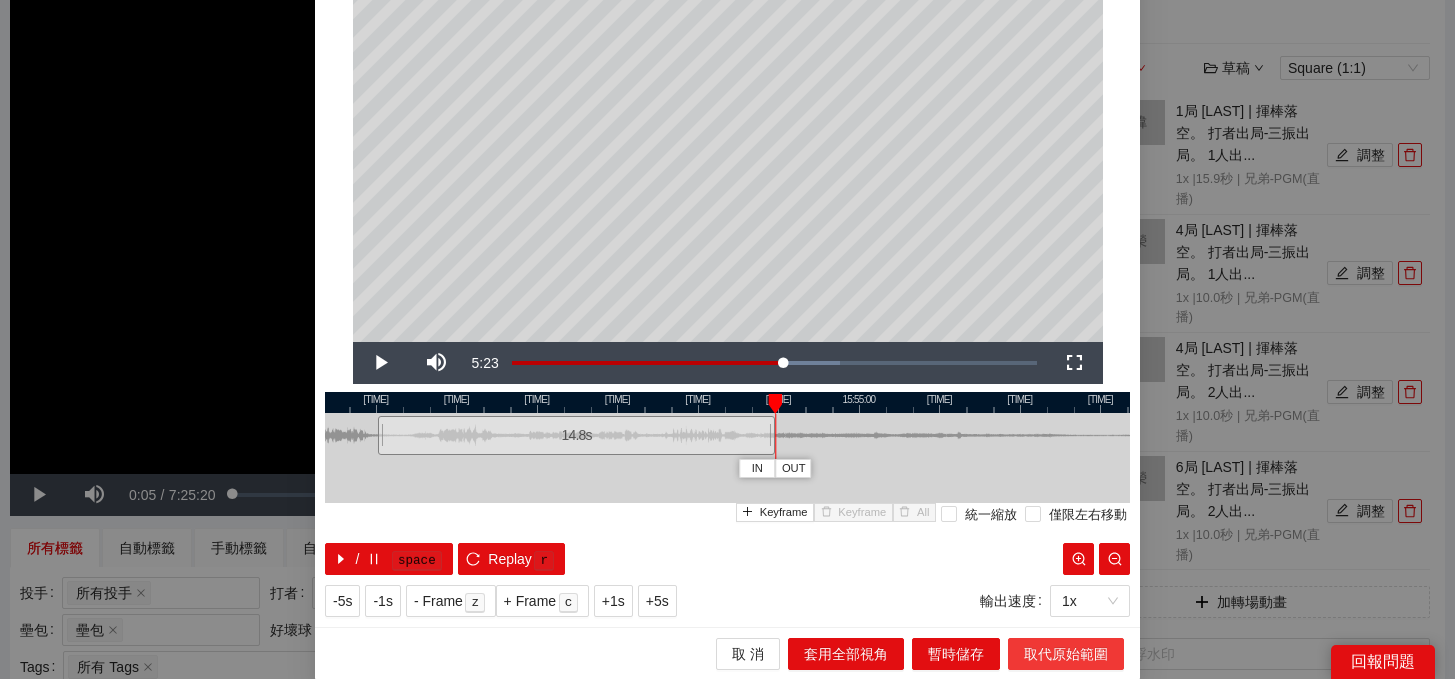 click on "取代原始範圍" at bounding box center [1066, 654] 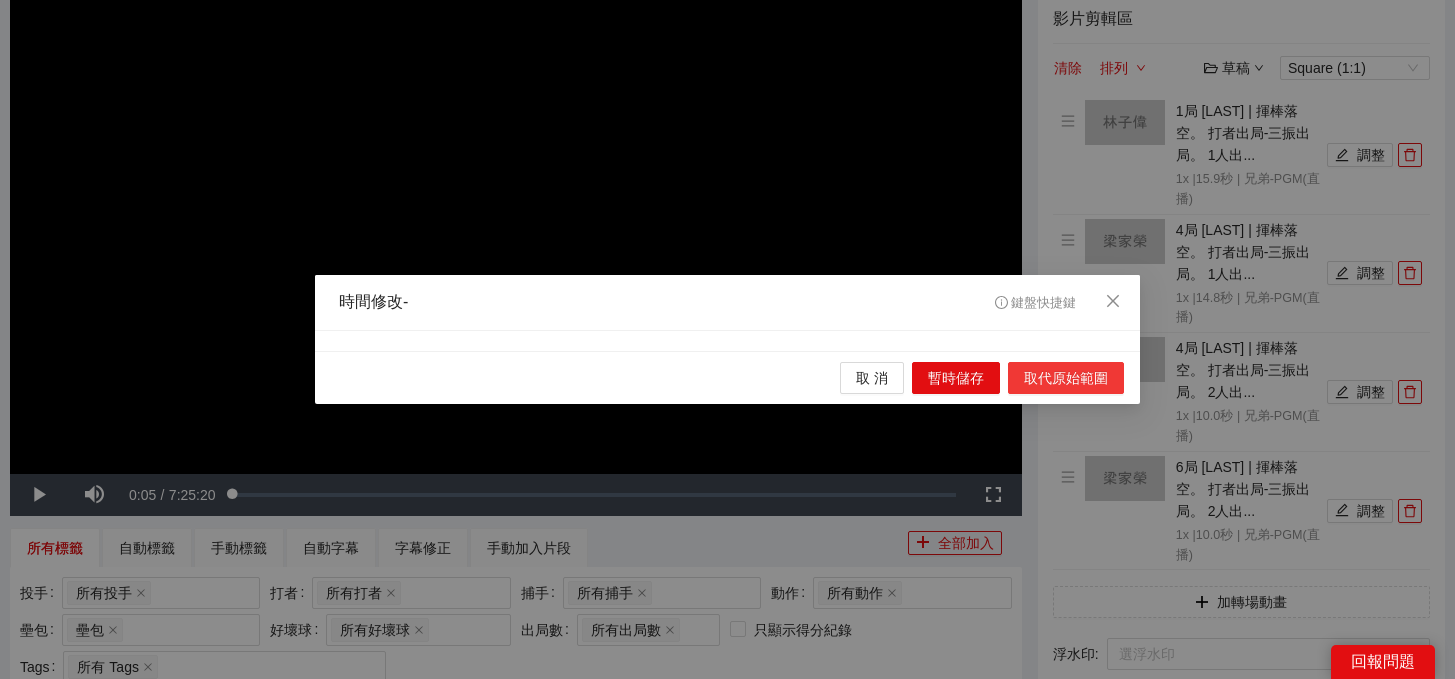 scroll, scrollTop: 0, scrollLeft: 0, axis: both 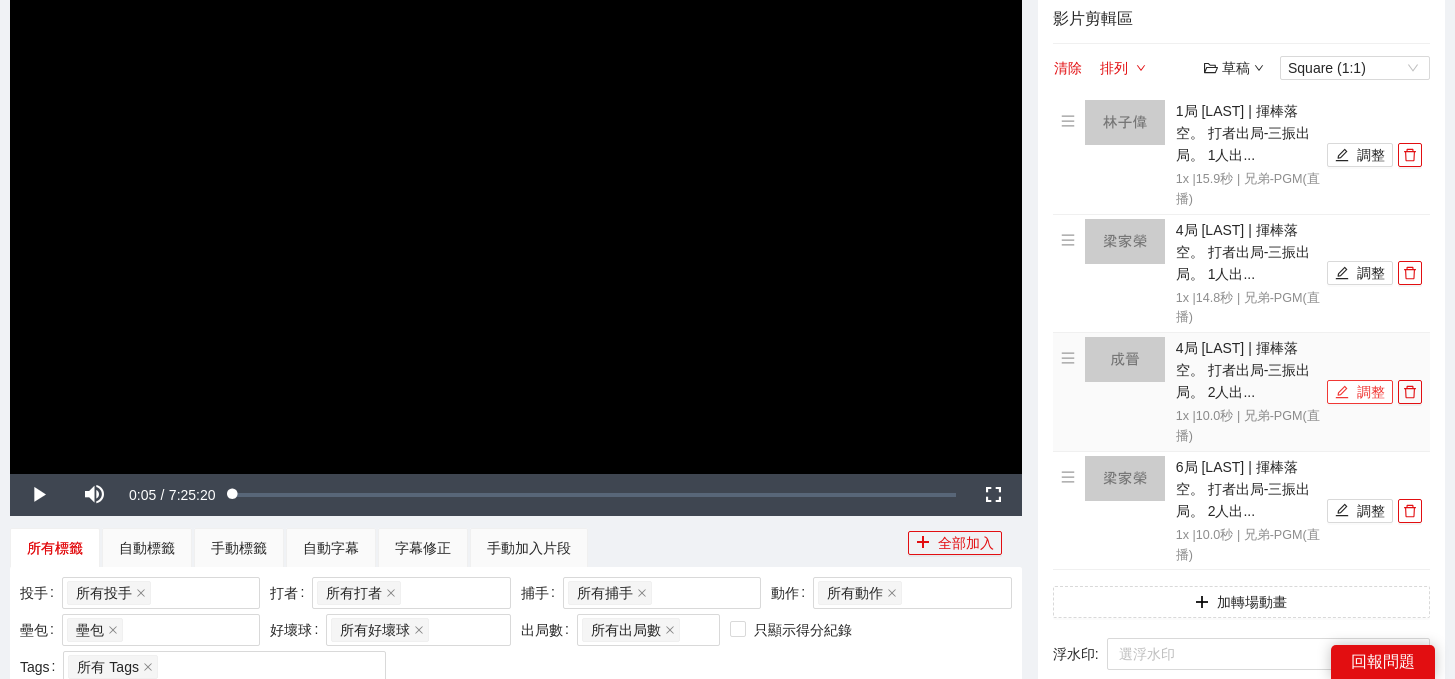 click on "調整" at bounding box center (1360, 392) 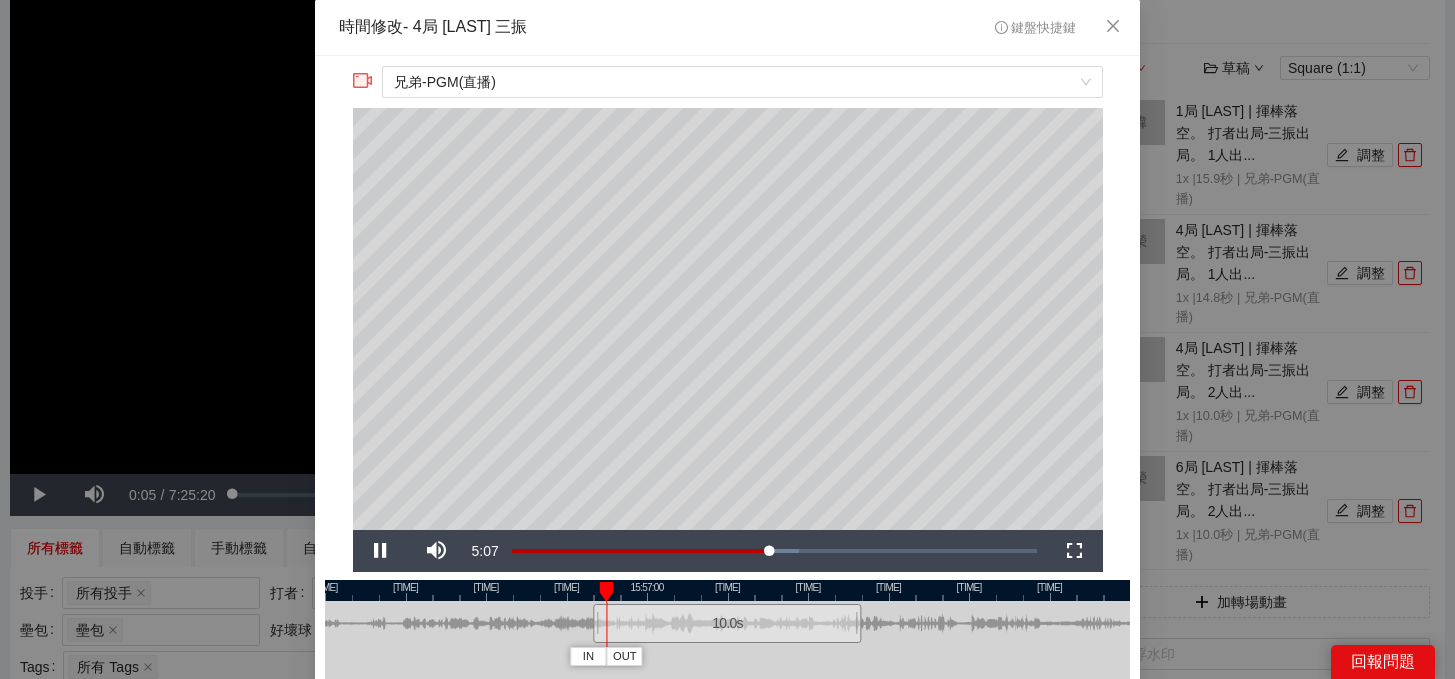 scroll, scrollTop: 84, scrollLeft: 0, axis: vertical 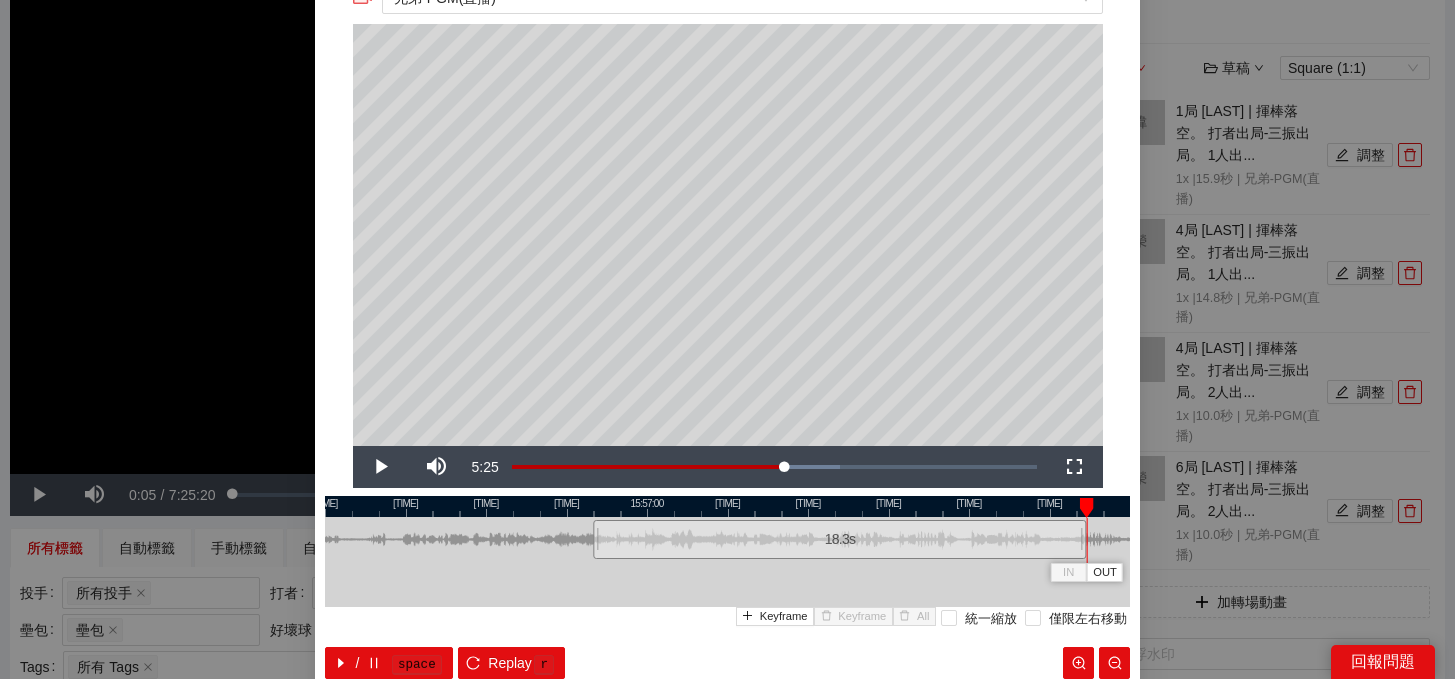 drag, startPoint x: 858, startPoint y: 544, endPoint x: 1083, endPoint y: 556, distance: 225.31978 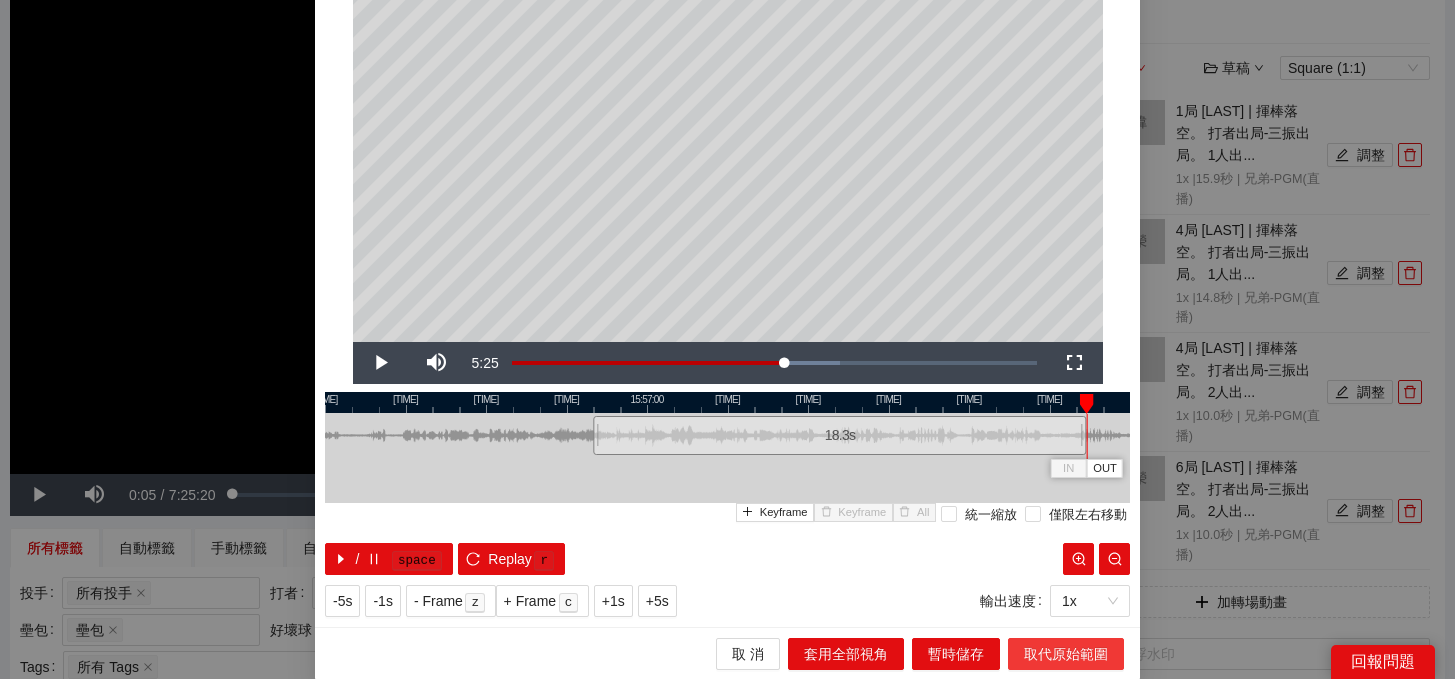 click on "取代原始範圍" at bounding box center [1066, 654] 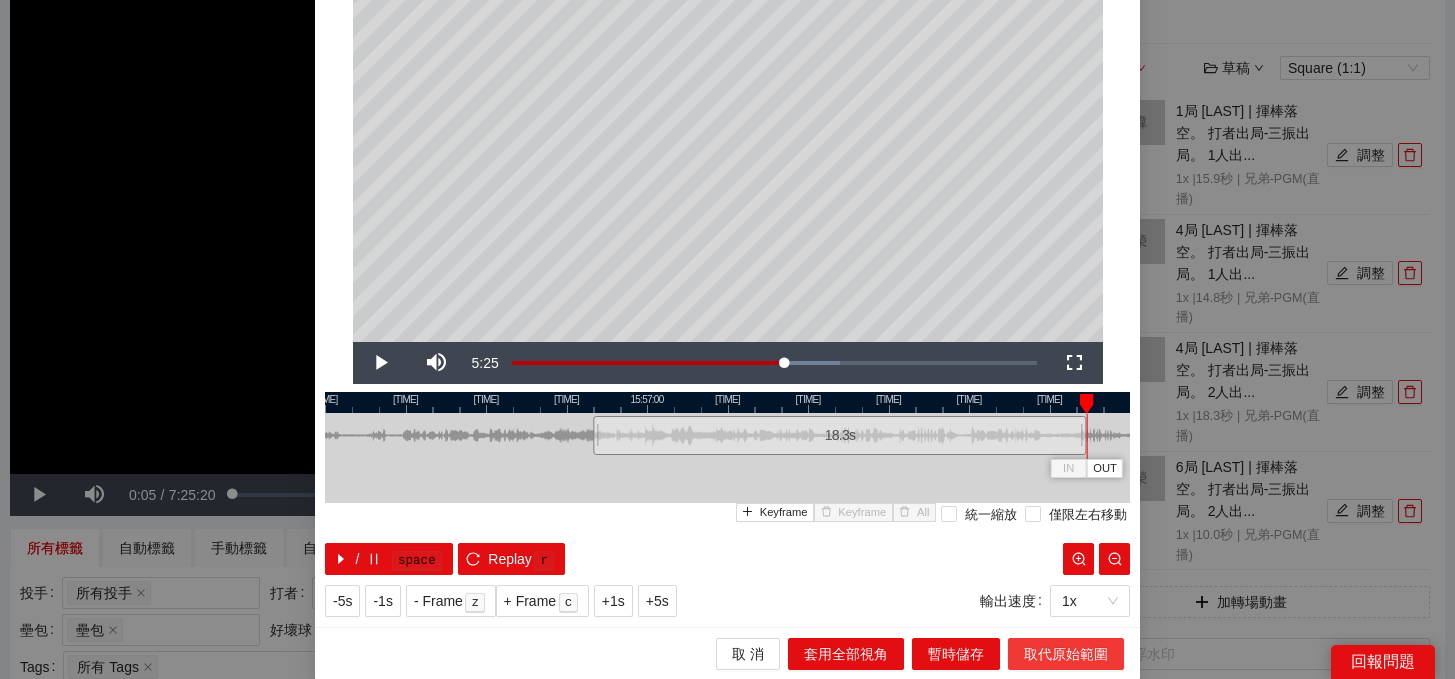 scroll, scrollTop: 0, scrollLeft: 0, axis: both 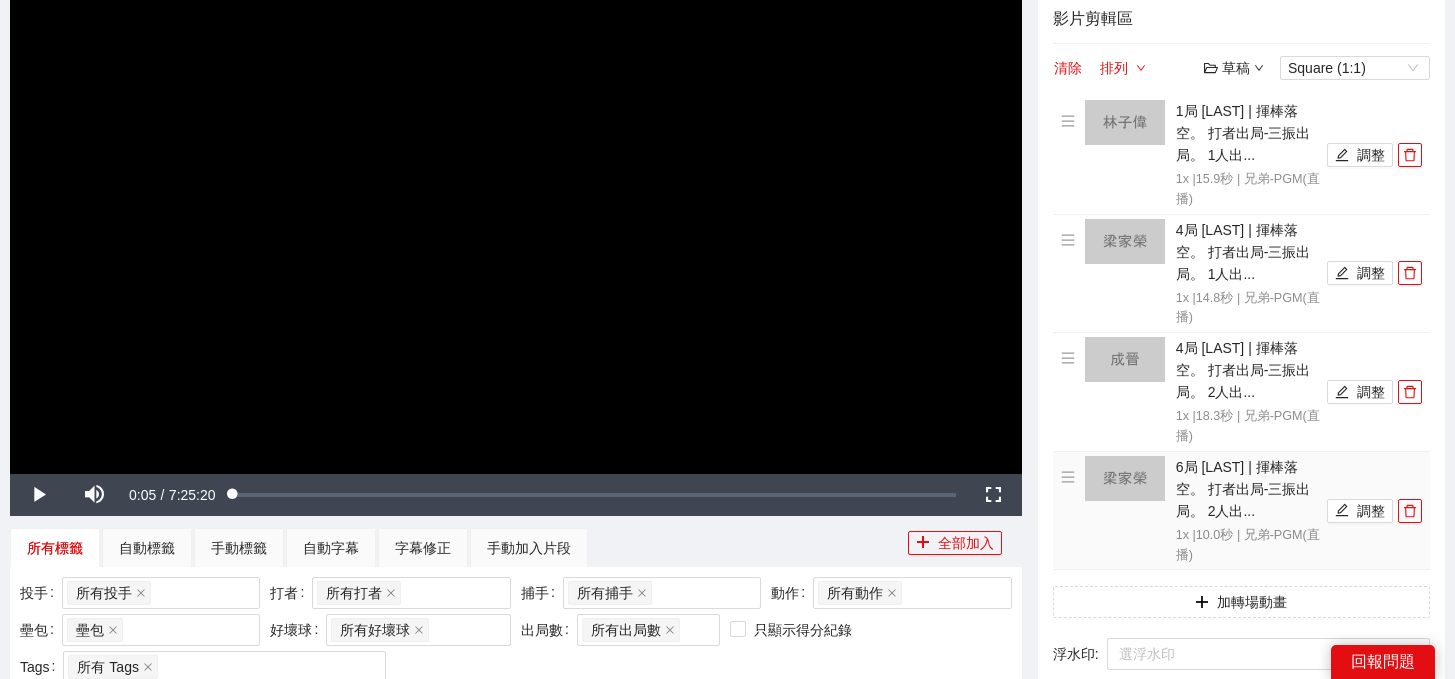 click on "6局 [LAST] | 揮棒落空。 打者出局-三振出局。 2人出... 1x |  10.0  秒    | 兄弟-PGM(直播)   調整" at bounding box center (1241, 511) 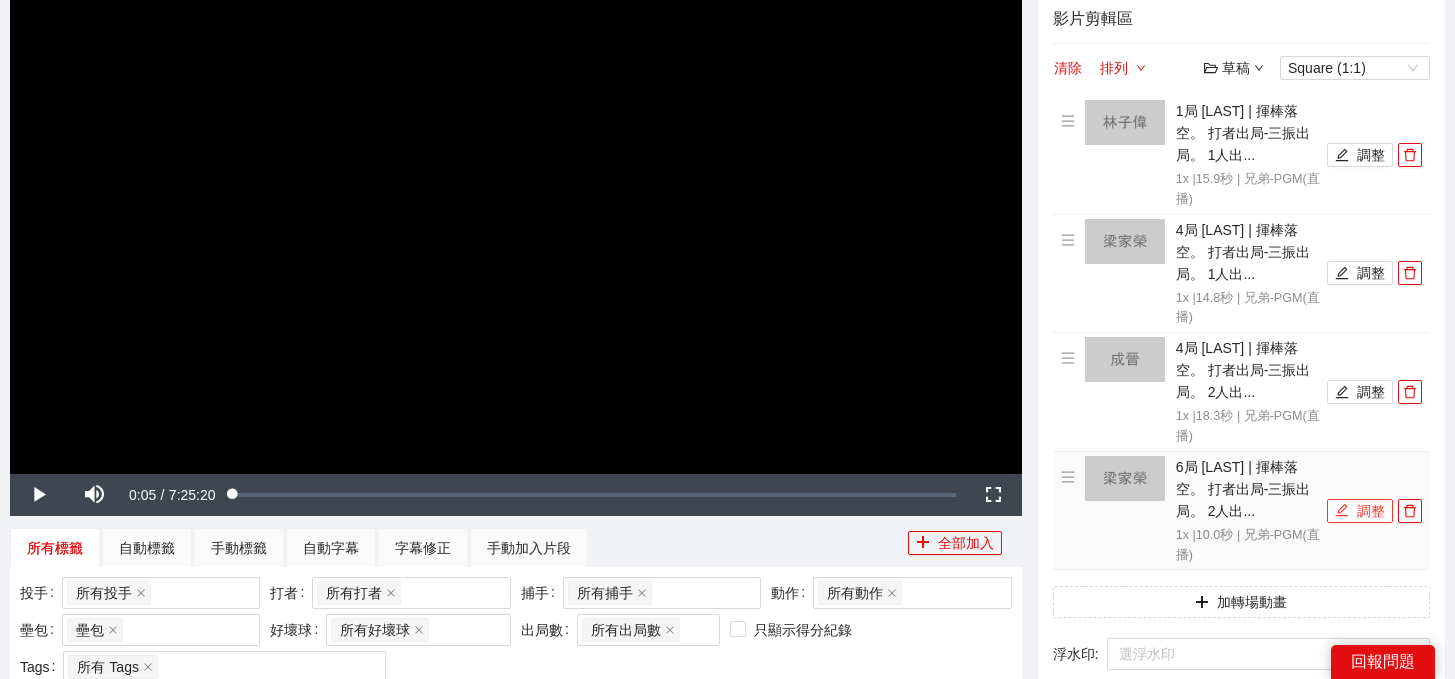 click at bounding box center [1342, 511] 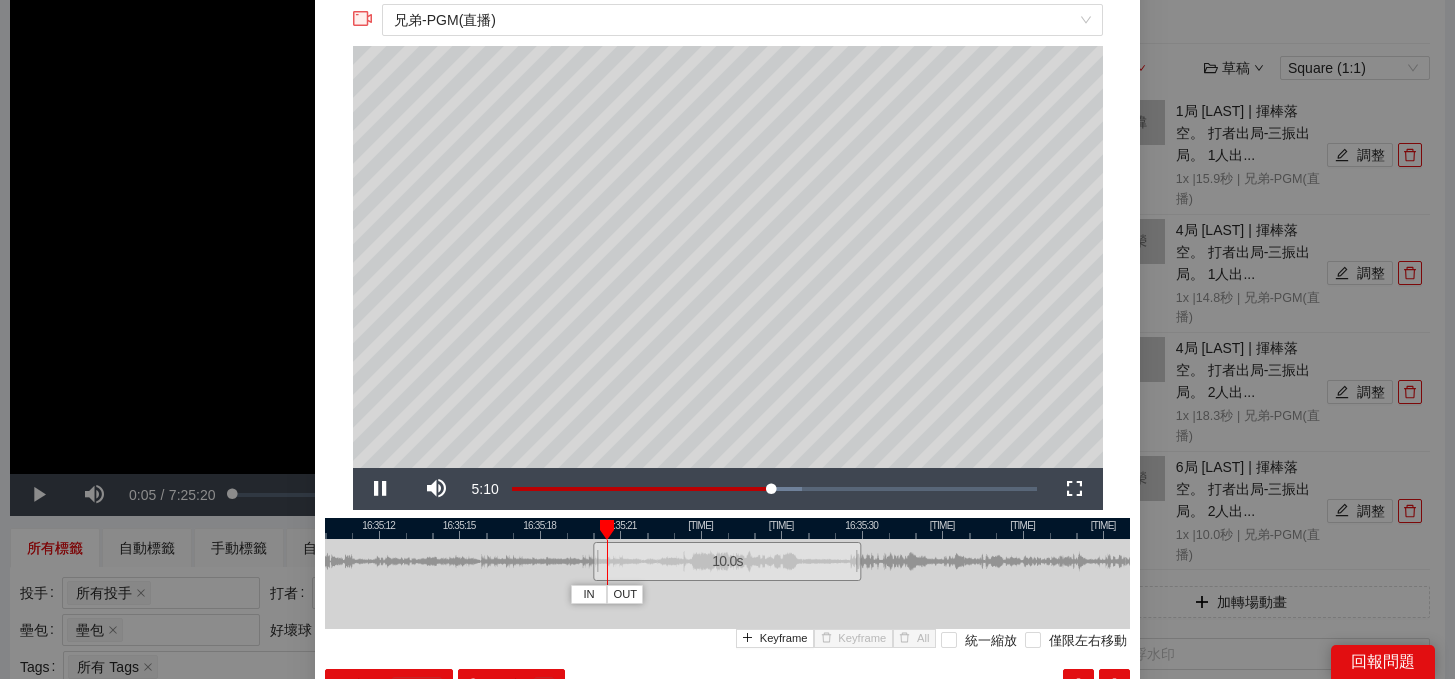 scroll, scrollTop: 91, scrollLeft: 0, axis: vertical 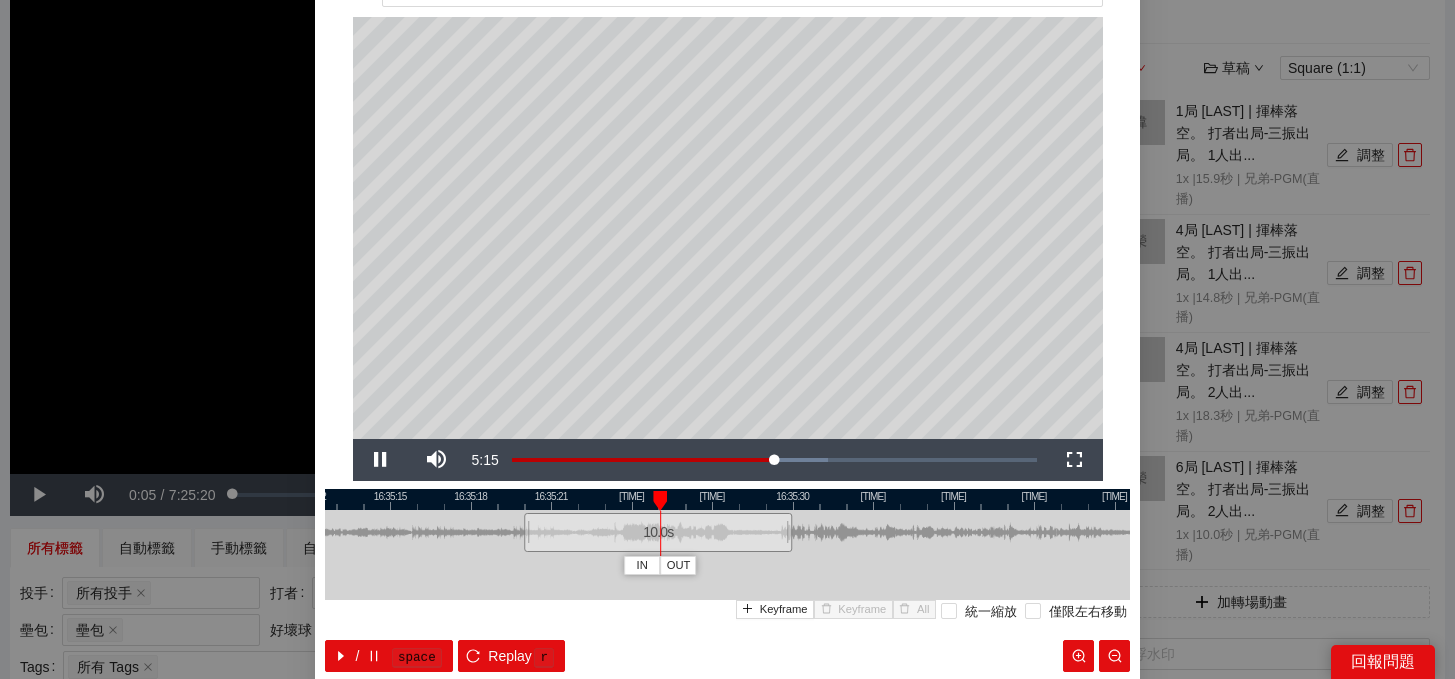 drag, startPoint x: 926, startPoint y: 494, endPoint x: 782, endPoint y: 495, distance: 144.00348 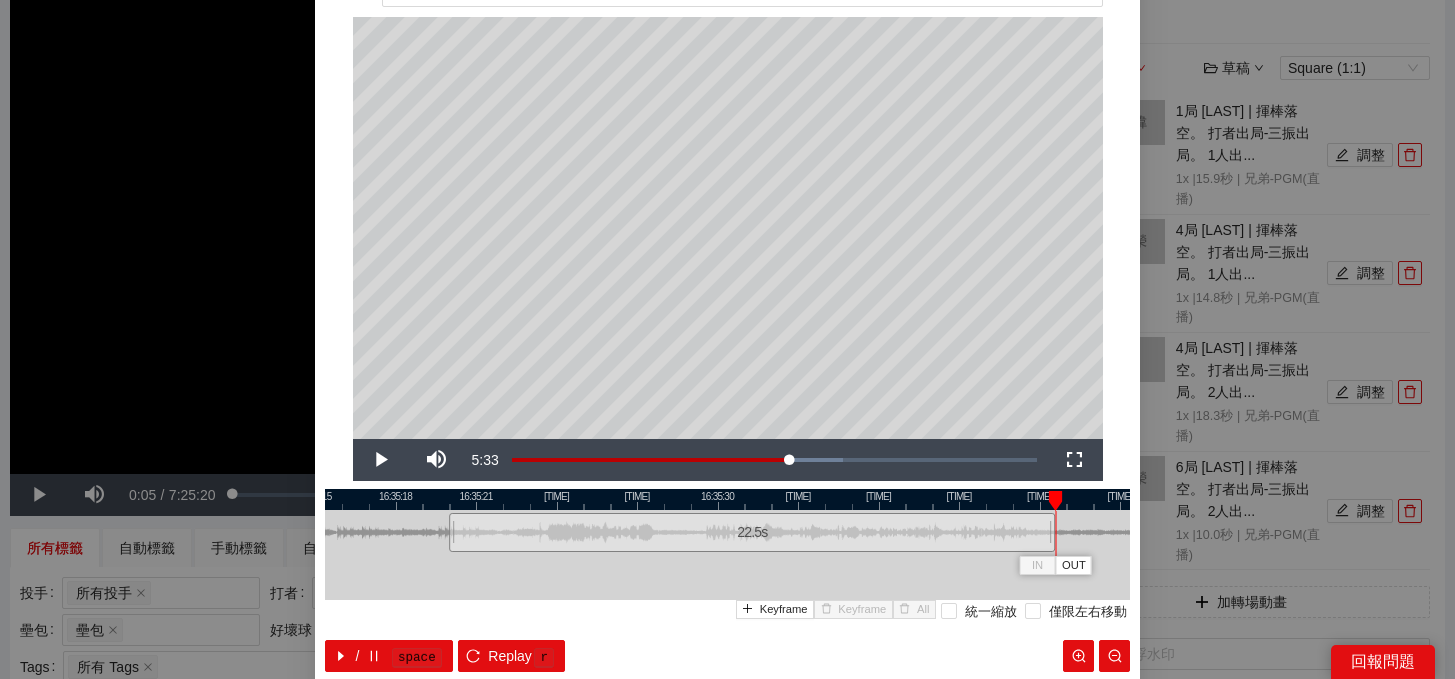 drag, startPoint x: 717, startPoint y: 536, endPoint x: 1054, endPoint y: 544, distance: 337.09494 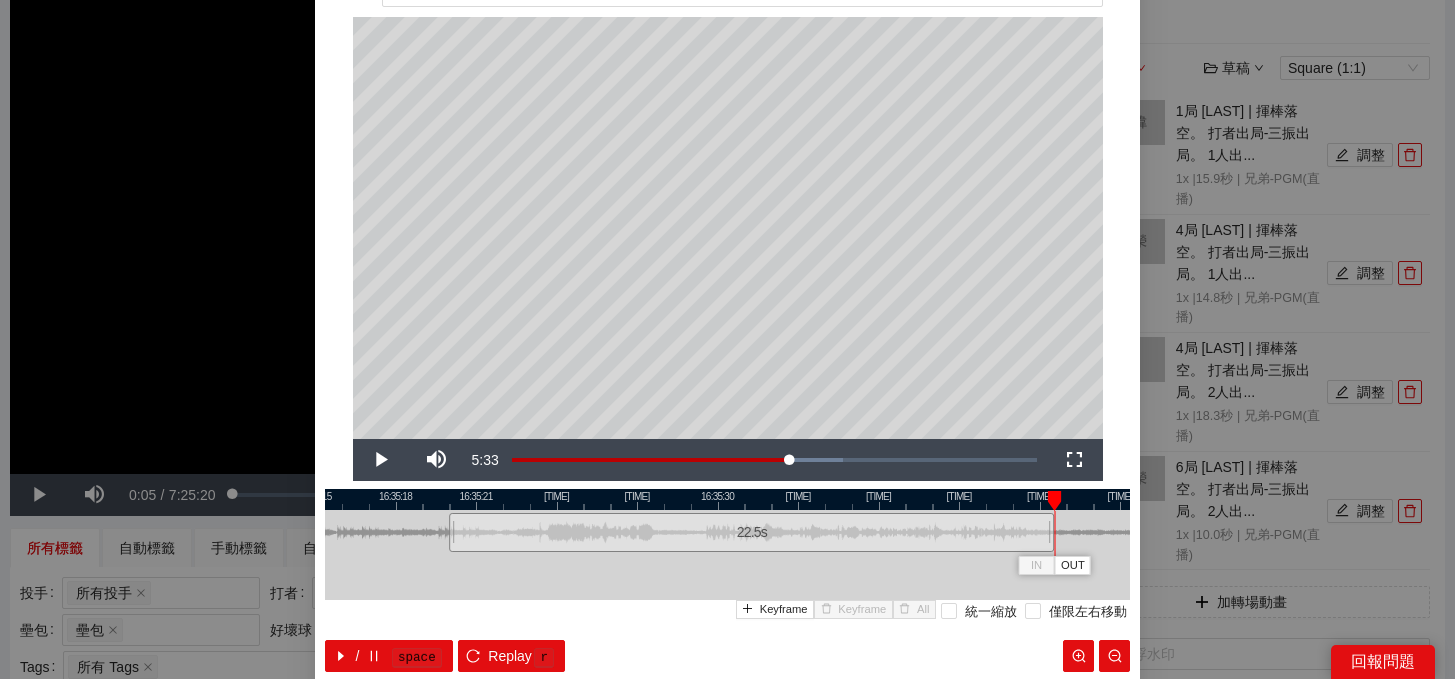 scroll, scrollTop: 188, scrollLeft: 0, axis: vertical 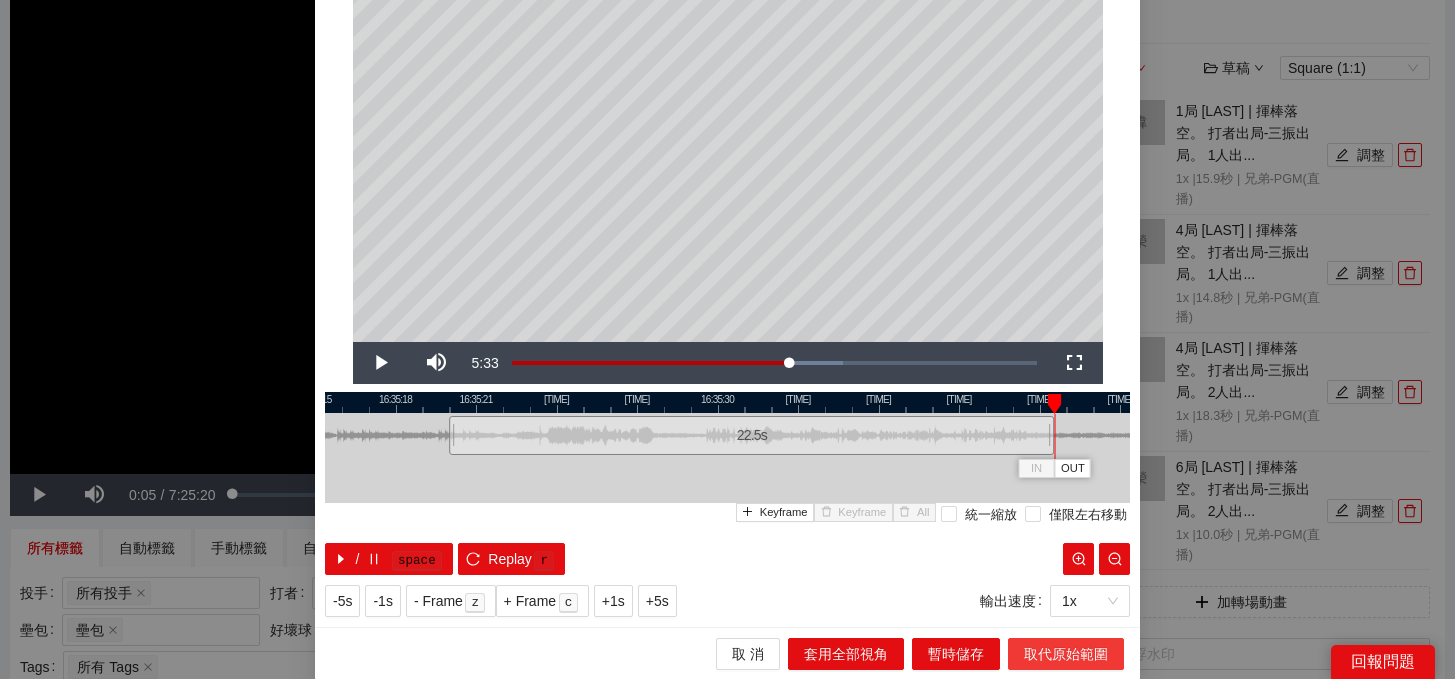 click on "取代原始範圍" at bounding box center (1066, 654) 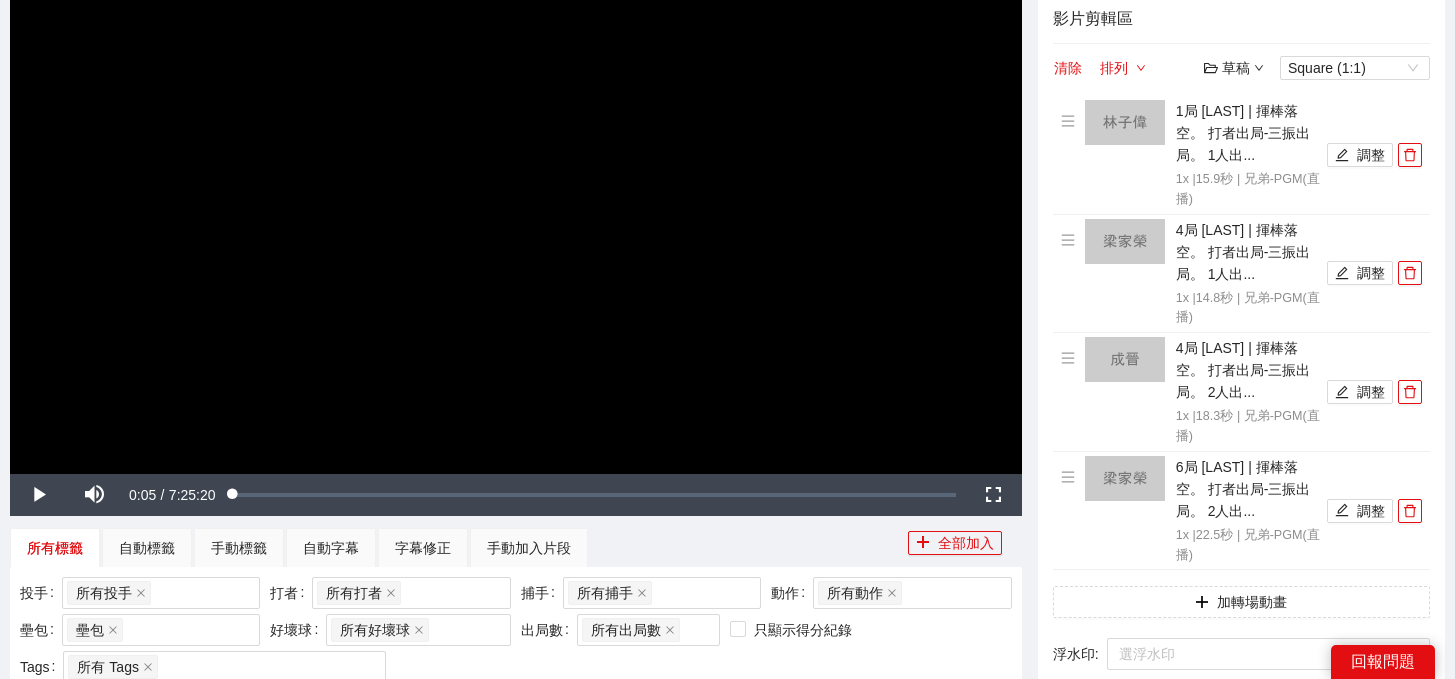 scroll, scrollTop: 0, scrollLeft: 0, axis: both 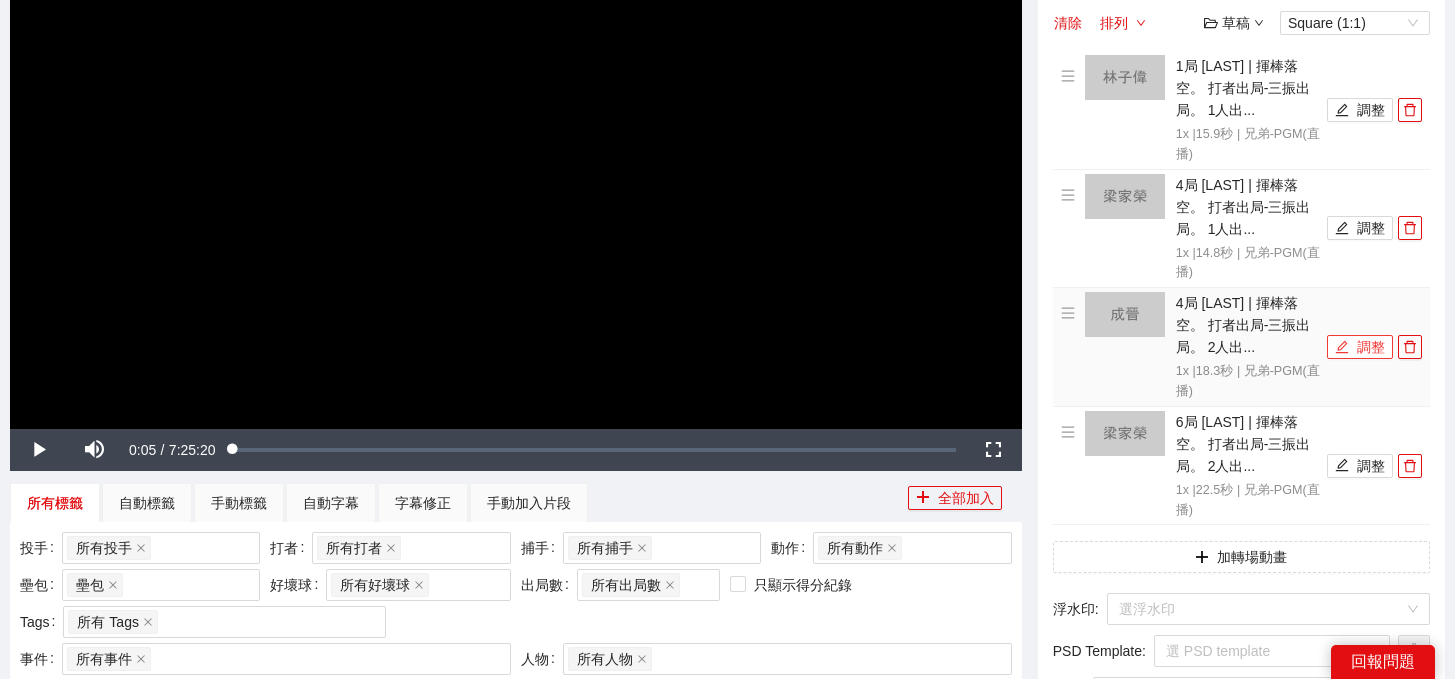 click 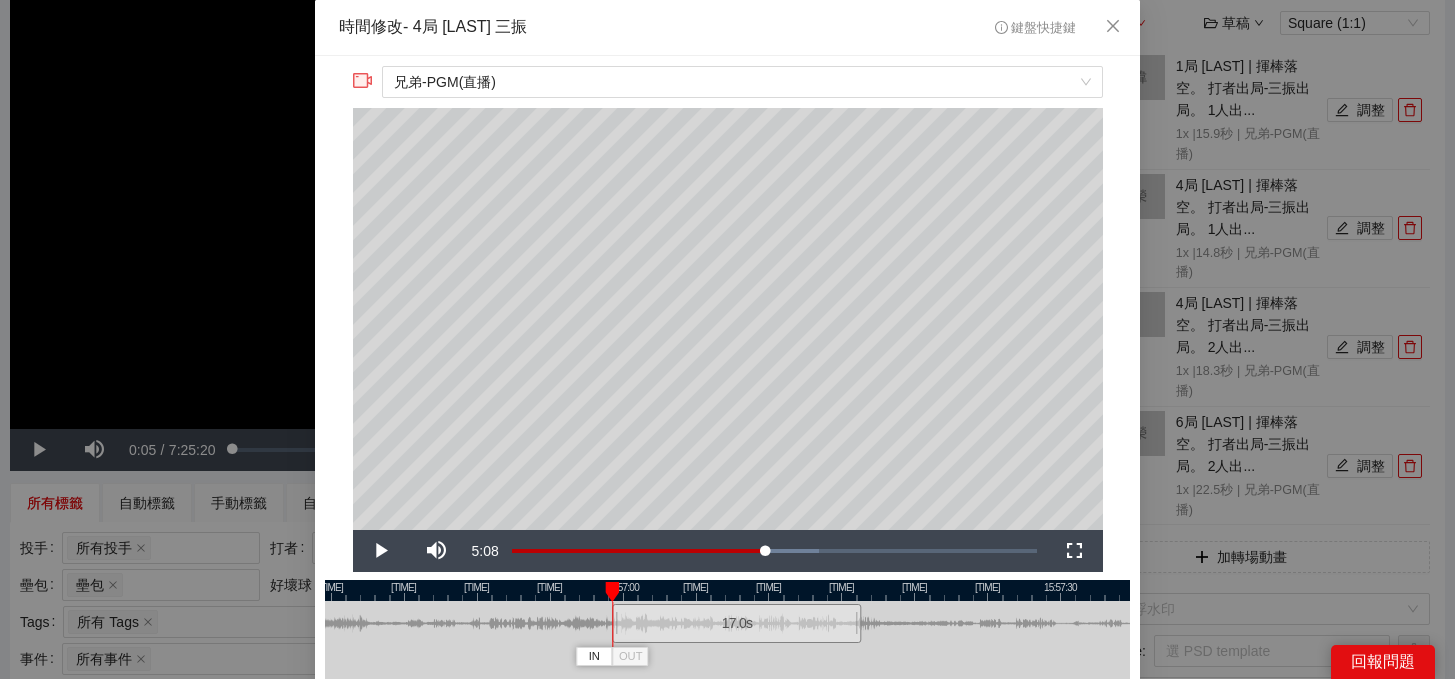 drag, startPoint x: 598, startPoint y: 633, endPoint x: 617, endPoint y: 635, distance: 19.104973 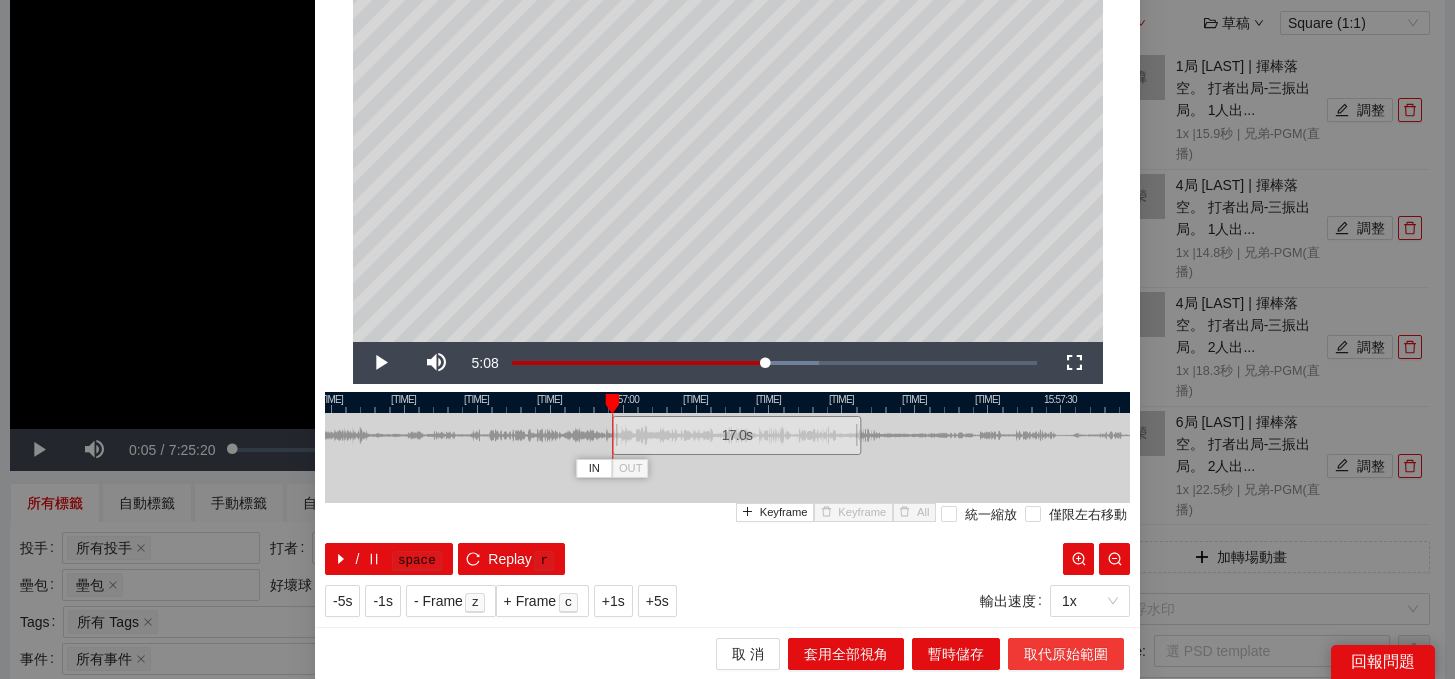 click on "取代原始範圍" at bounding box center (1066, 654) 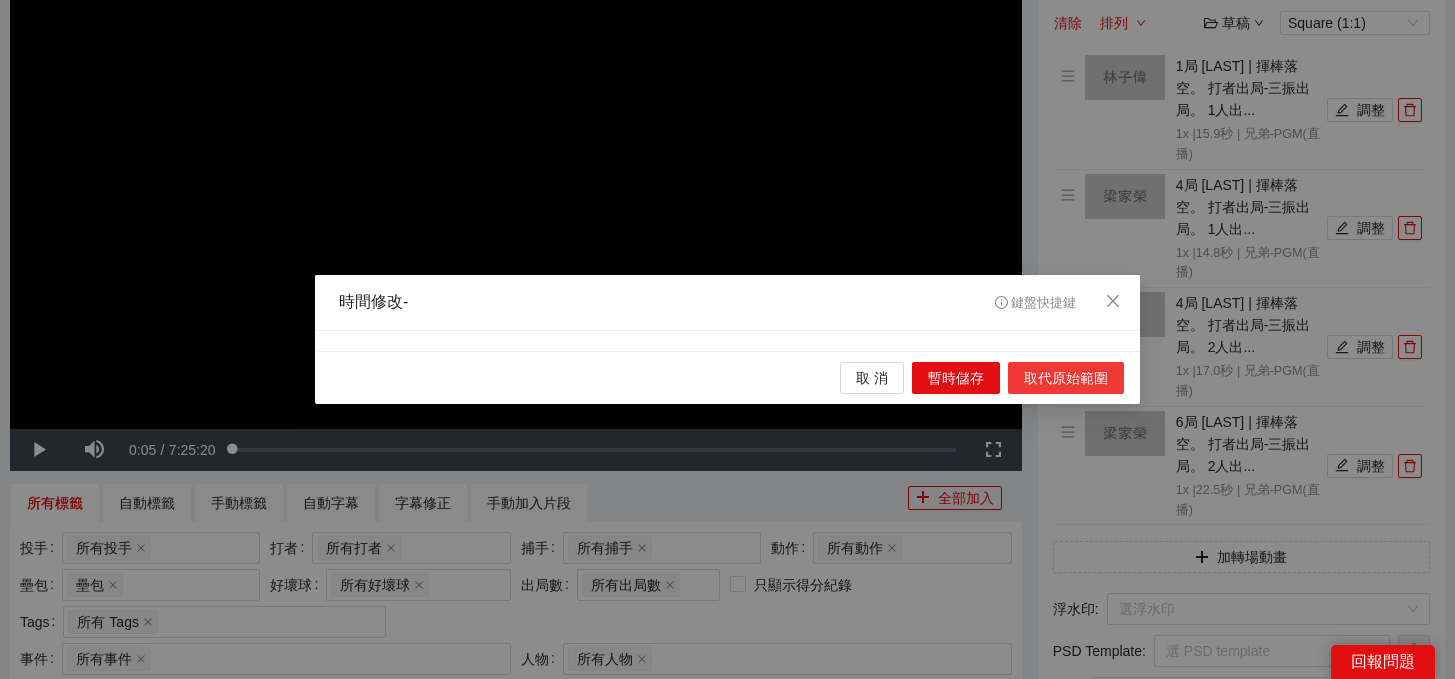 scroll, scrollTop: 0, scrollLeft: 0, axis: both 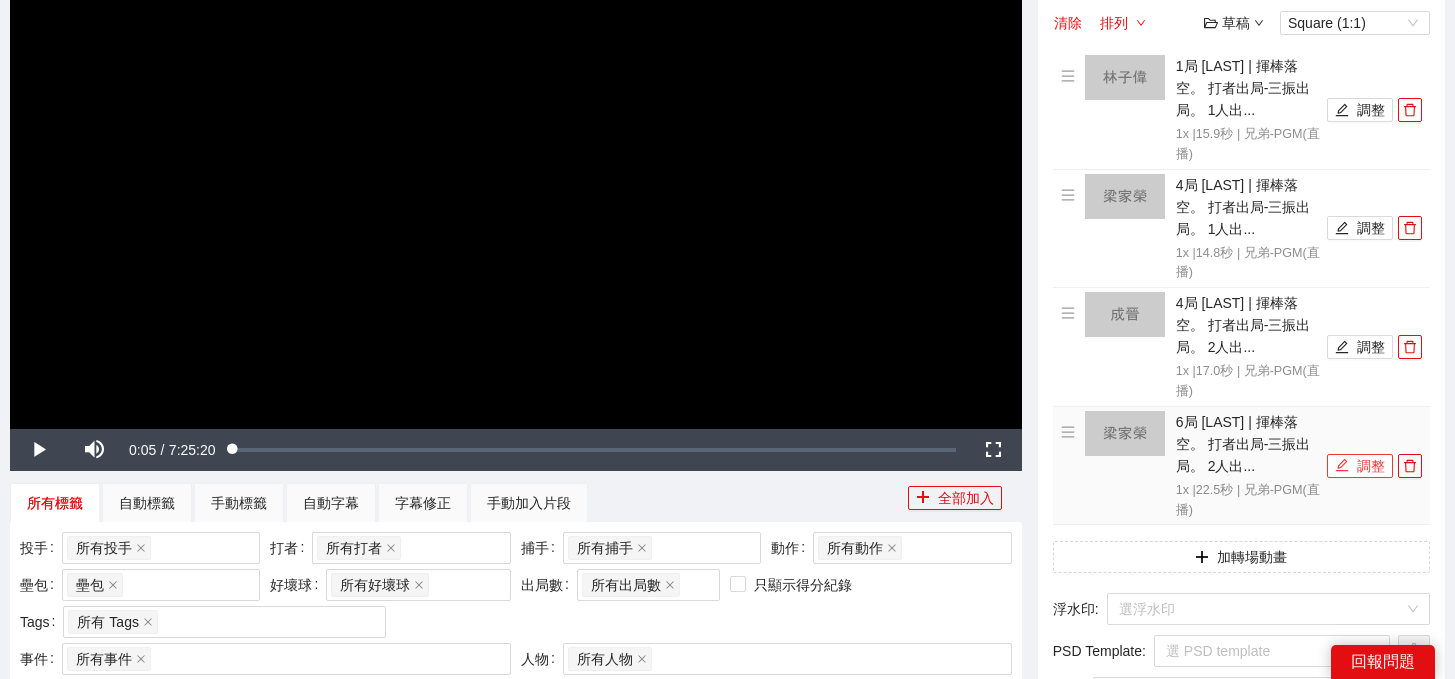 click on "調整" at bounding box center [1360, 466] 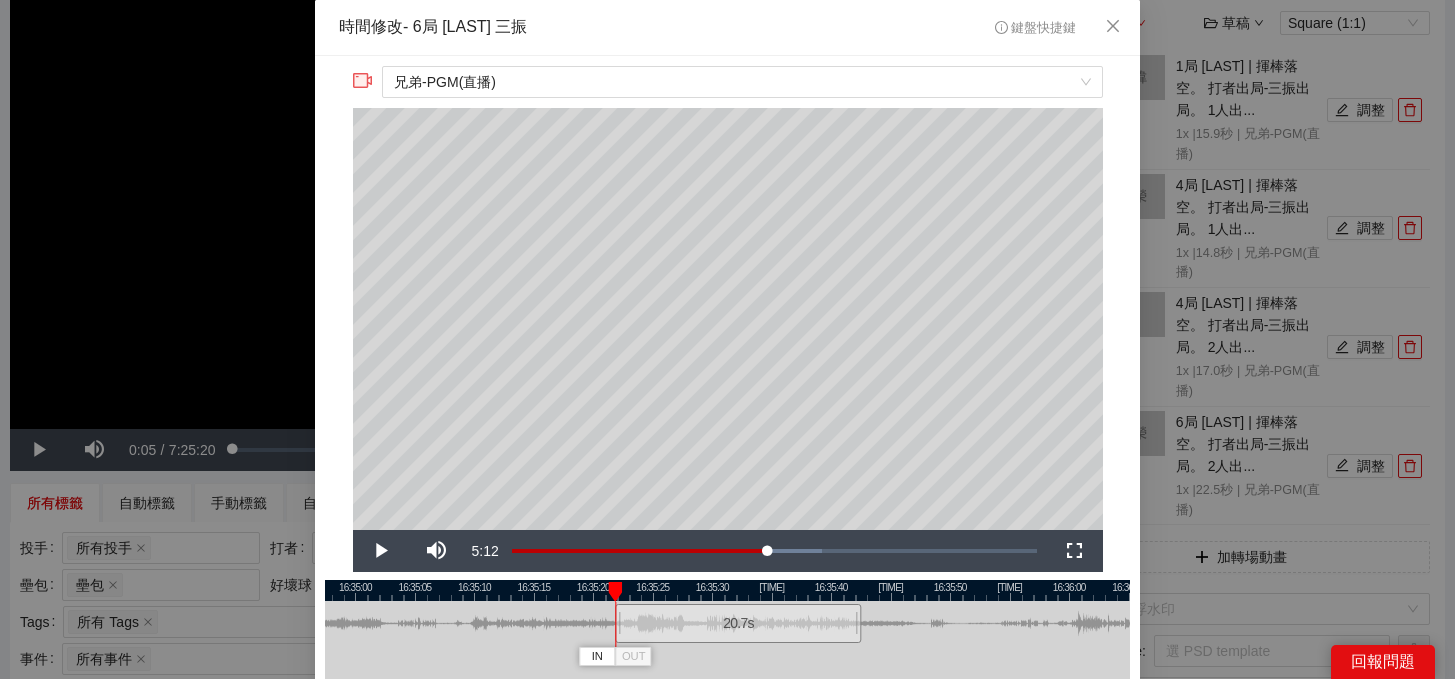 drag, startPoint x: 599, startPoint y: 634, endPoint x: 621, endPoint y: 636, distance: 22.090721 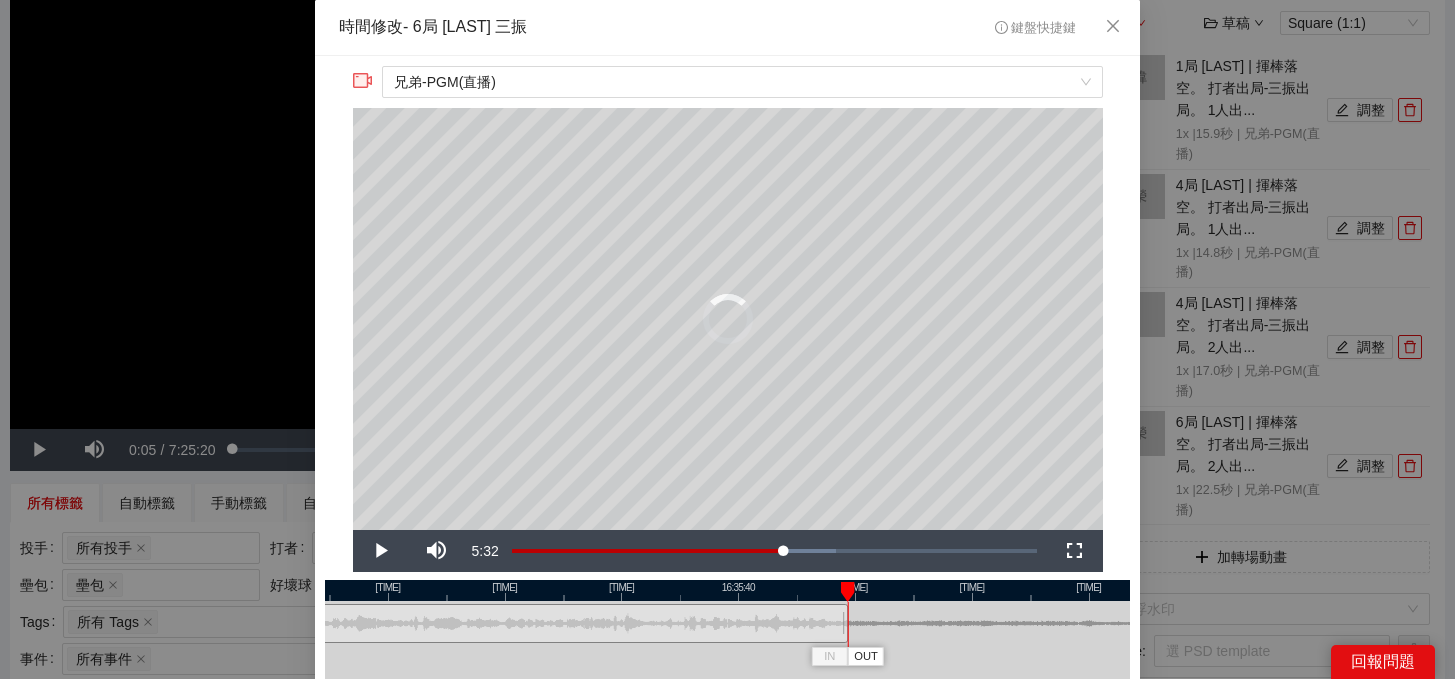 drag, startPoint x: 884, startPoint y: 634, endPoint x: 846, endPoint y: 640, distance: 38.470768 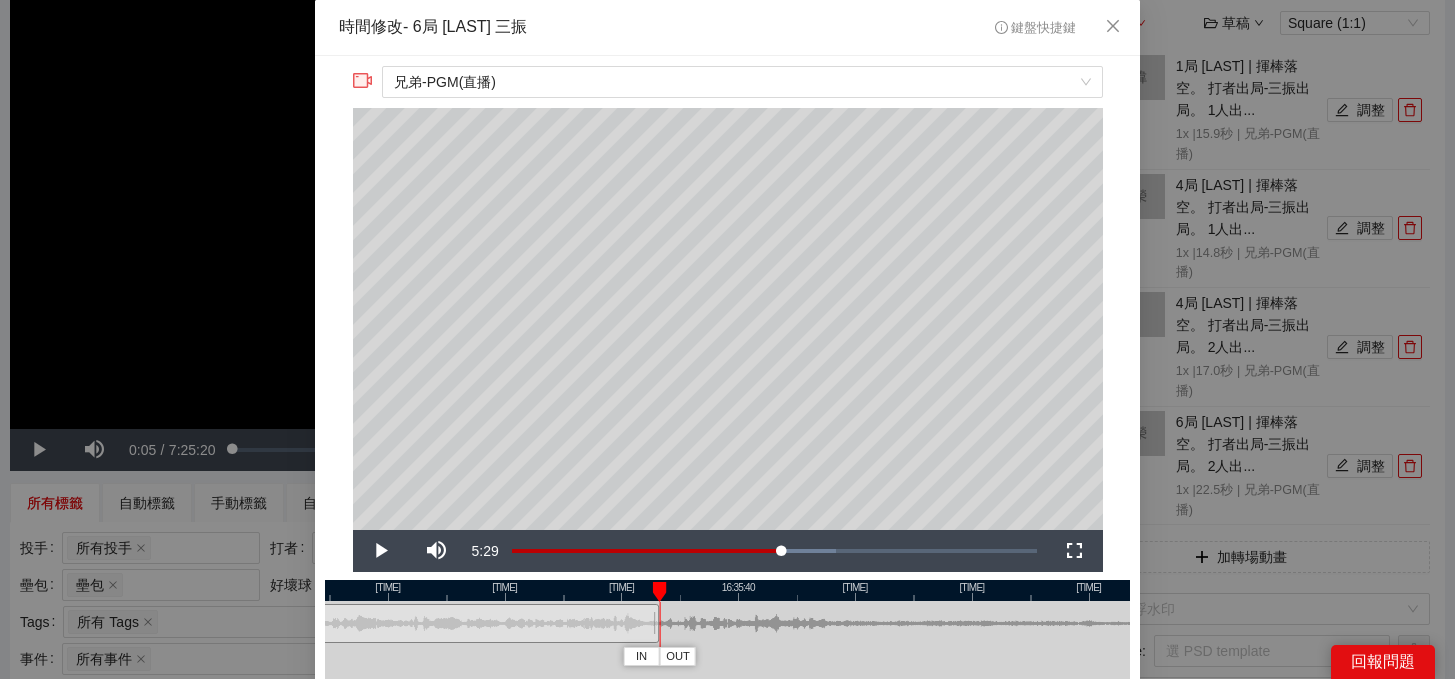 drag, startPoint x: 845, startPoint y: 622, endPoint x: 655, endPoint y: 628, distance: 190.09471 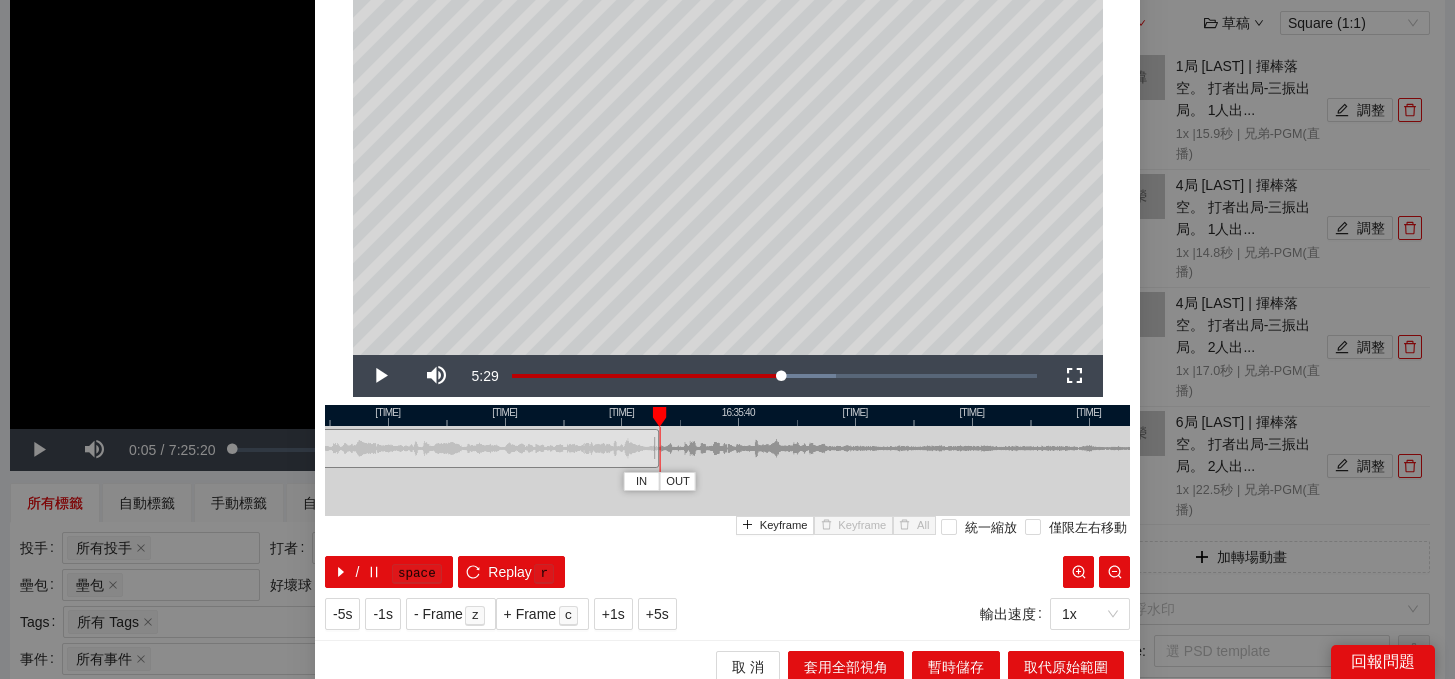 scroll, scrollTop: 188, scrollLeft: 0, axis: vertical 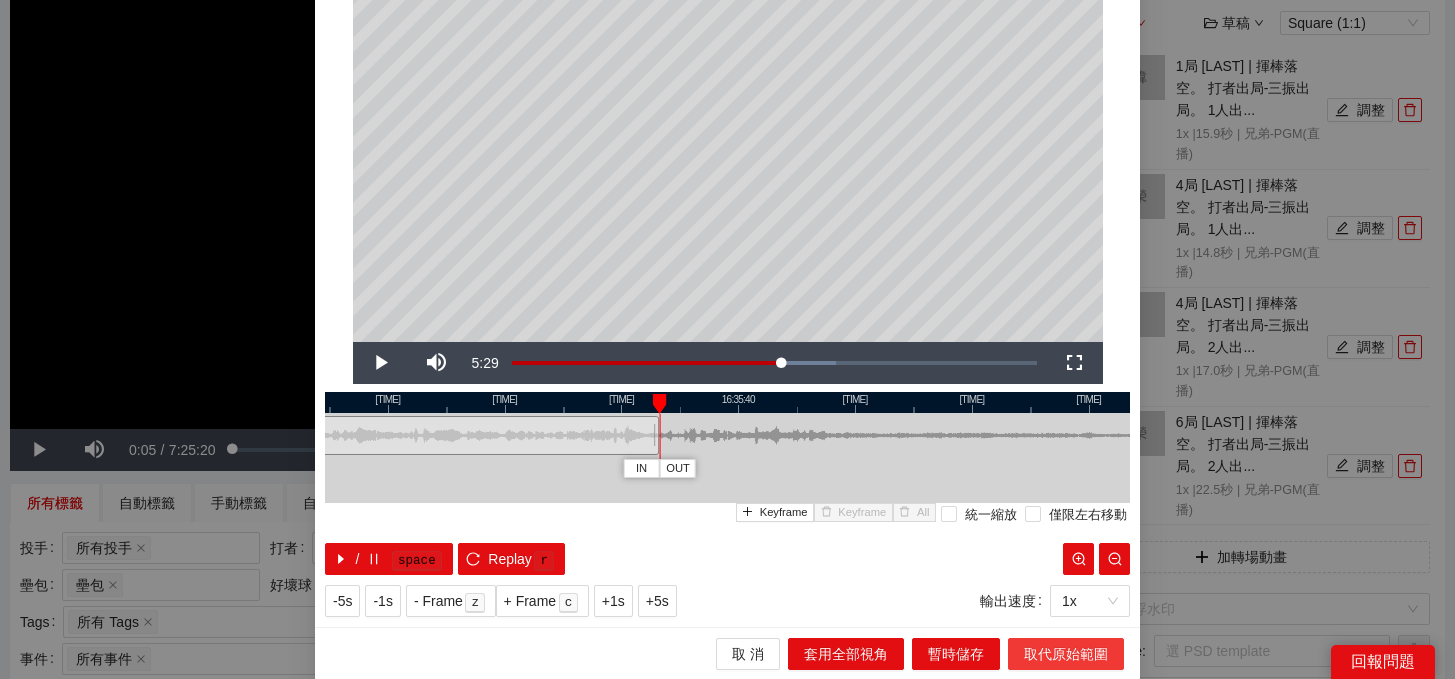click on "取代原始範圍" at bounding box center (1066, 654) 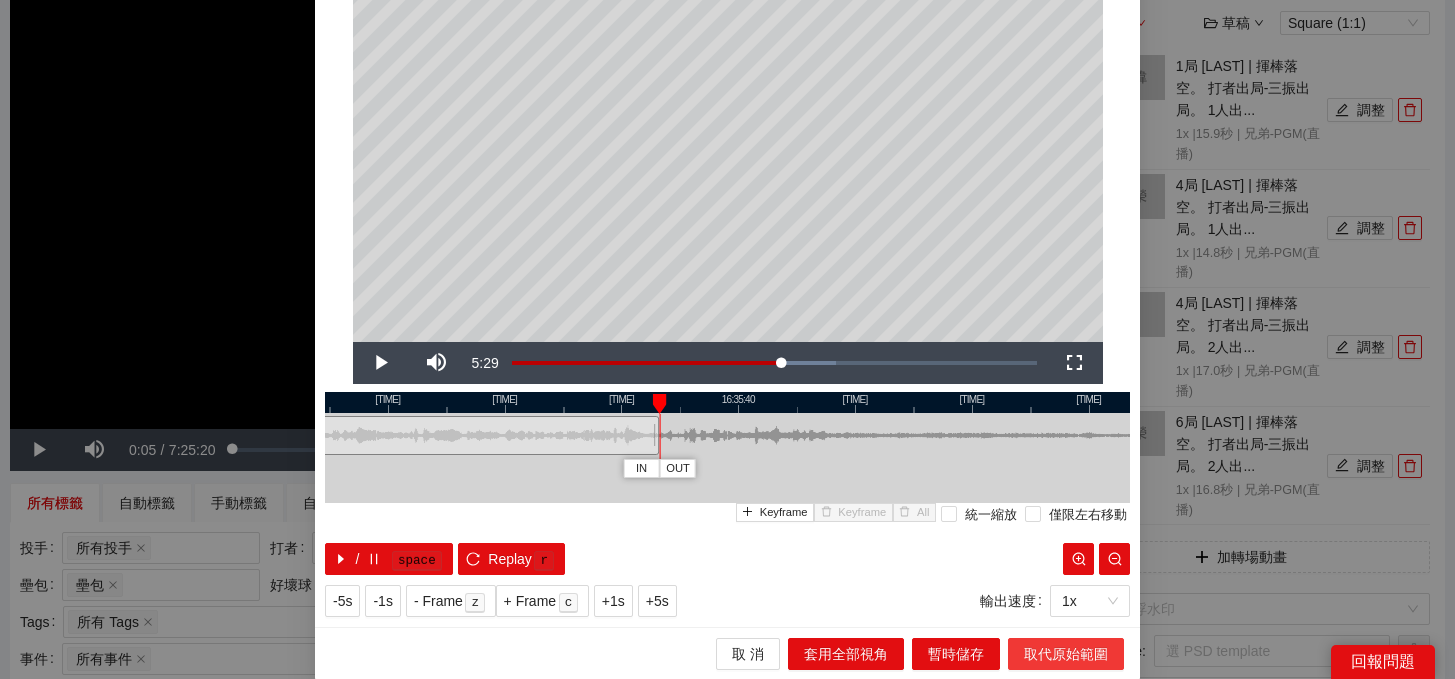 scroll, scrollTop: 0, scrollLeft: 0, axis: both 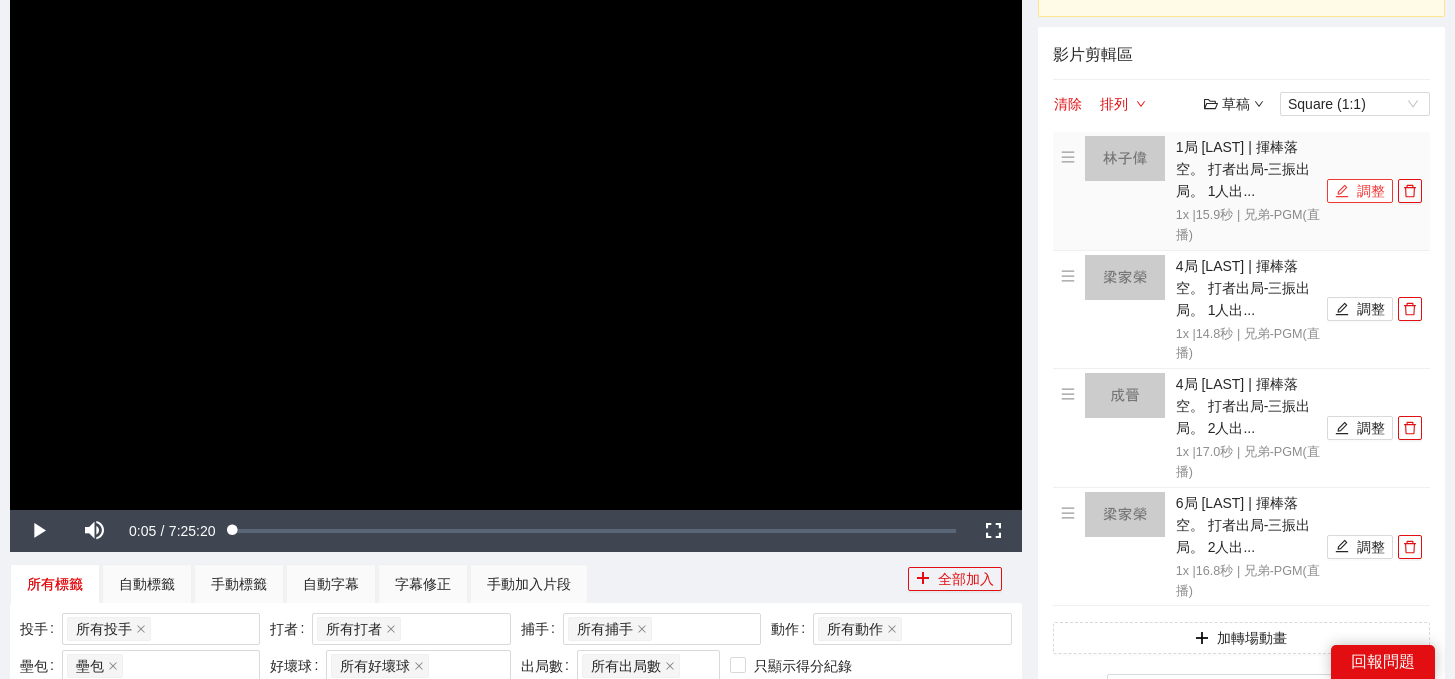 click on "調整" at bounding box center [1360, 191] 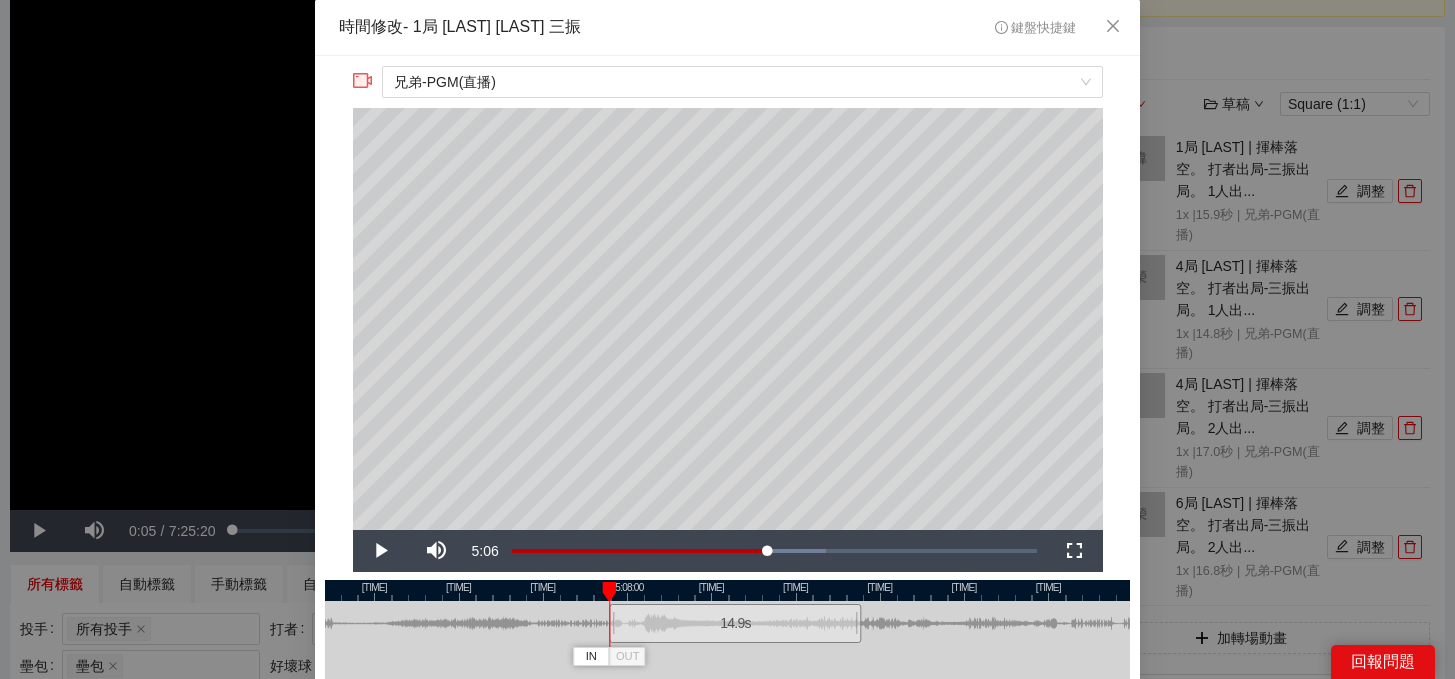 drag, startPoint x: 598, startPoint y: 631, endPoint x: 614, endPoint y: 632, distance: 16.03122 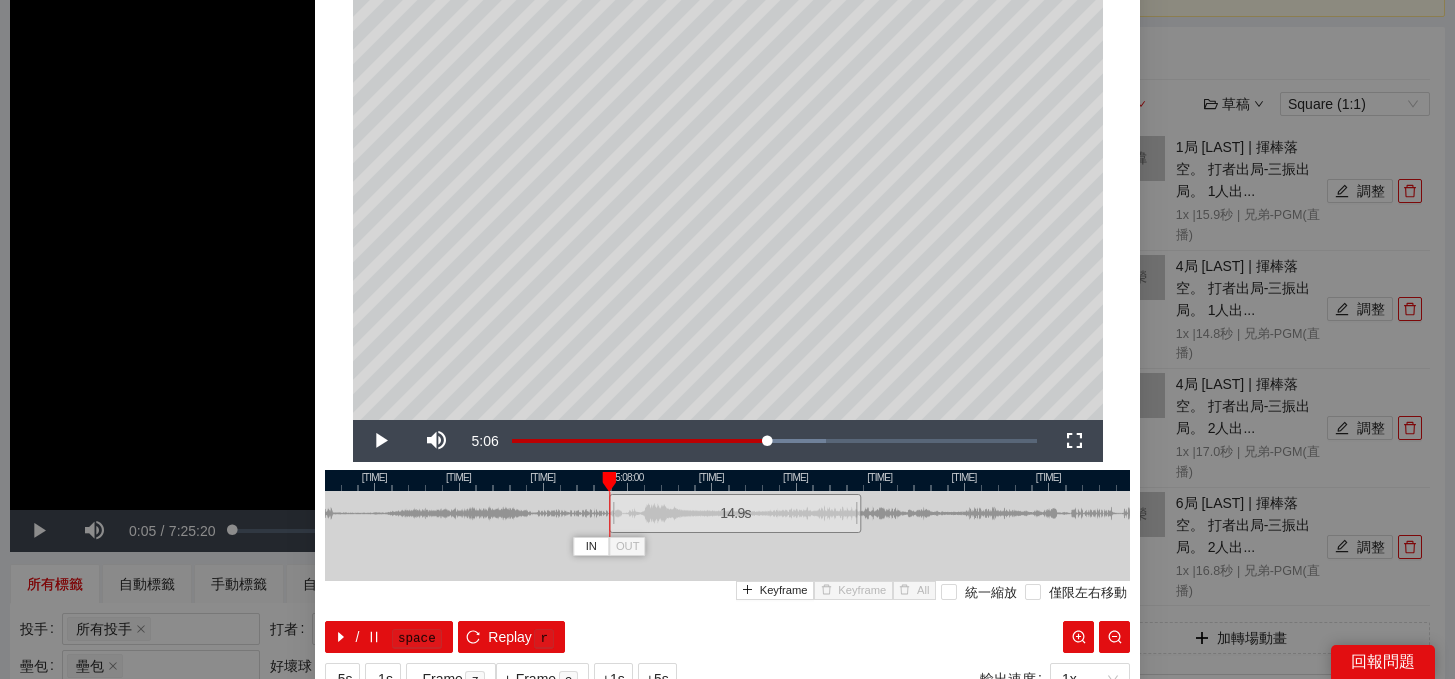 scroll, scrollTop: 132, scrollLeft: 0, axis: vertical 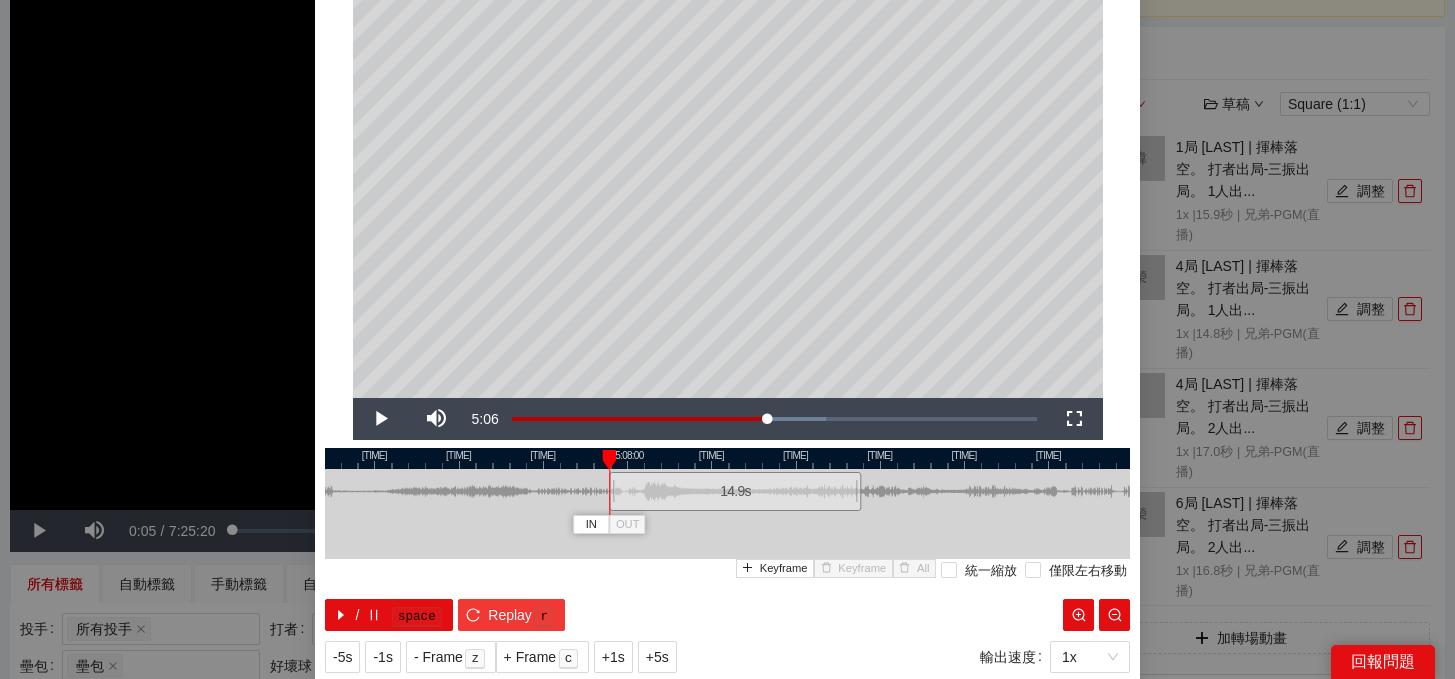 click on "Replay" at bounding box center (510, 615) 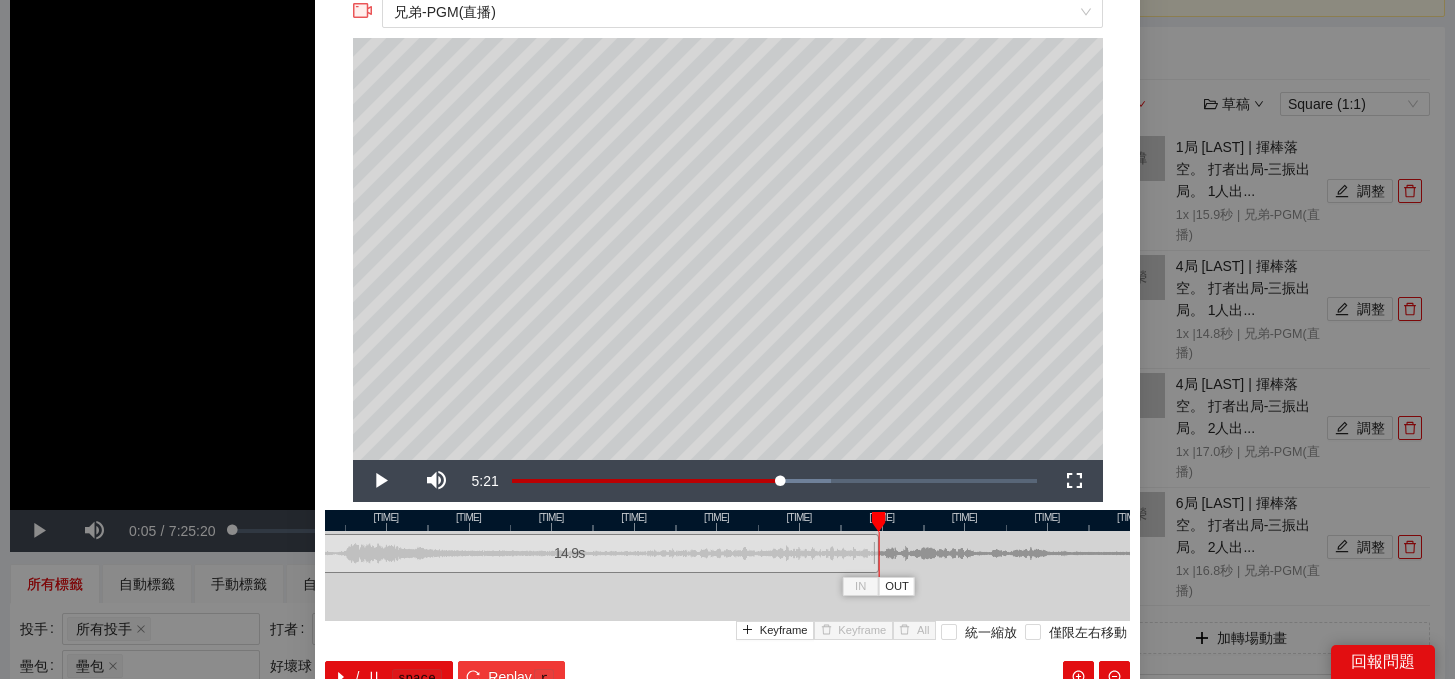 scroll, scrollTop: 188, scrollLeft: 0, axis: vertical 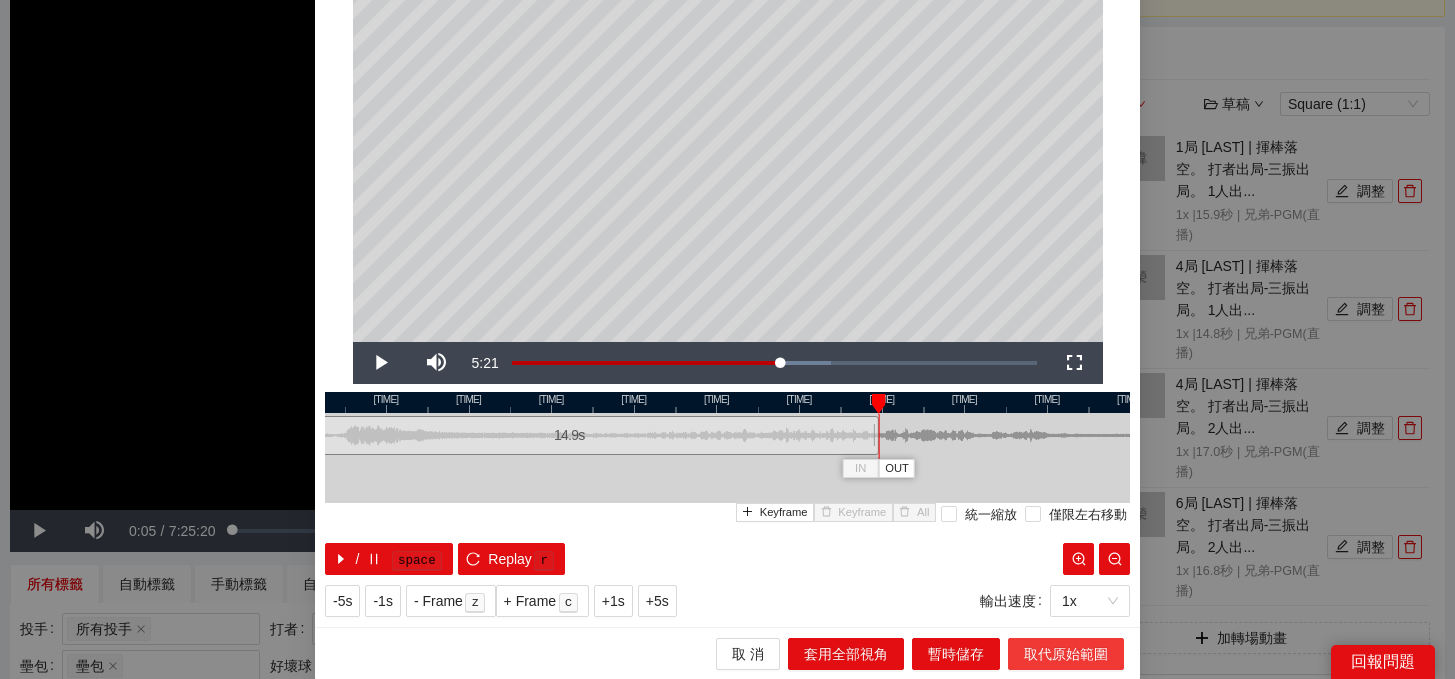 click on "取代原始範圍" at bounding box center [1066, 654] 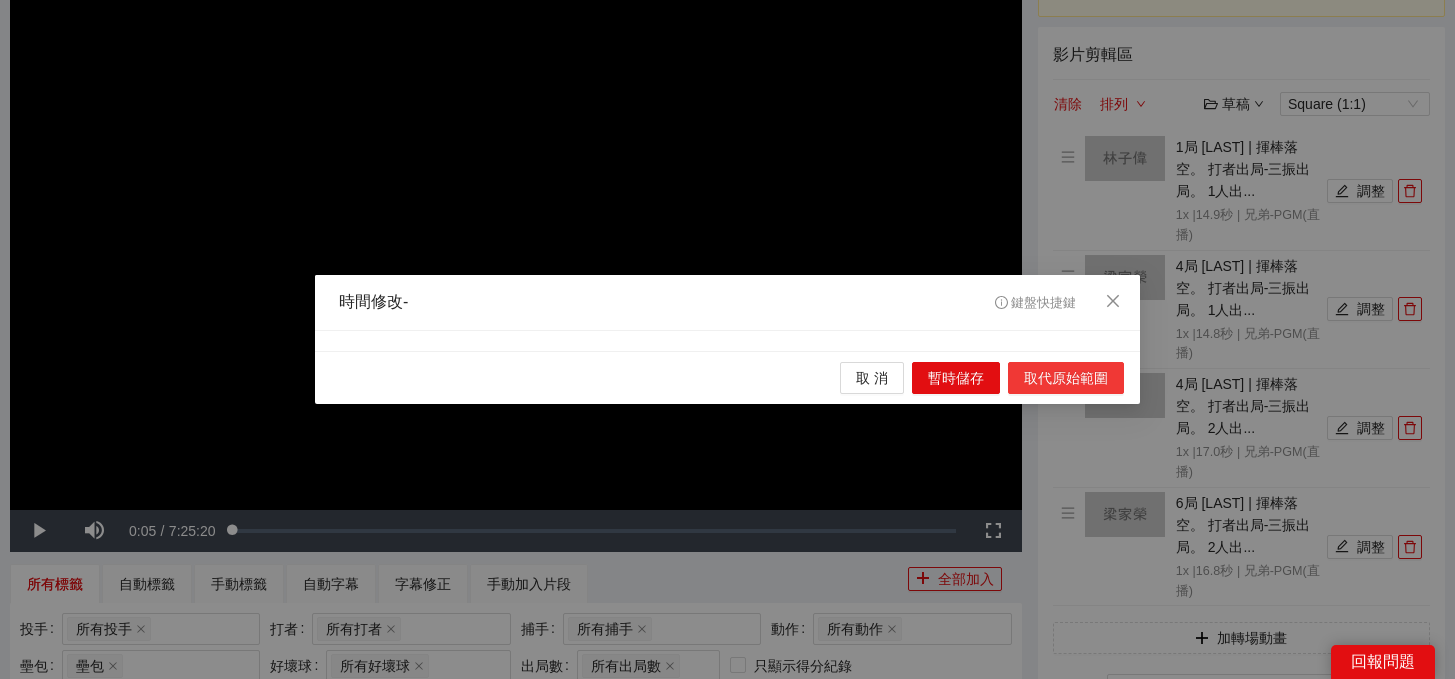 scroll, scrollTop: 0, scrollLeft: 0, axis: both 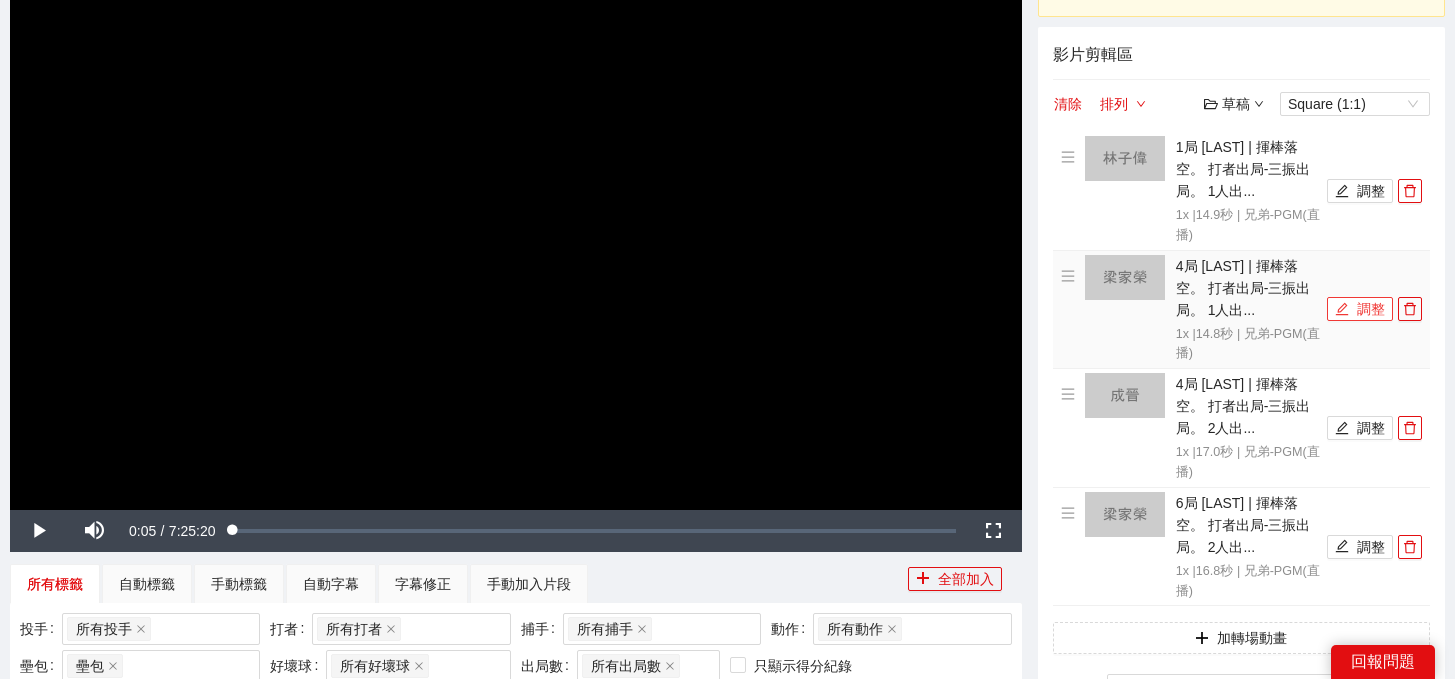 click on "調整" at bounding box center [1360, 309] 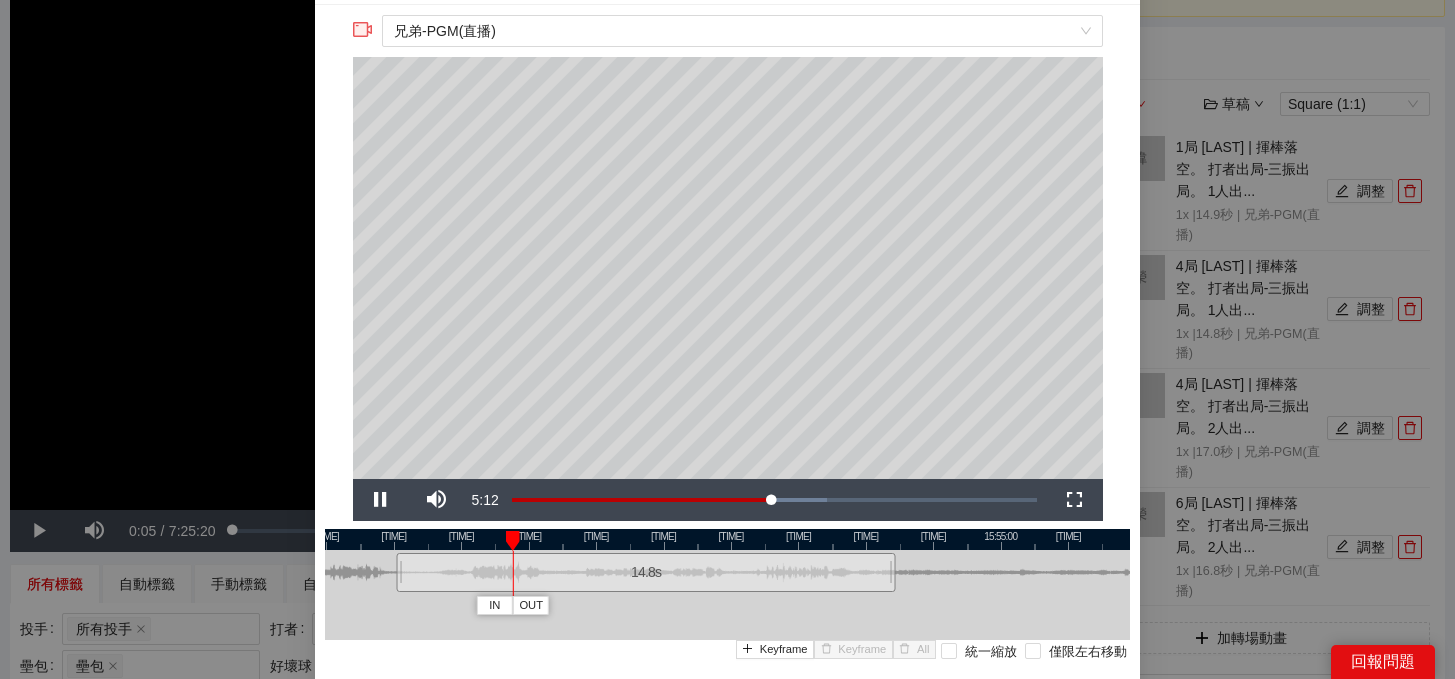 scroll, scrollTop: 48, scrollLeft: 0, axis: vertical 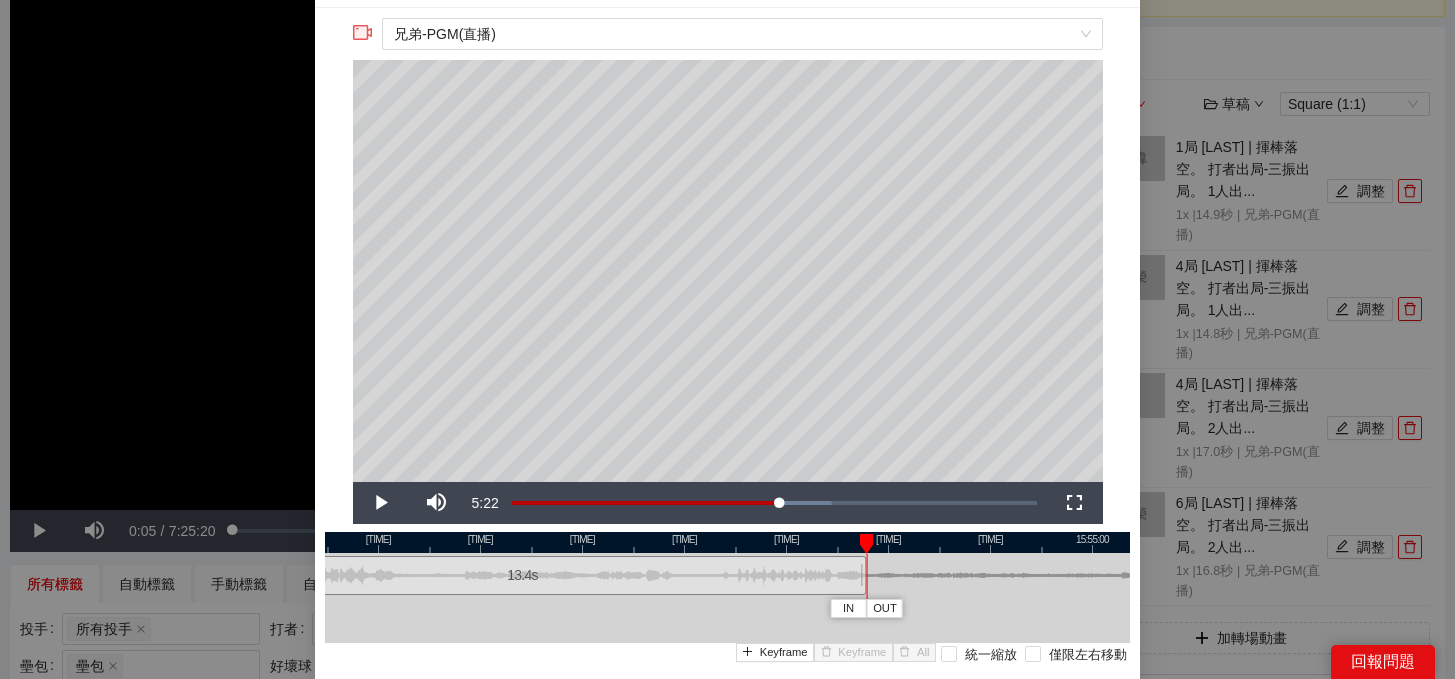 drag, startPoint x: 930, startPoint y: 583, endPoint x: 864, endPoint y: 582, distance: 66.007576 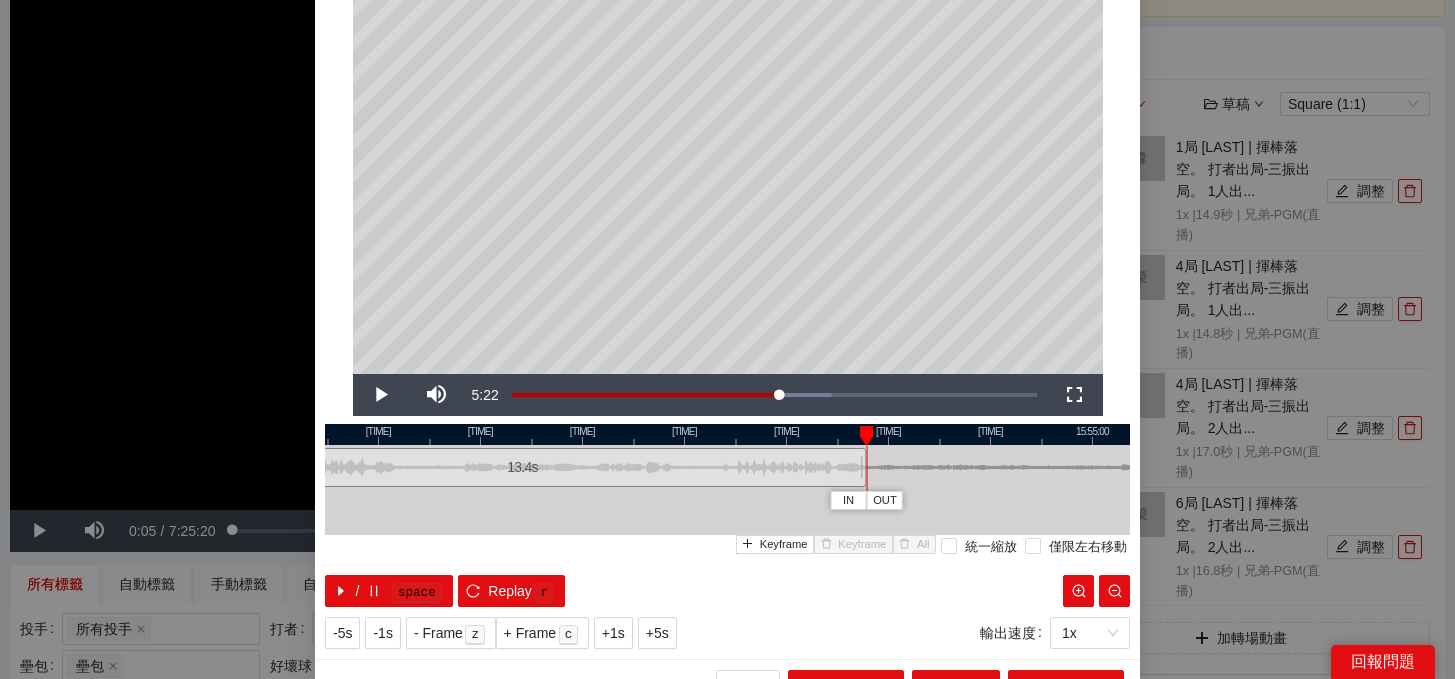 scroll, scrollTop: 188, scrollLeft: 0, axis: vertical 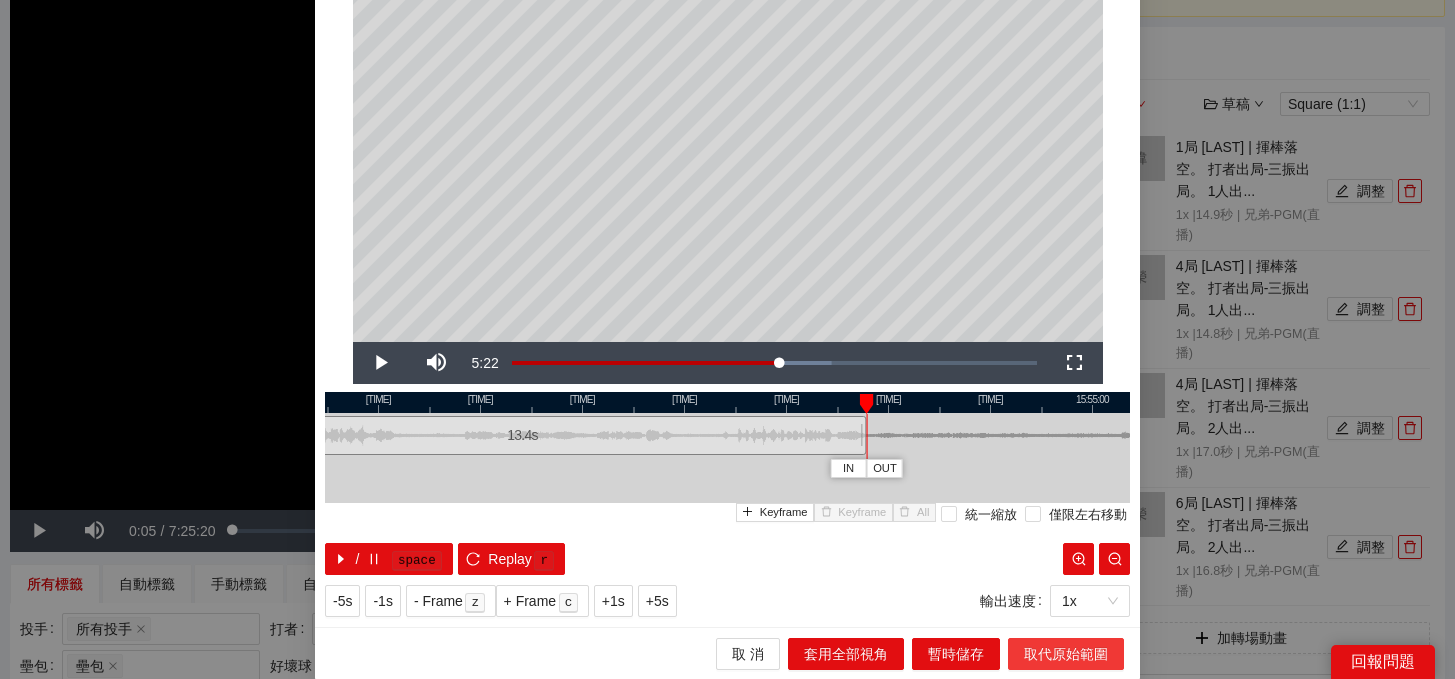 click on "取代原始範圍" at bounding box center (1066, 654) 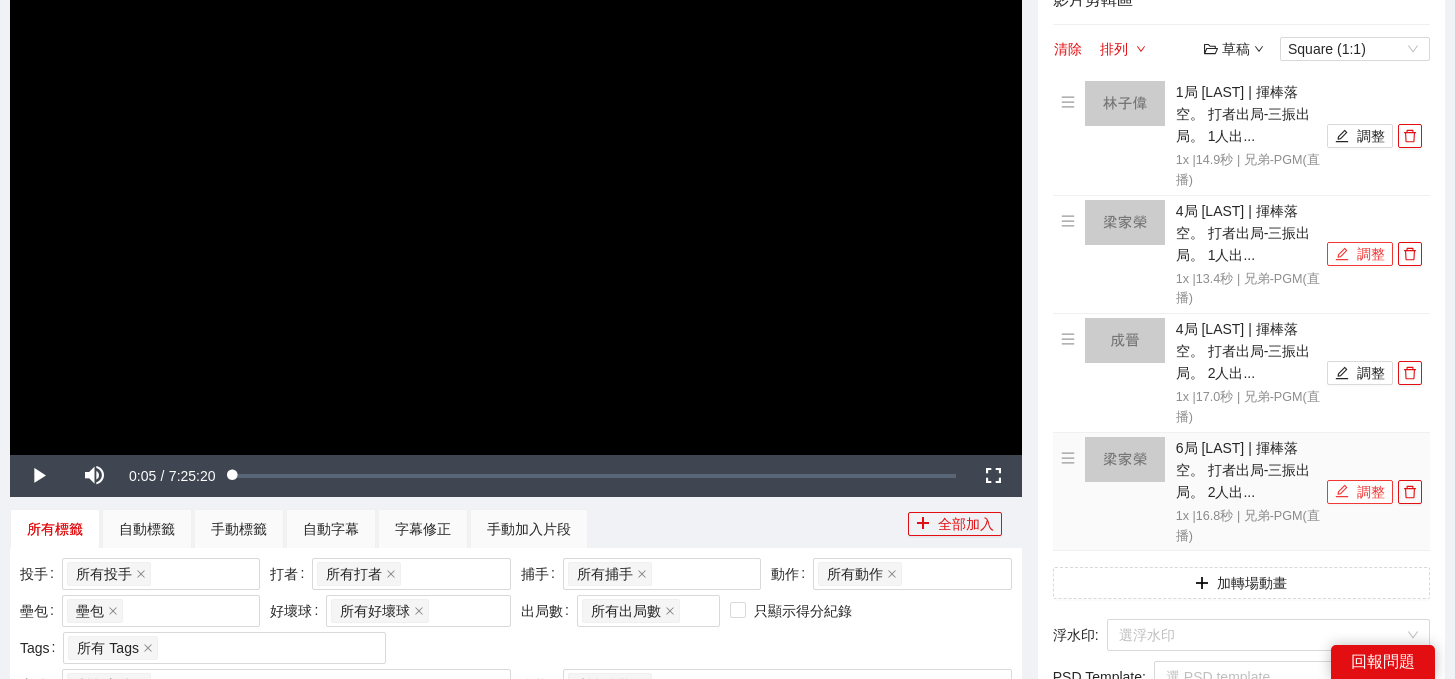 scroll, scrollTop: 289, scrollLeft: 0, axis: vertical 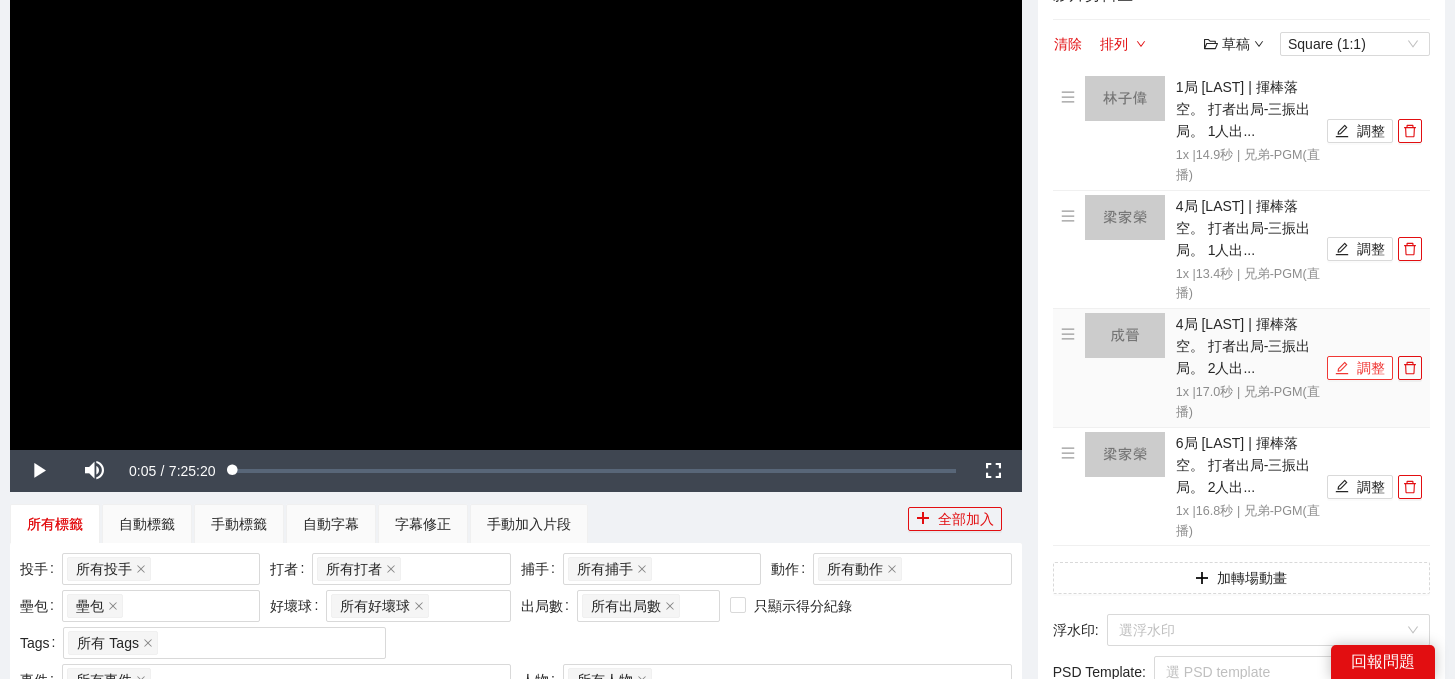 click on "調整" at bounding box center (1360, 368) 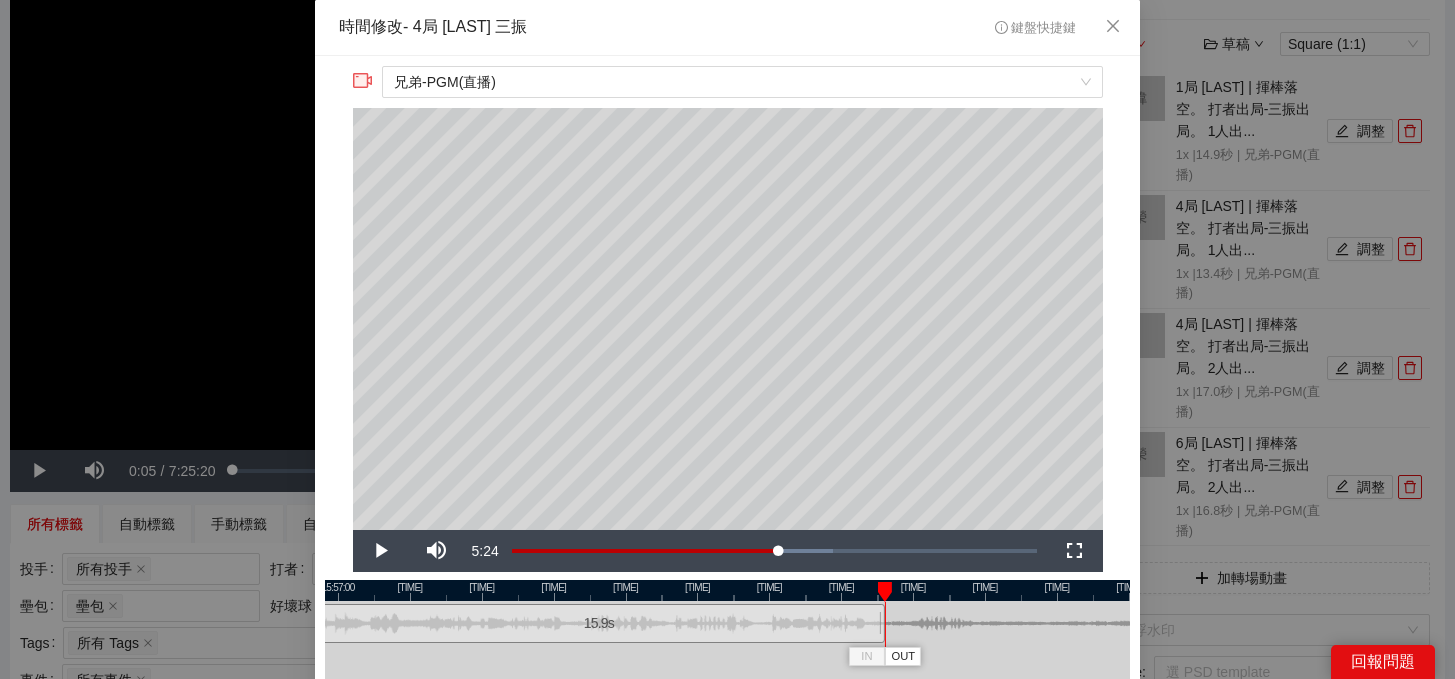 drag, startPoint x: 919, startPoint y: 629, endPoint x: 877, endPoint y: 633, distance: 42.190044 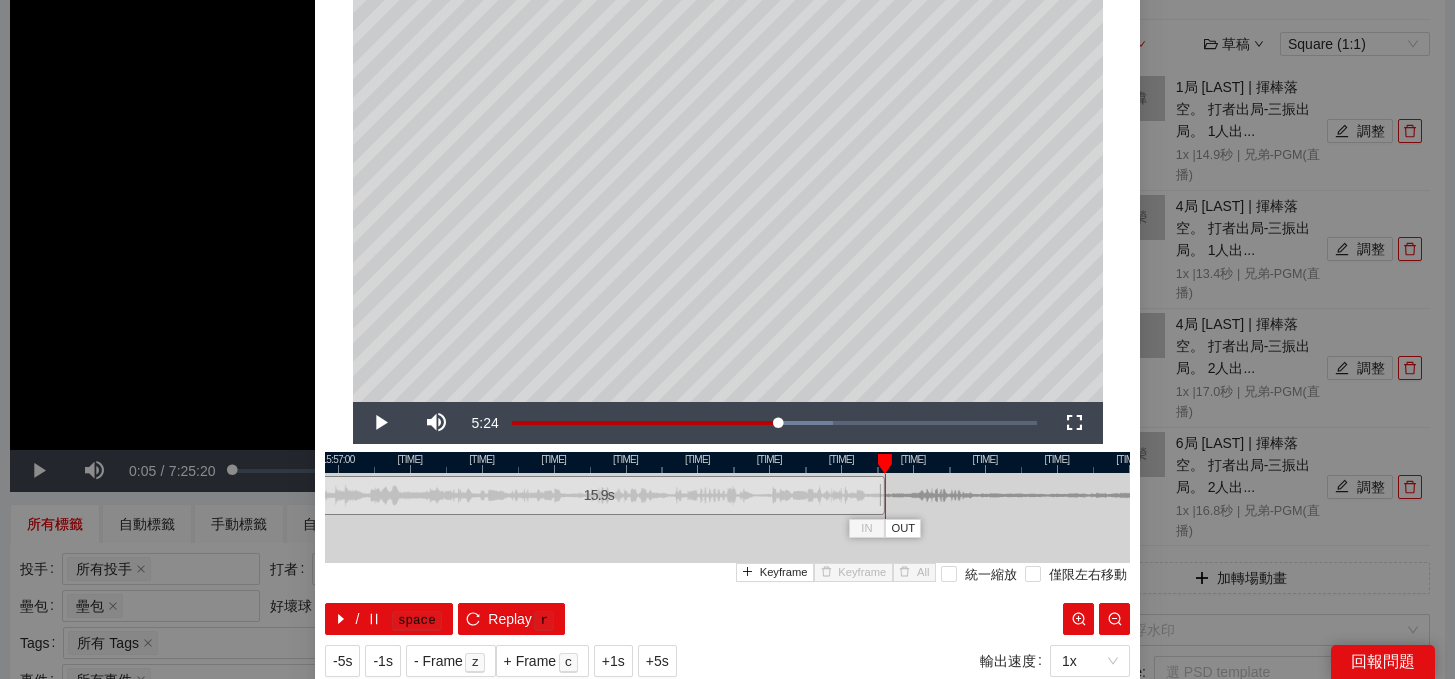scroll, scrollTop: 183, scrollLeft: 0, axis: vertical 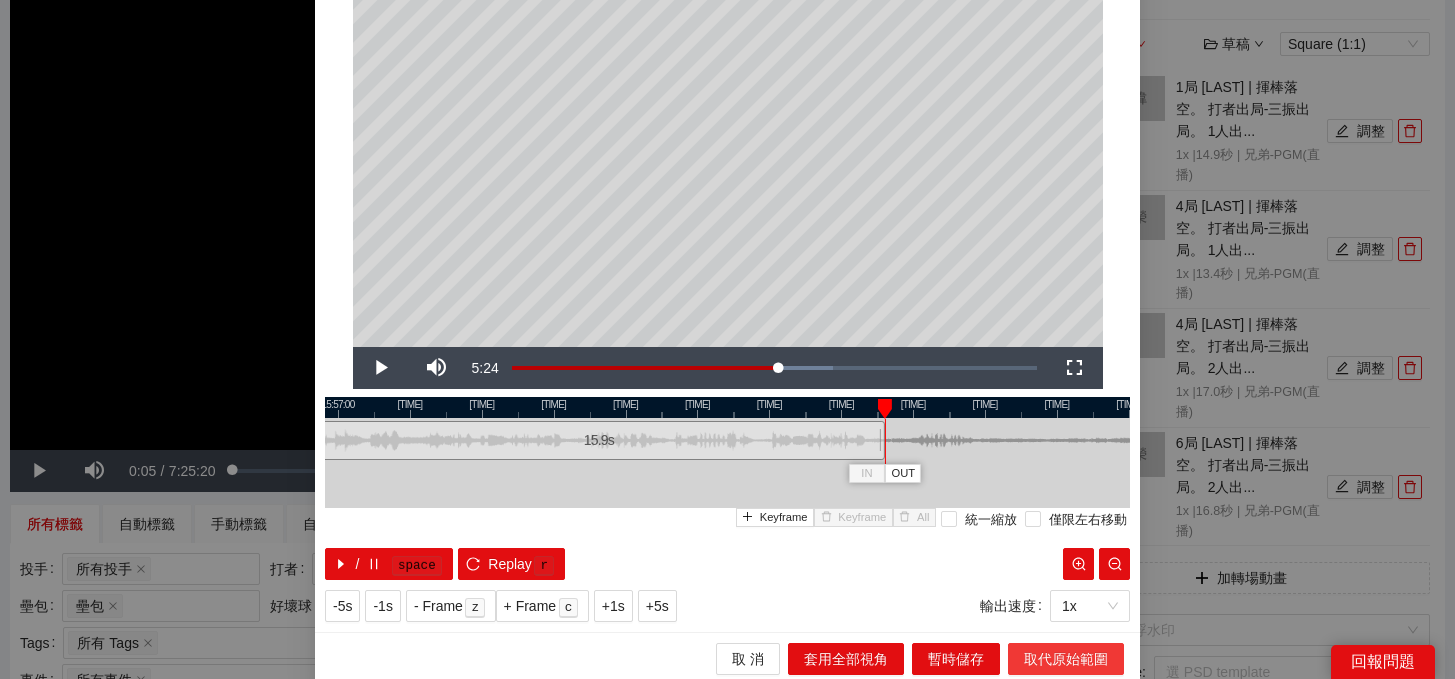 click on "取代原始範圍" at bounding box center (1066, 659) 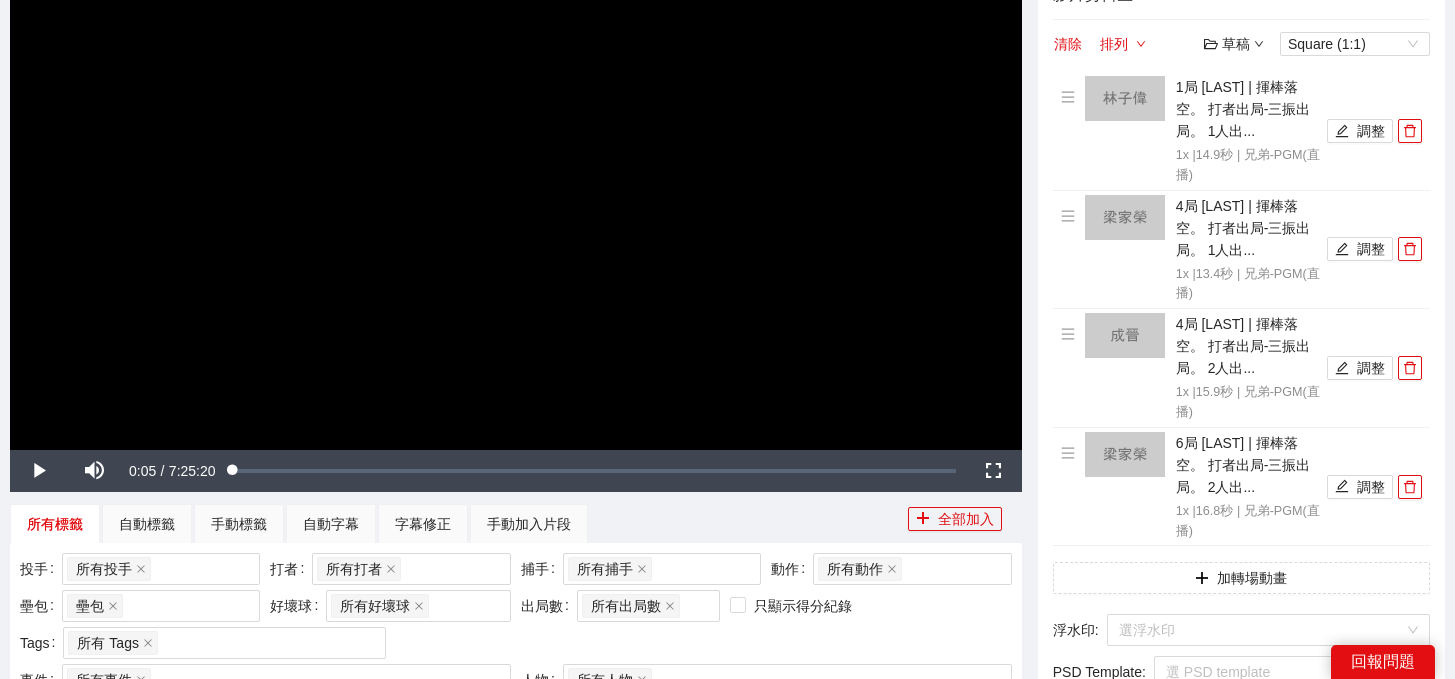 scroll, scrollTop: 0, scrollLeft: 0, axis: both 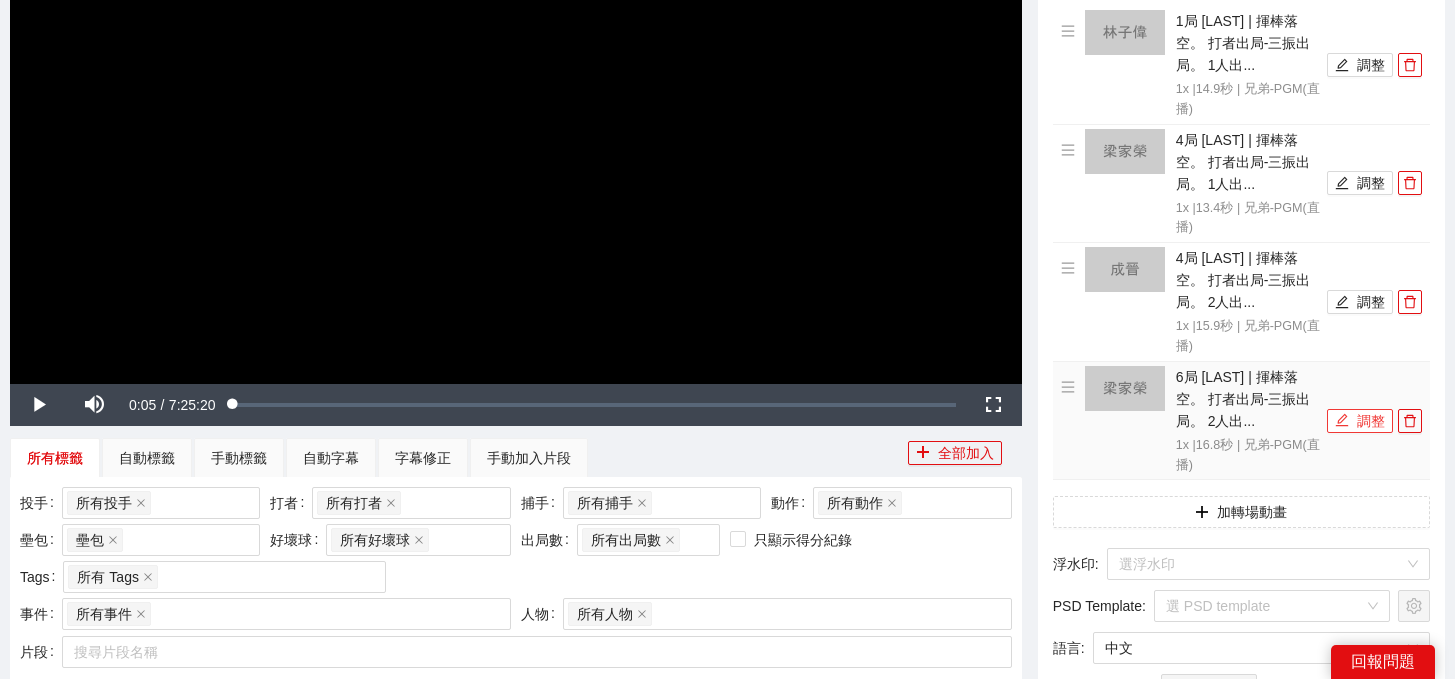 click 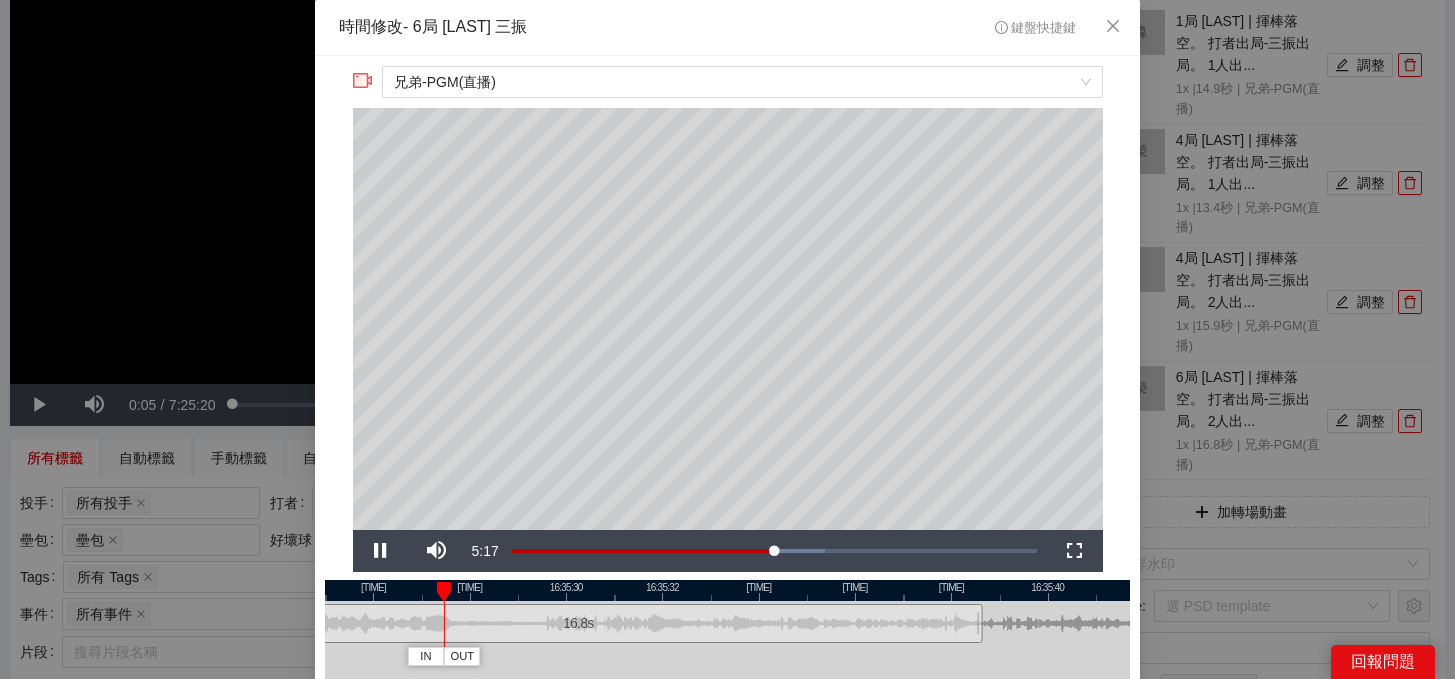 drag, startPoint x: 810, startPoint y: 591, endPoint x: 1015, endPoint y: 595, distance: 205.03902 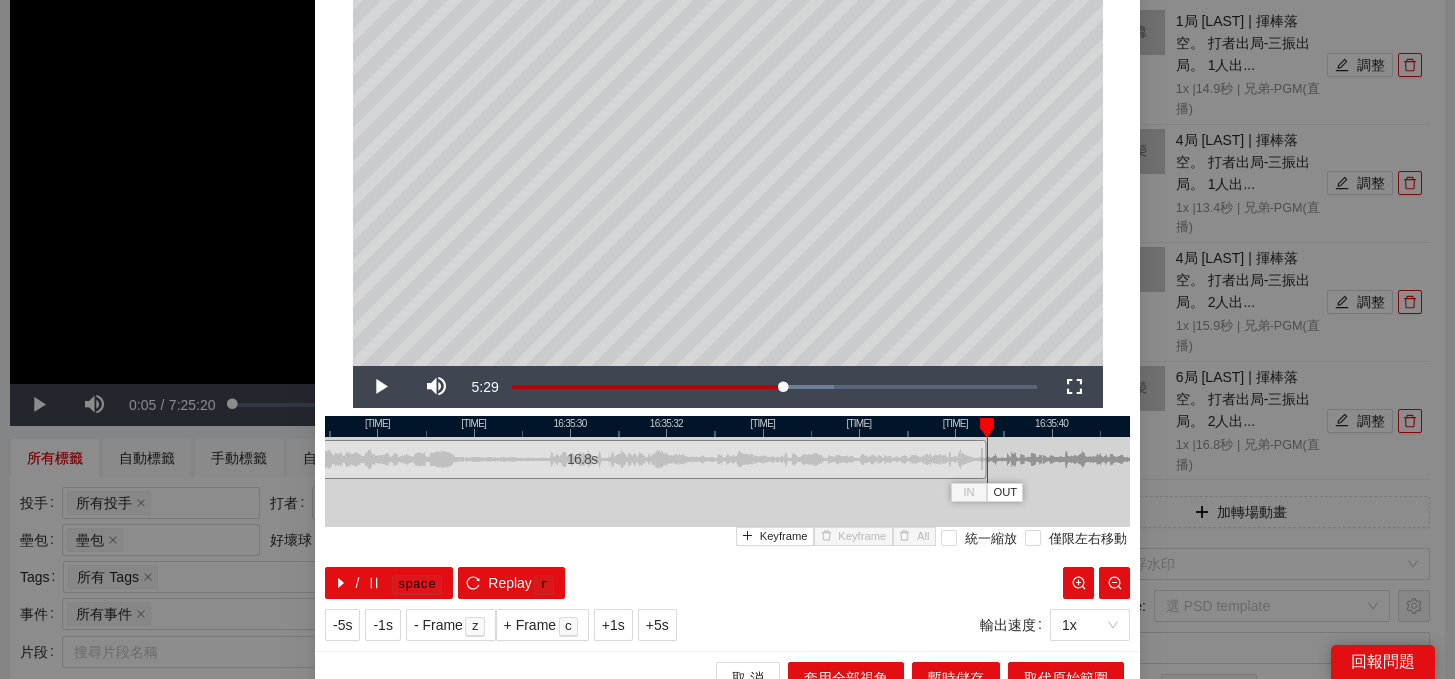 scroll, scrollTop: 188, scrollLeft: 0, axis: vertical 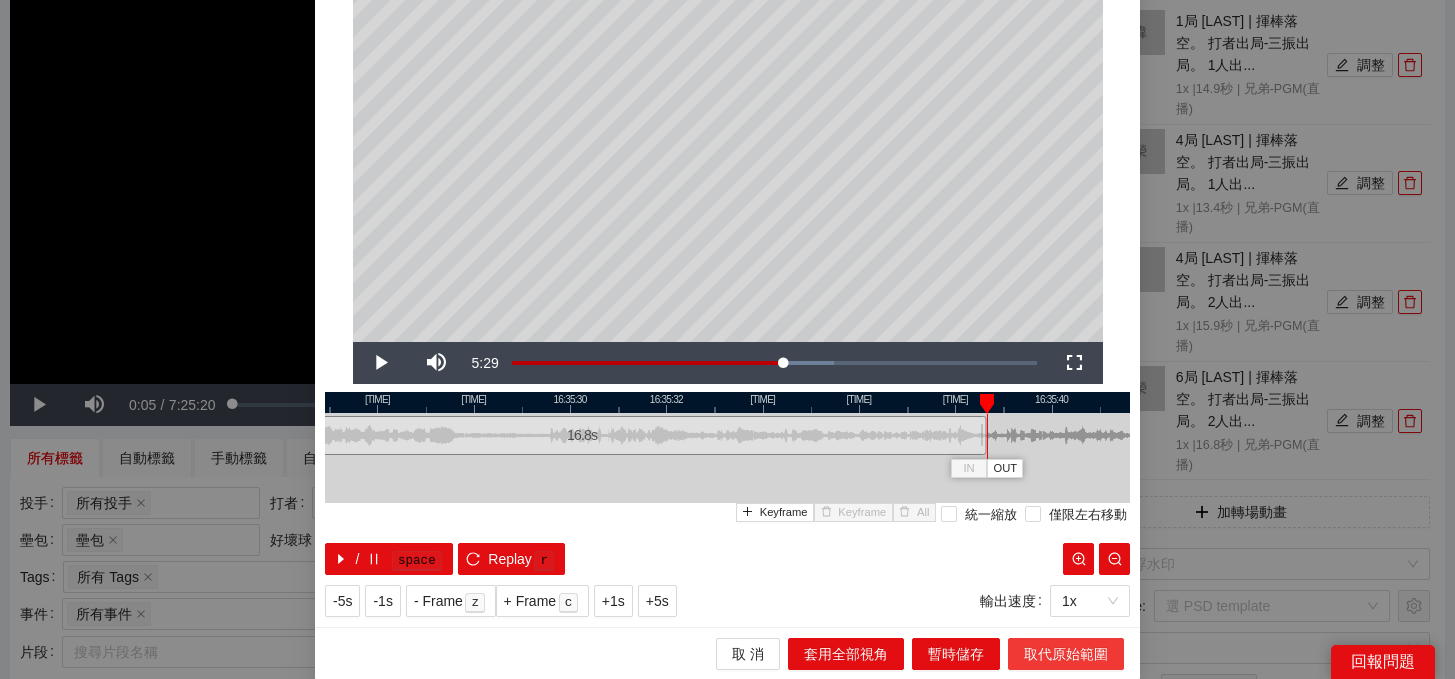 click on "取代原始範圍" at bounding box center [1066, 654] 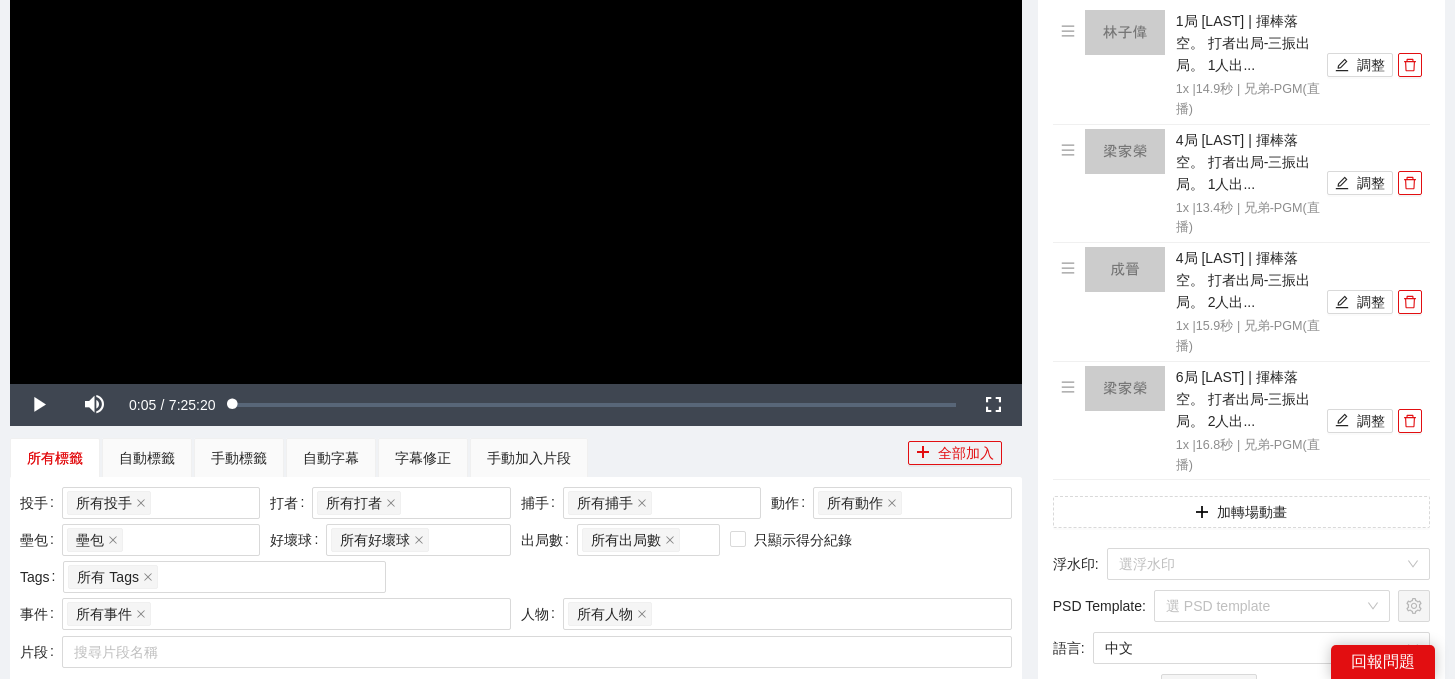 scroll, scrollTop: 0, scrollLeft: 0, axis: both 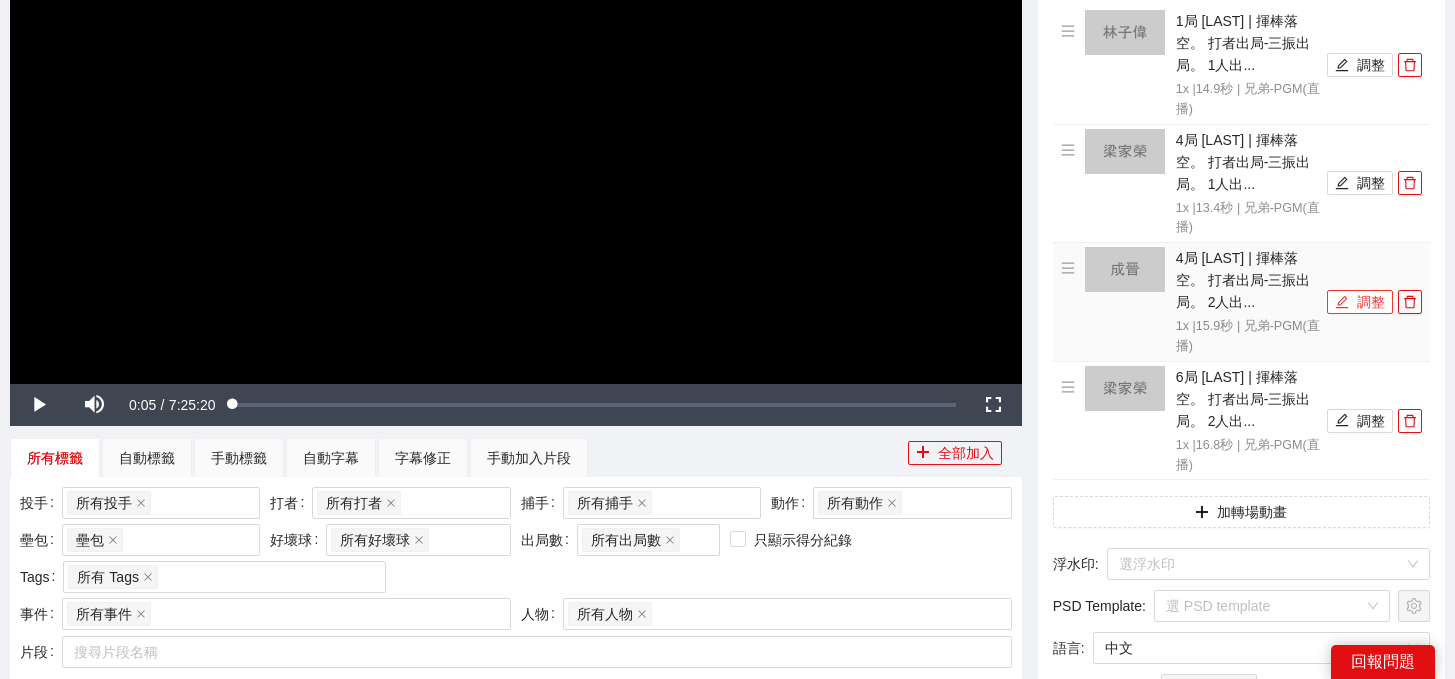 click 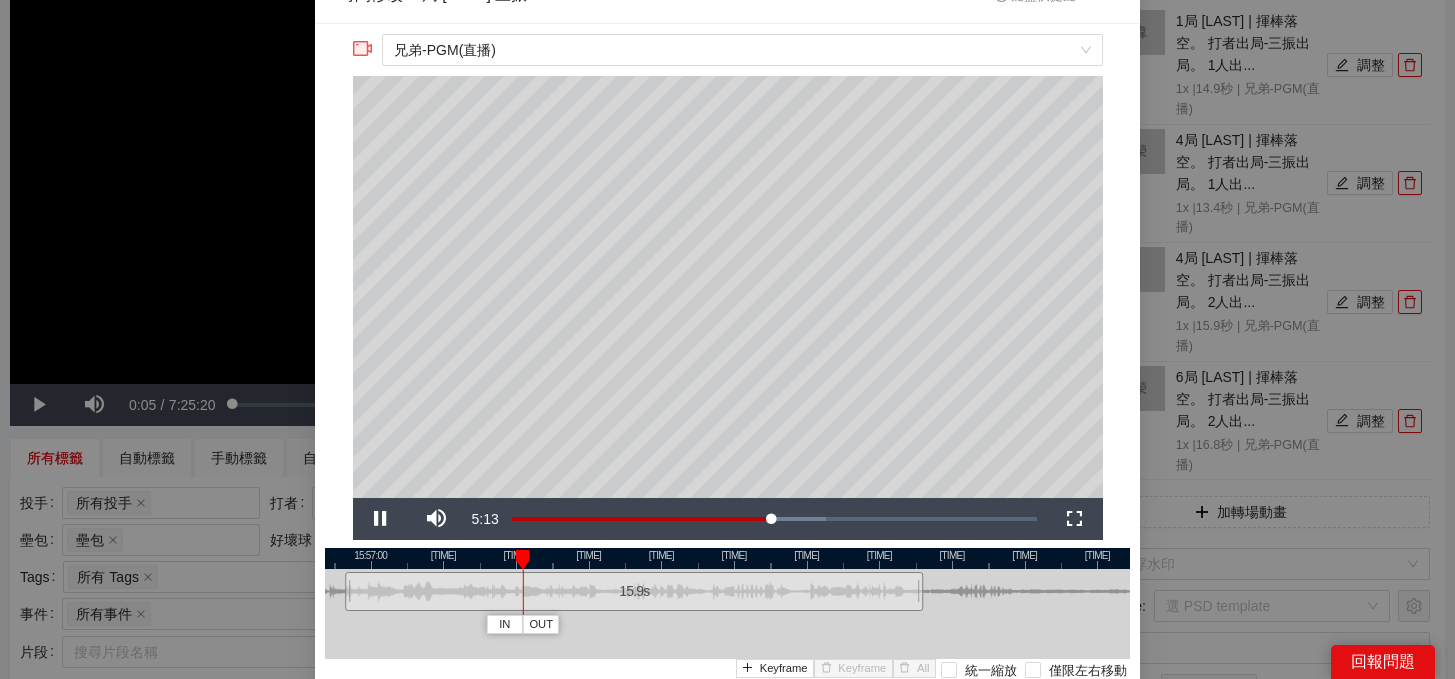 scroll, scrollTop: 13, scrollLeft: 0, axis: vertical 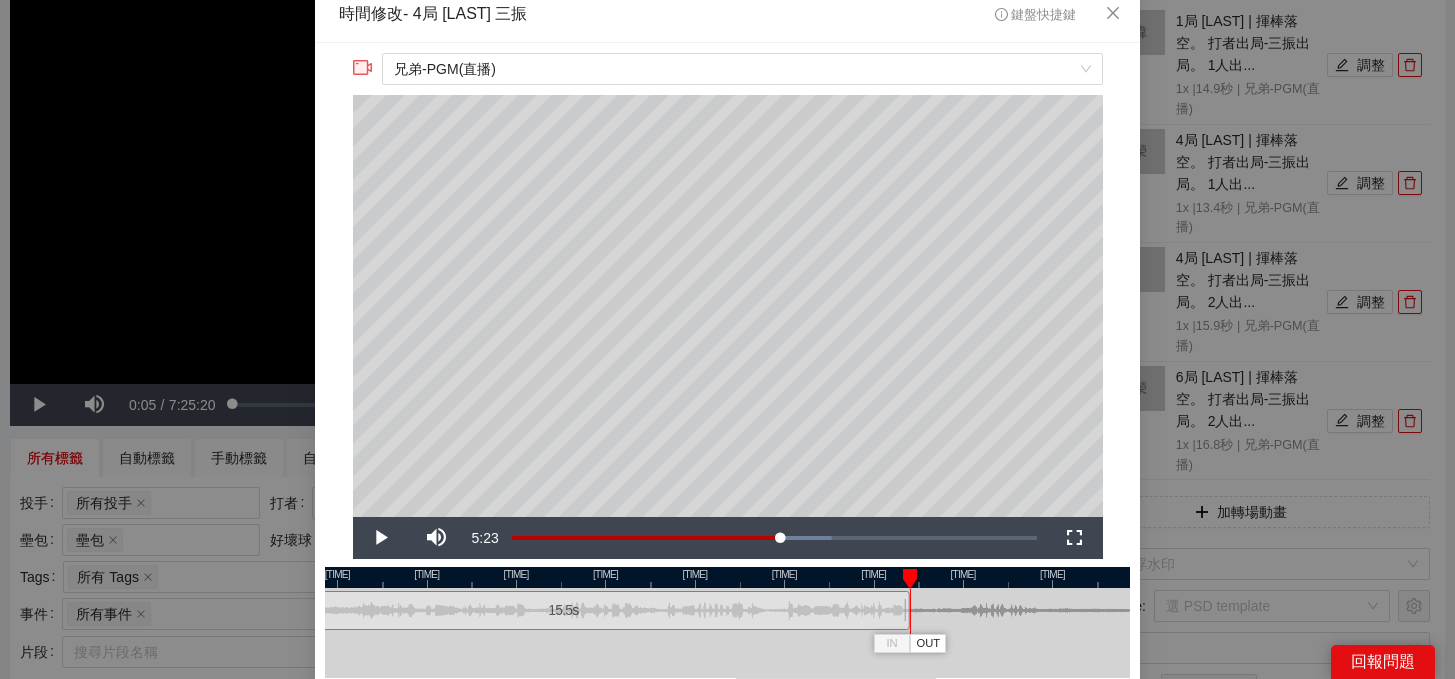 drag, startPoint x: 920, startPoint y: 619, endPoint x: 902, endPoint y: 618, distance: 18.027756 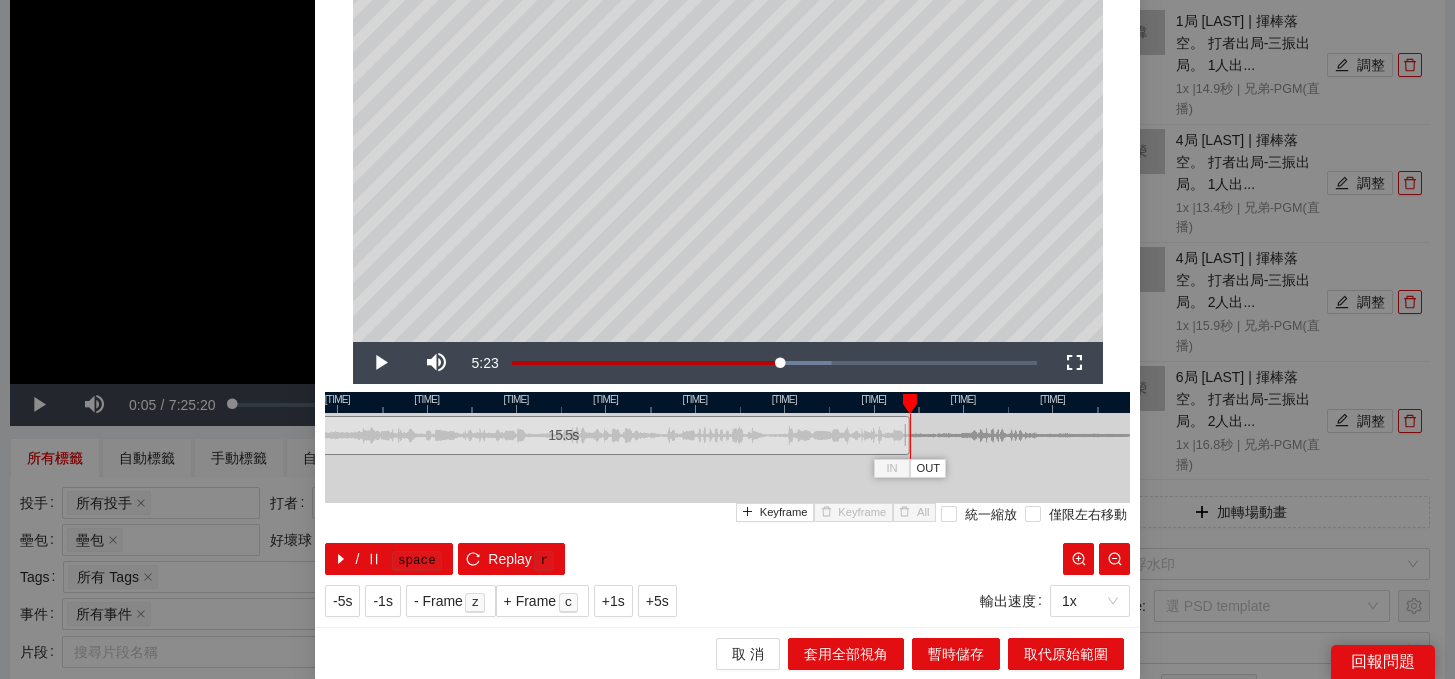 scroll, scrollTop: 188, scrollLeft: 0, axis: vertical 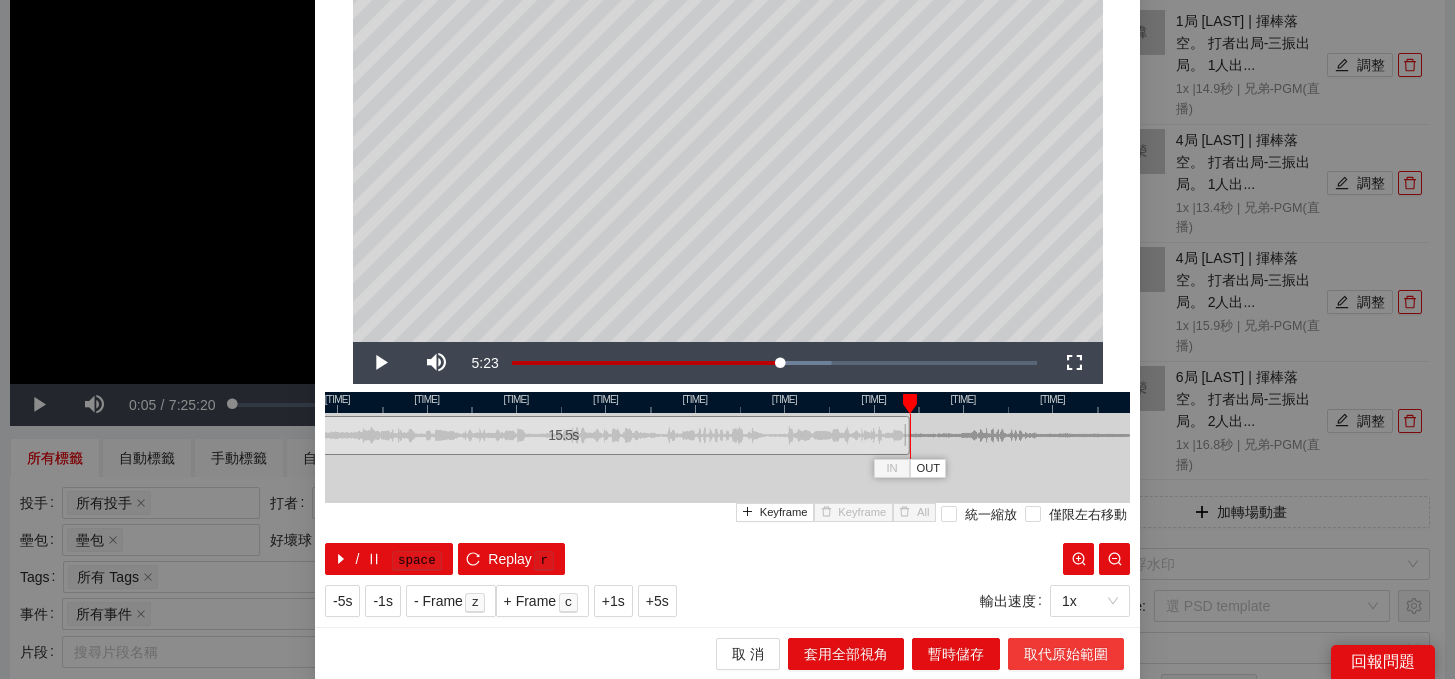 click on "取代原始範圍" at bounding box center (1066, 654) 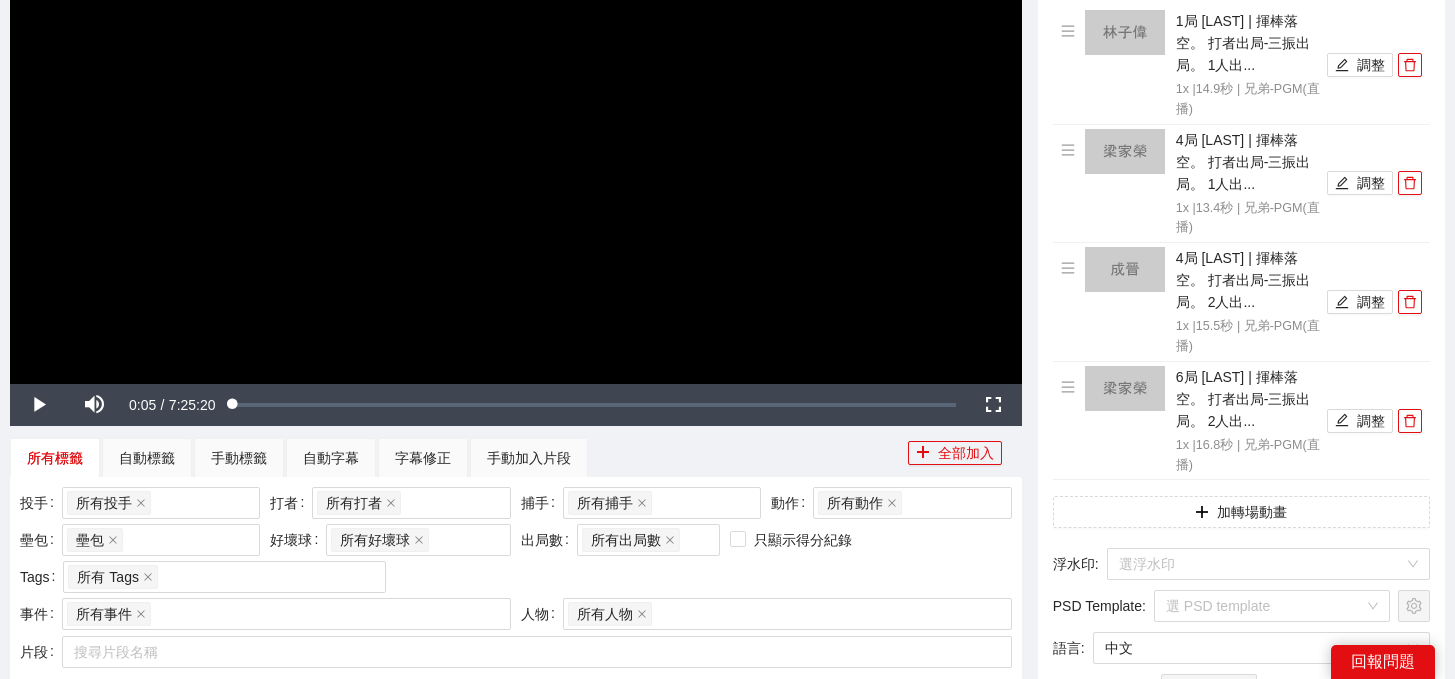 scroll, scrollTop: 0, scrollLeft: 0, axis: both 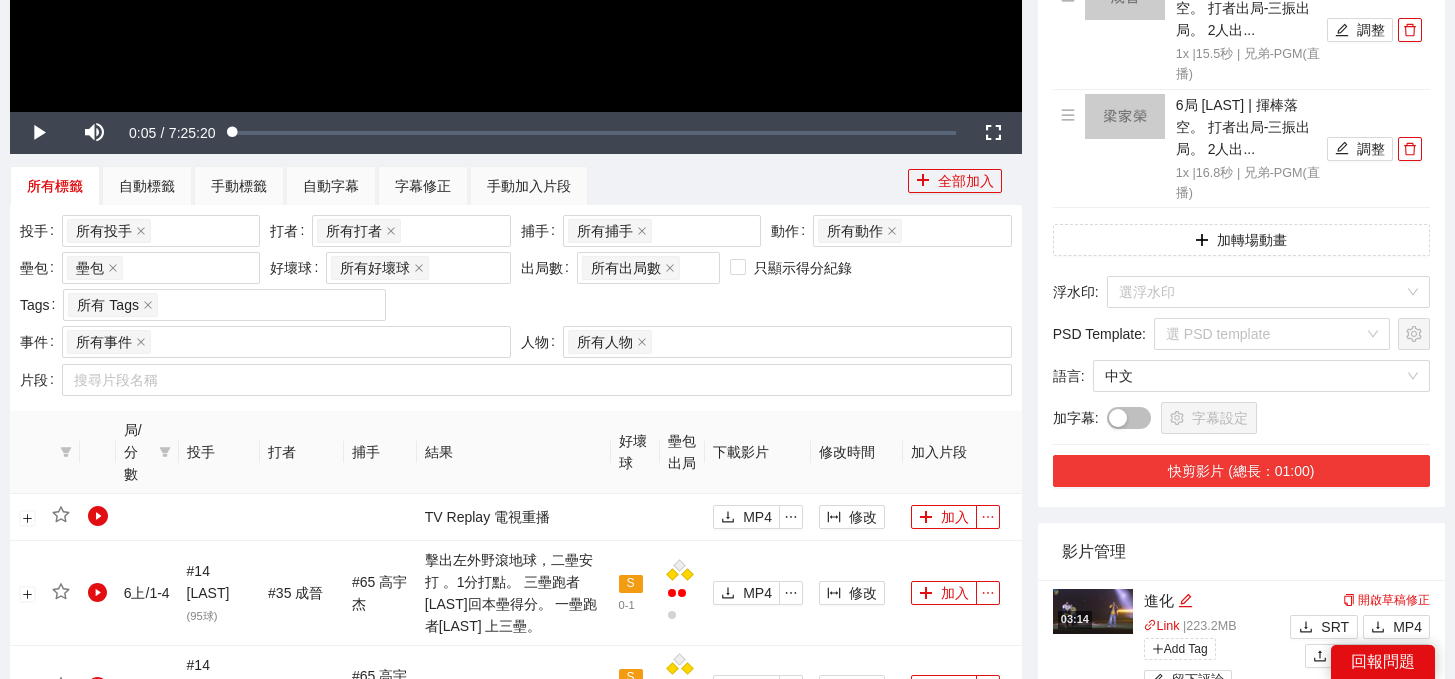 click on "快剪影片 (總長：01:00)" at bounding box center [1241, 471] 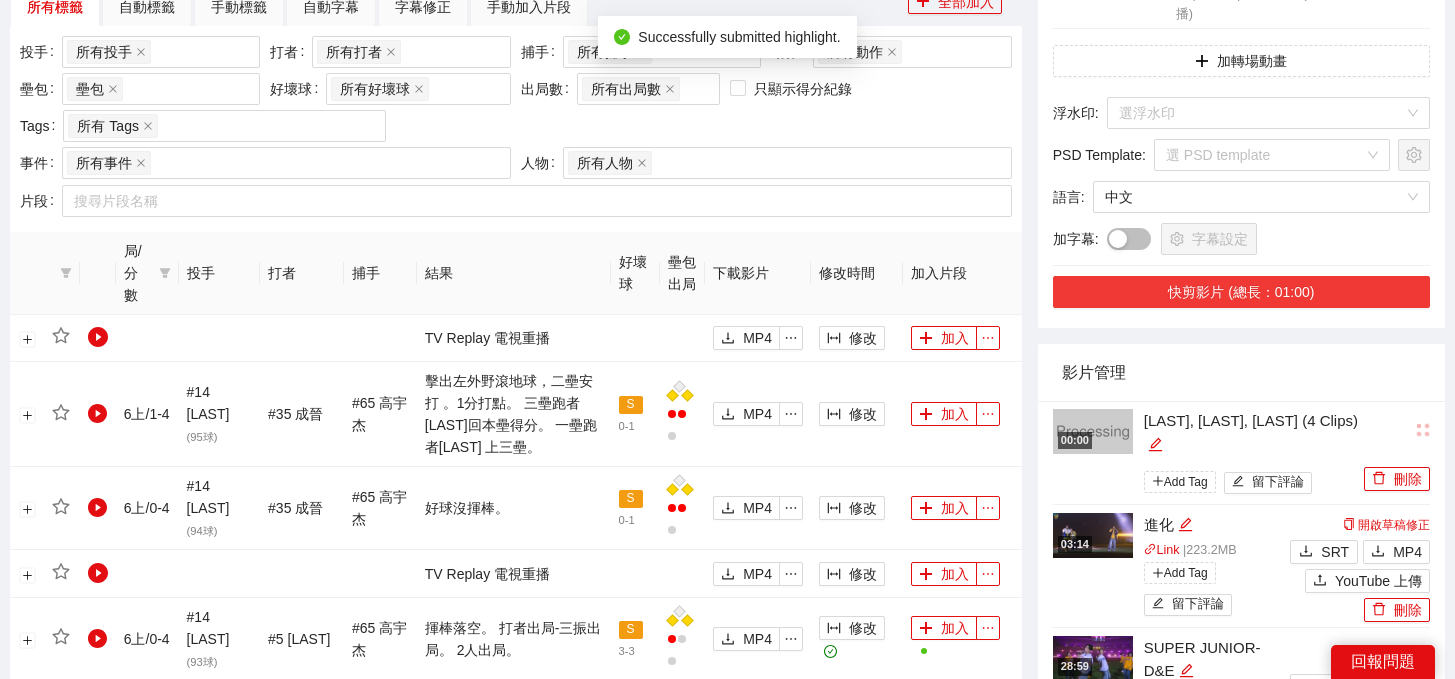 scroll, scrollTop: 832, scrollLeft: 0, axis: vertical 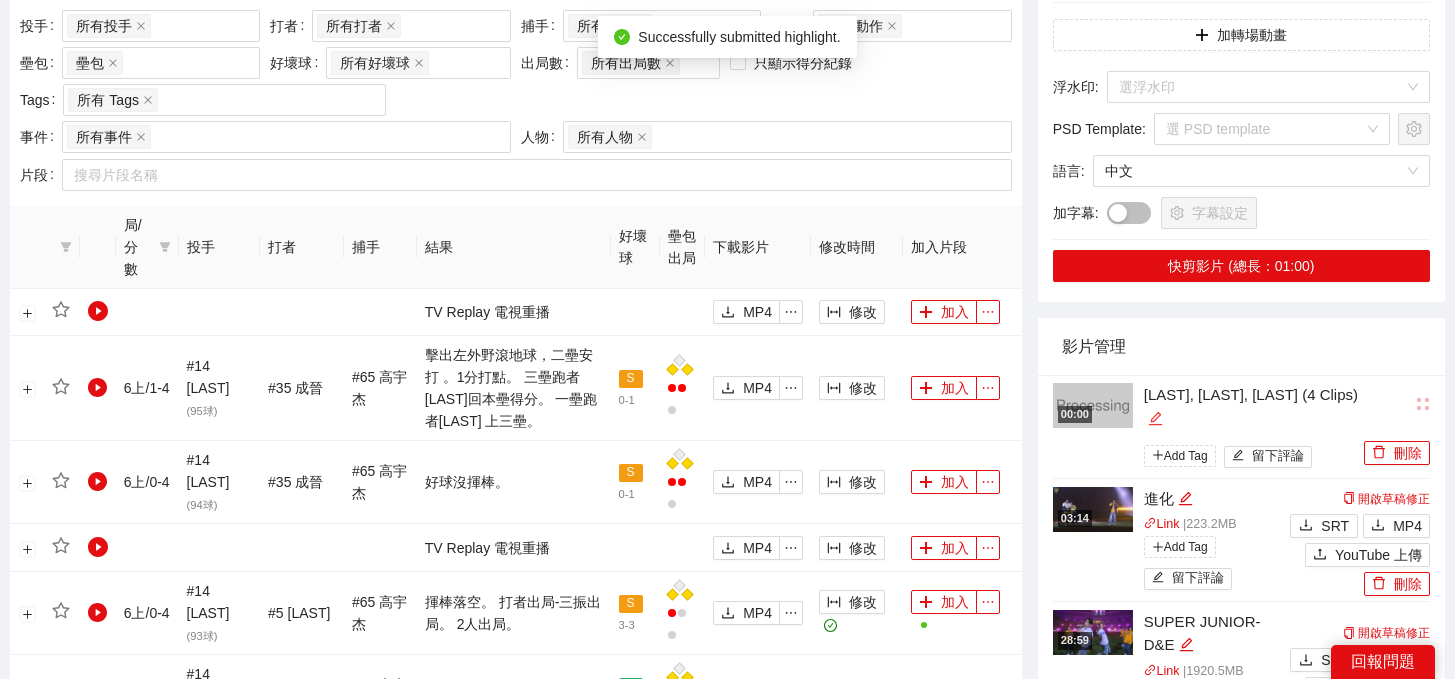click 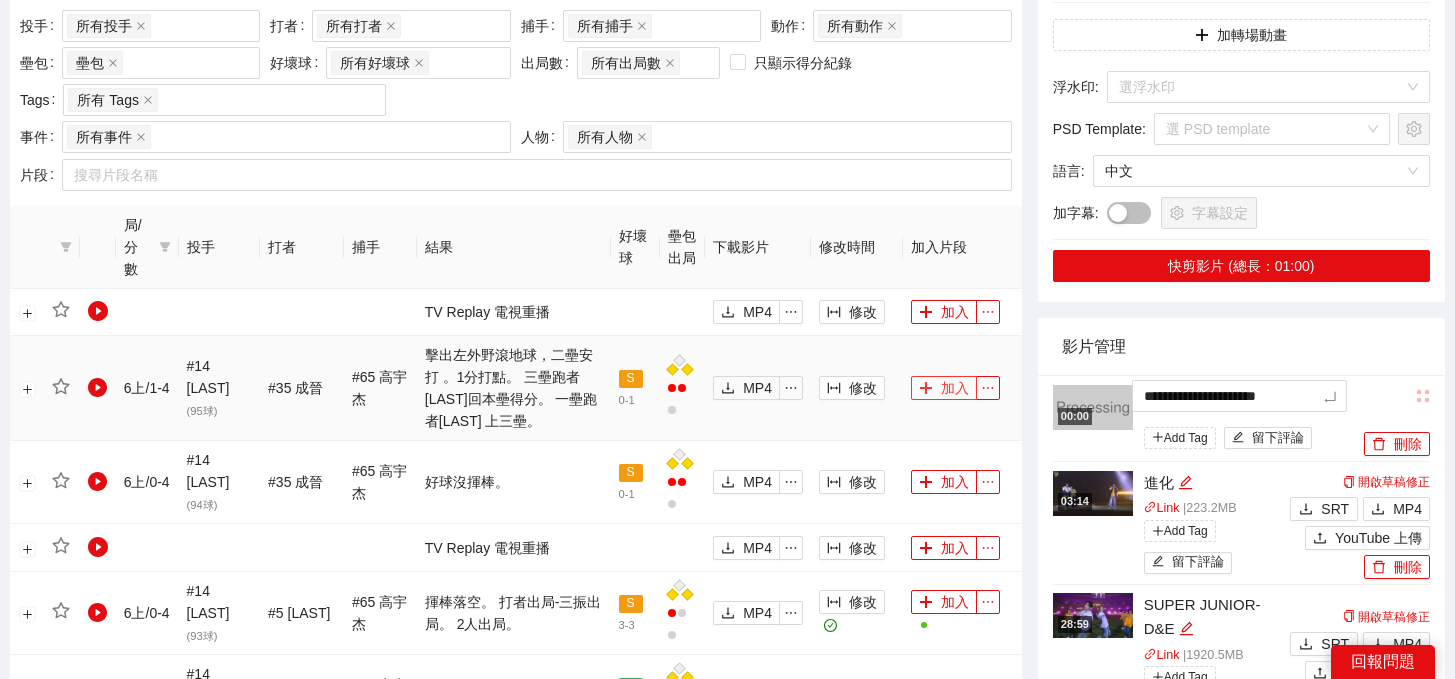 drag, startPoint x: 1335, startPoint y: 397, endPoint x: 945, endPoint y: 393, distance: 390.0205 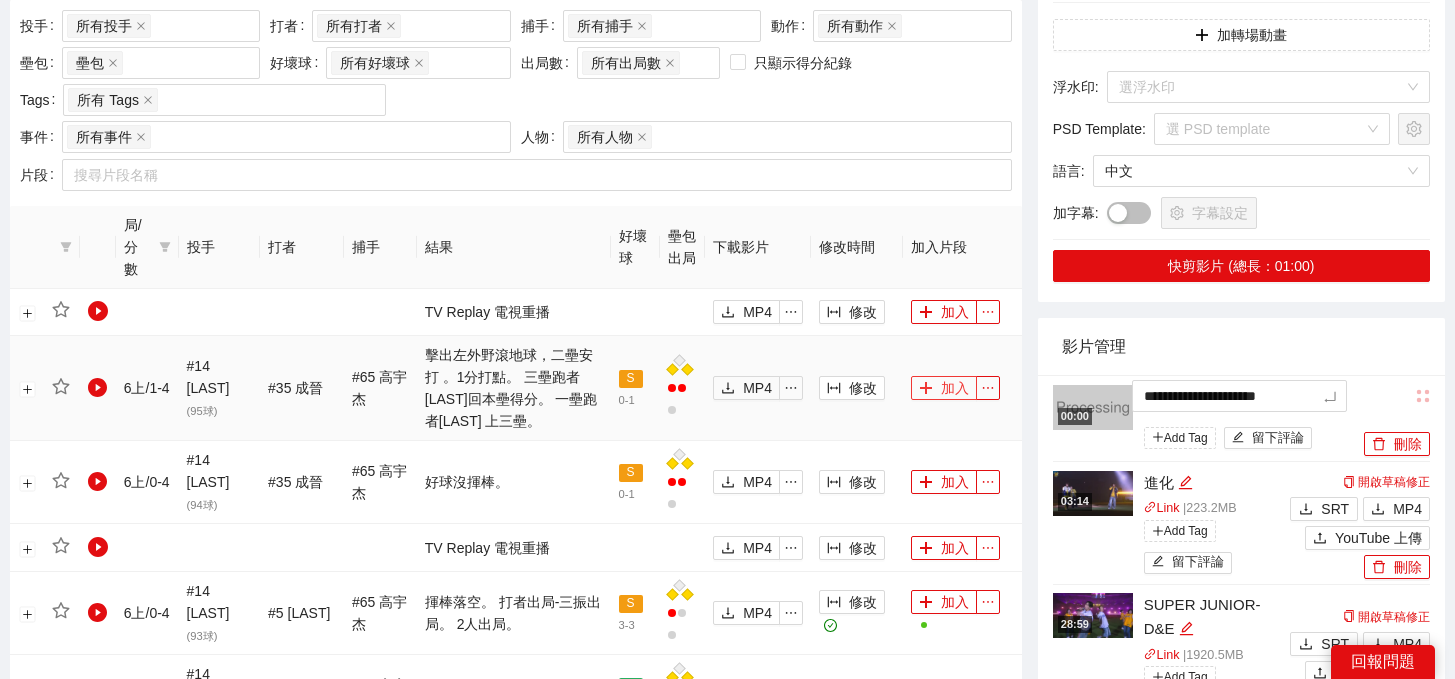 click on "**********" at bounding box center (727, 618) 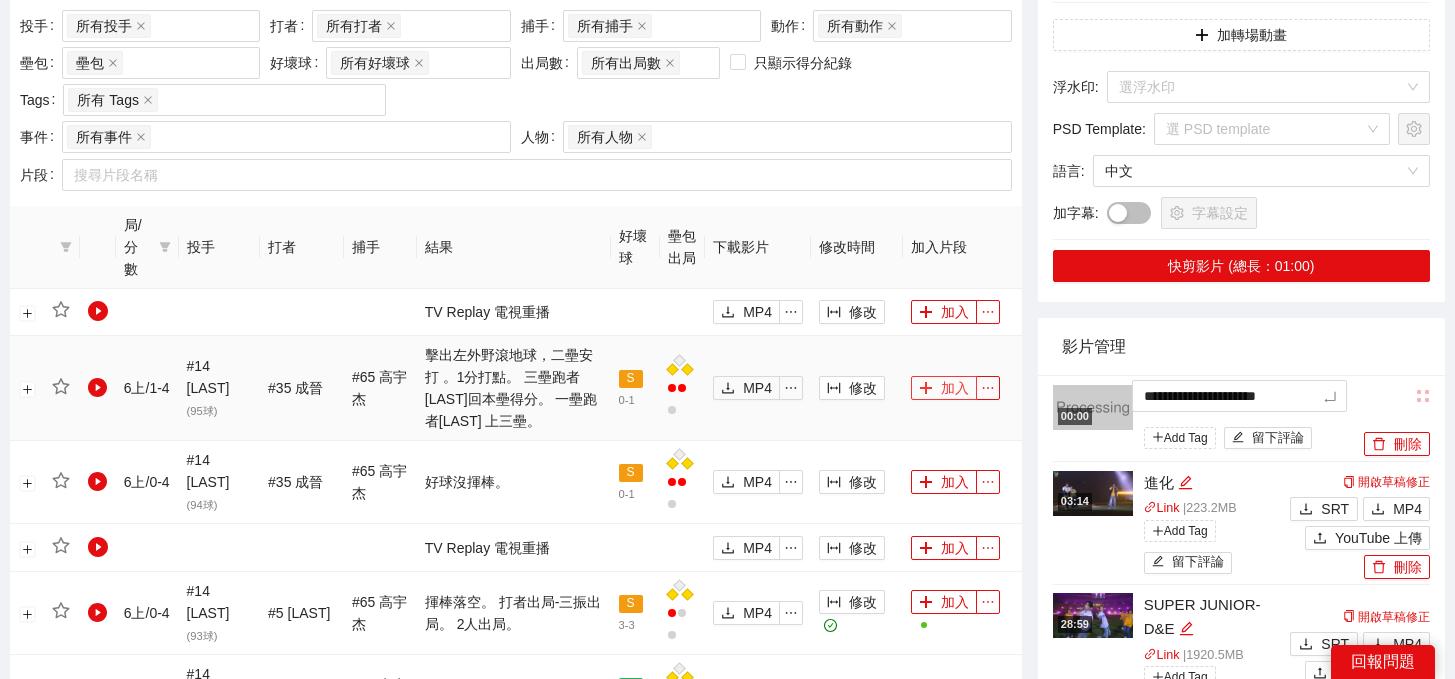 type on "*" 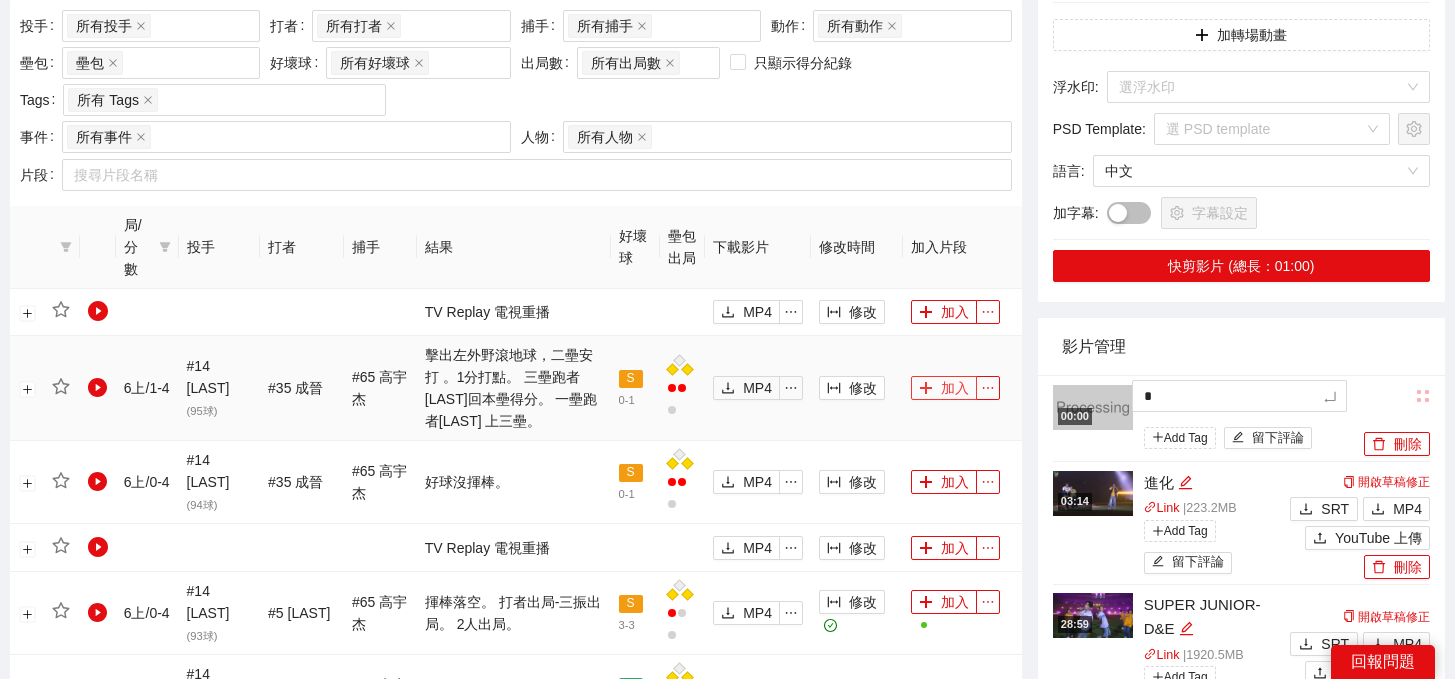 type 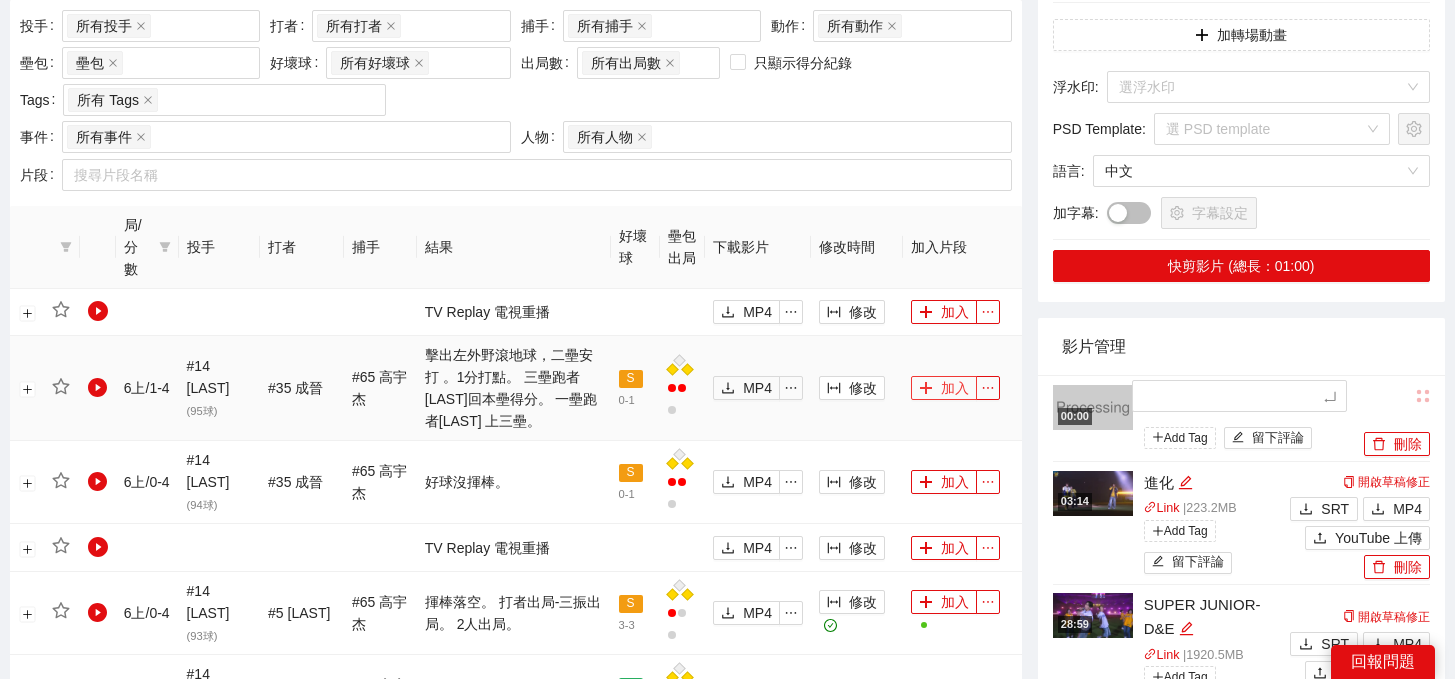 type on "*" 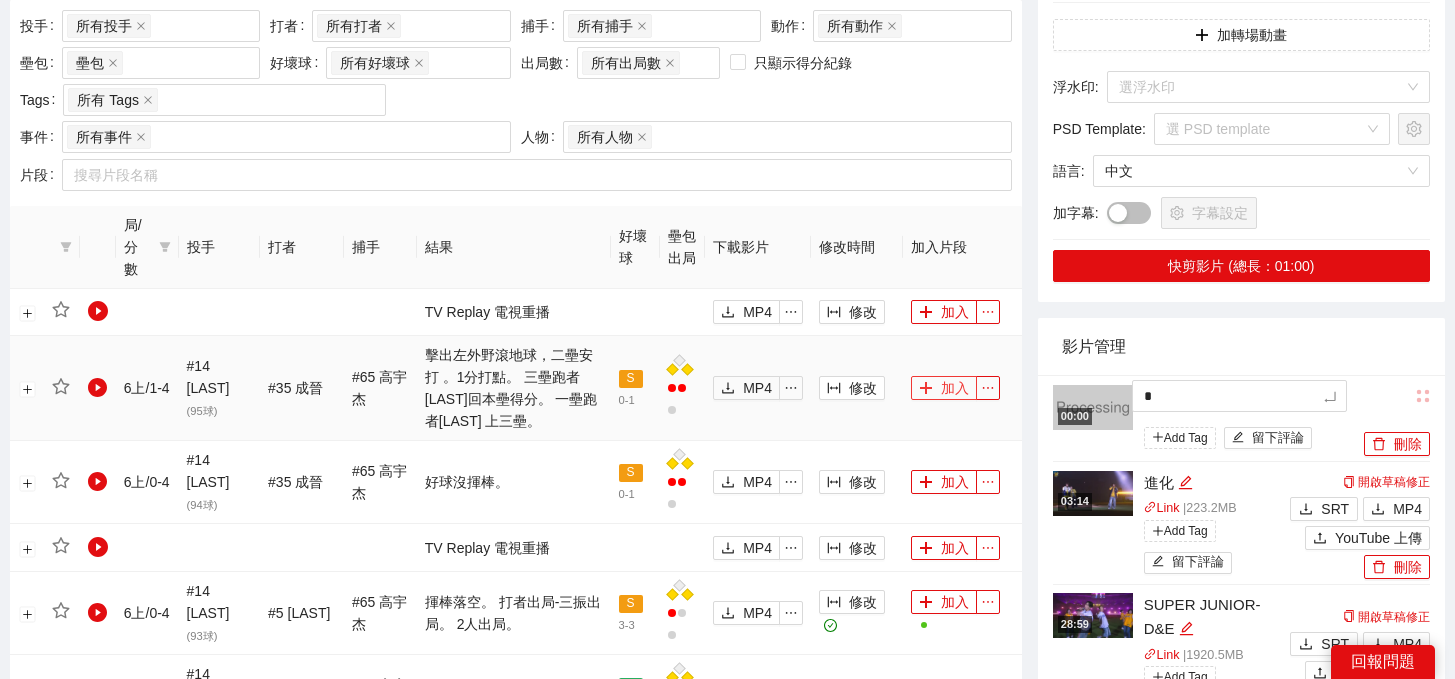 type on "**" 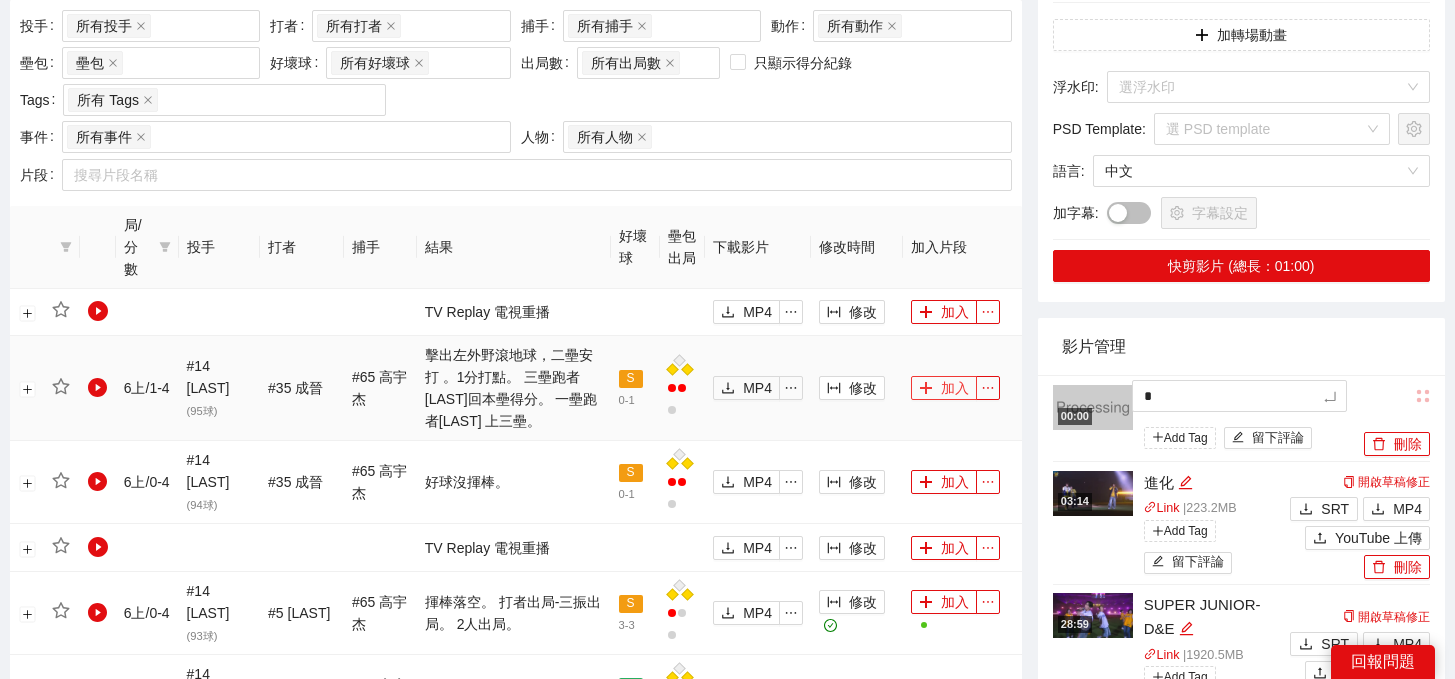 type on "**" 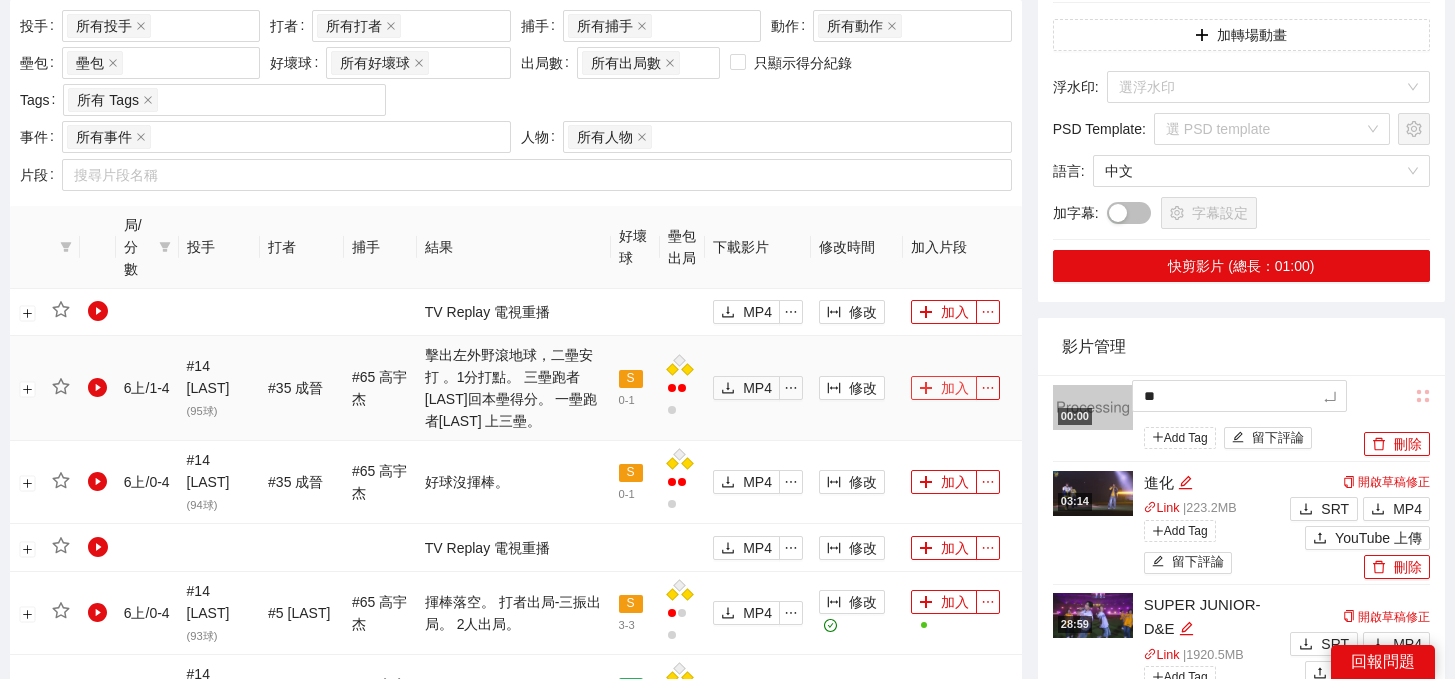 type on "***" 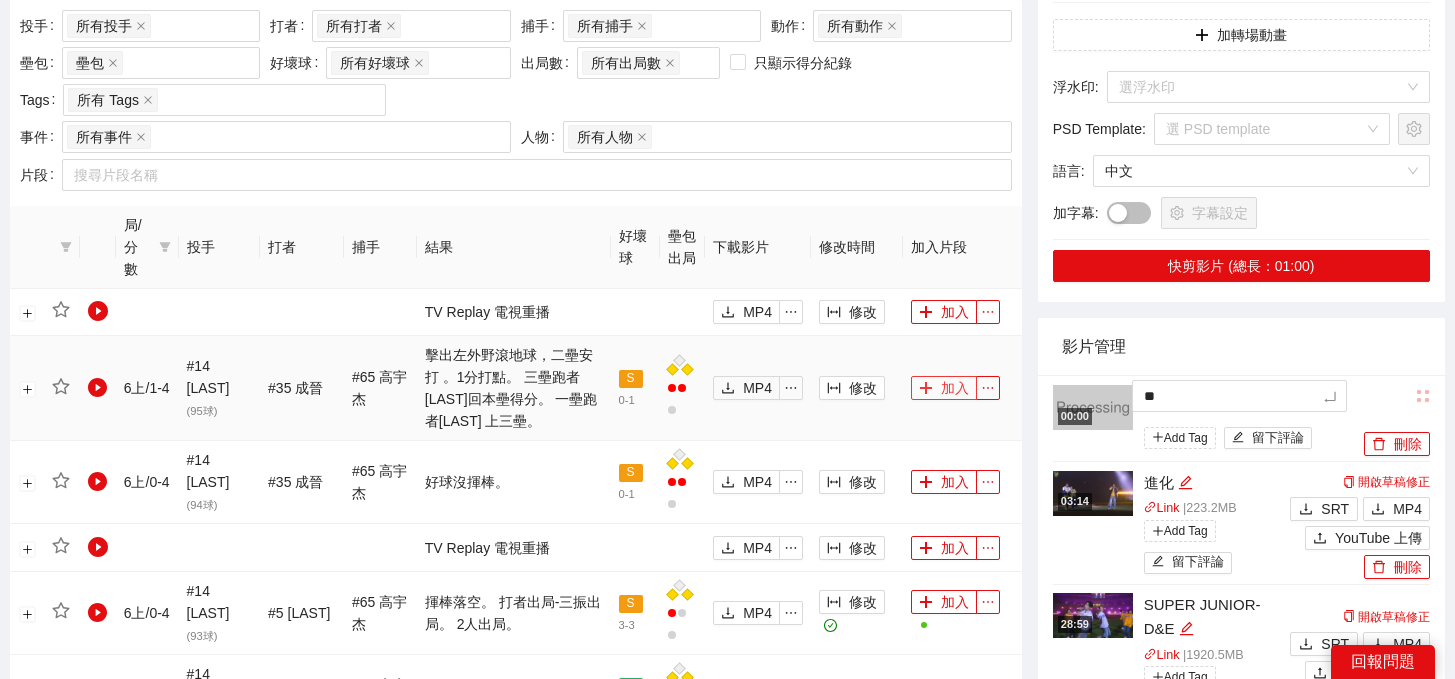 type on "***" 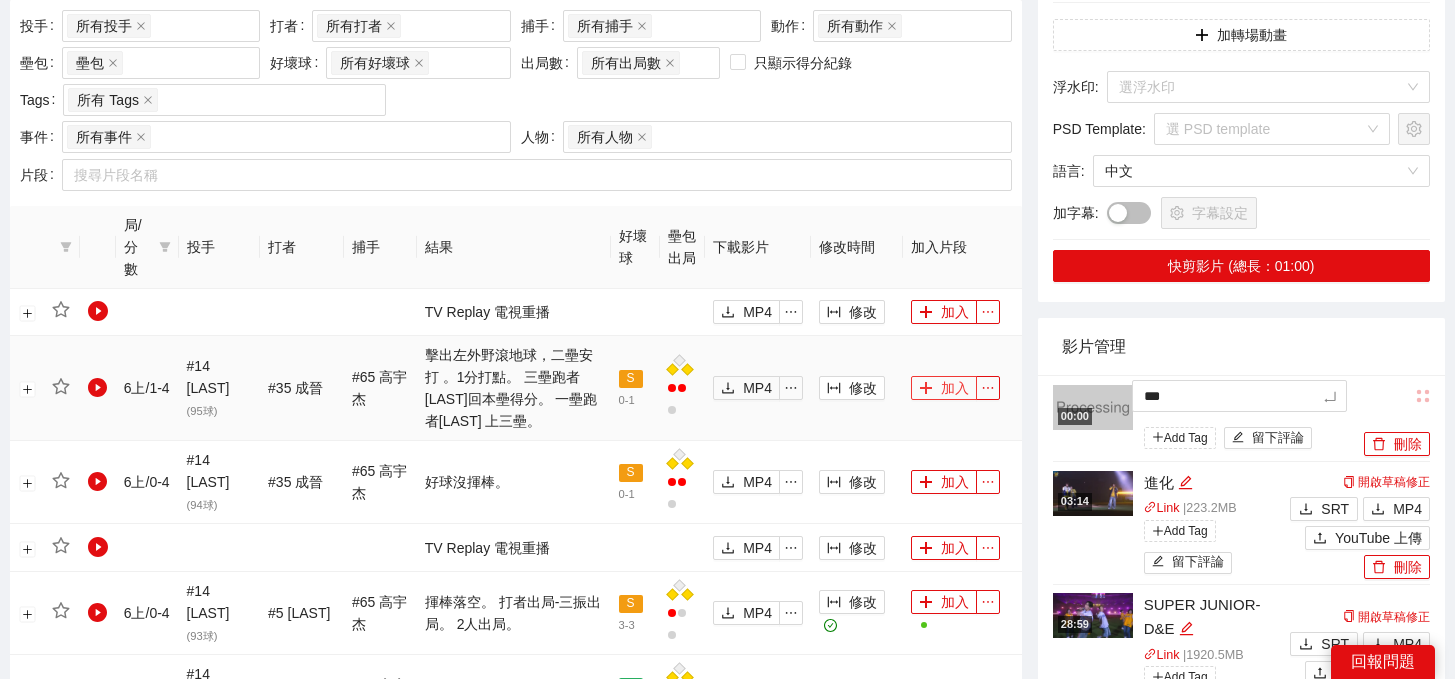 type on "*" 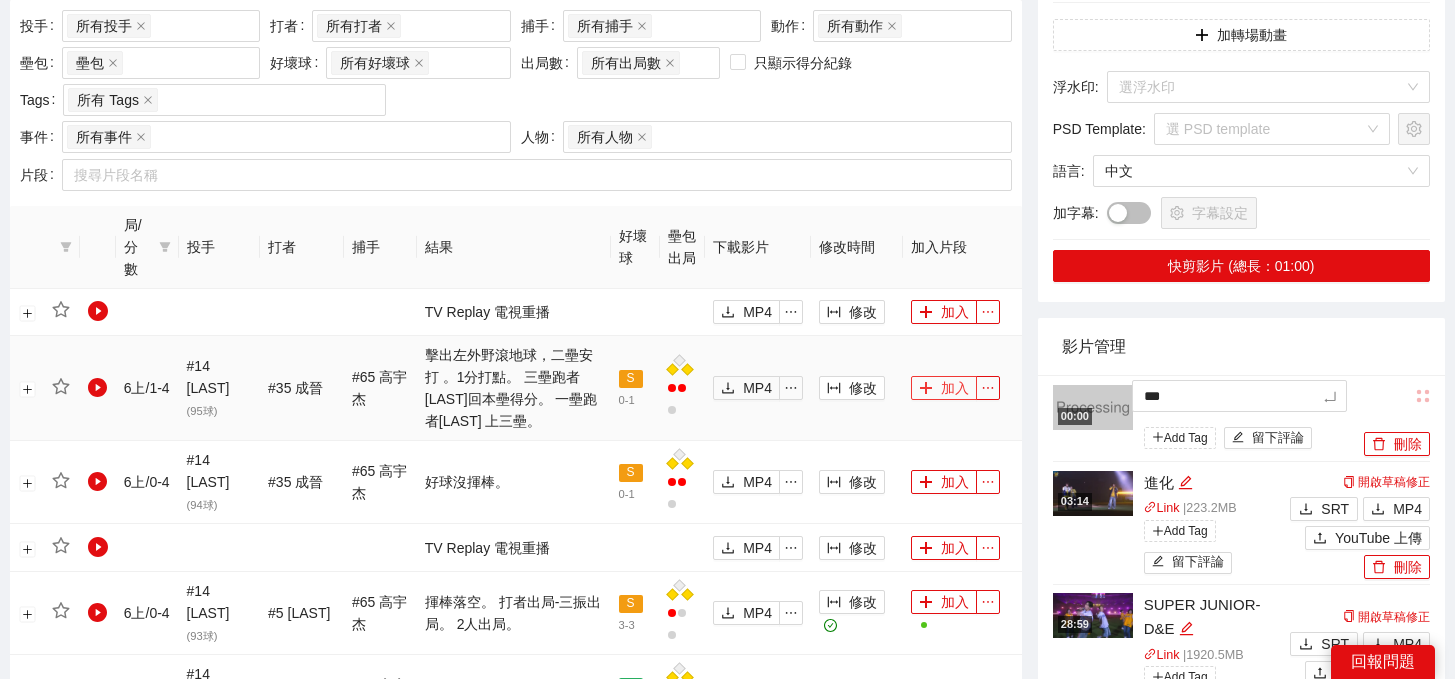 type on "*" 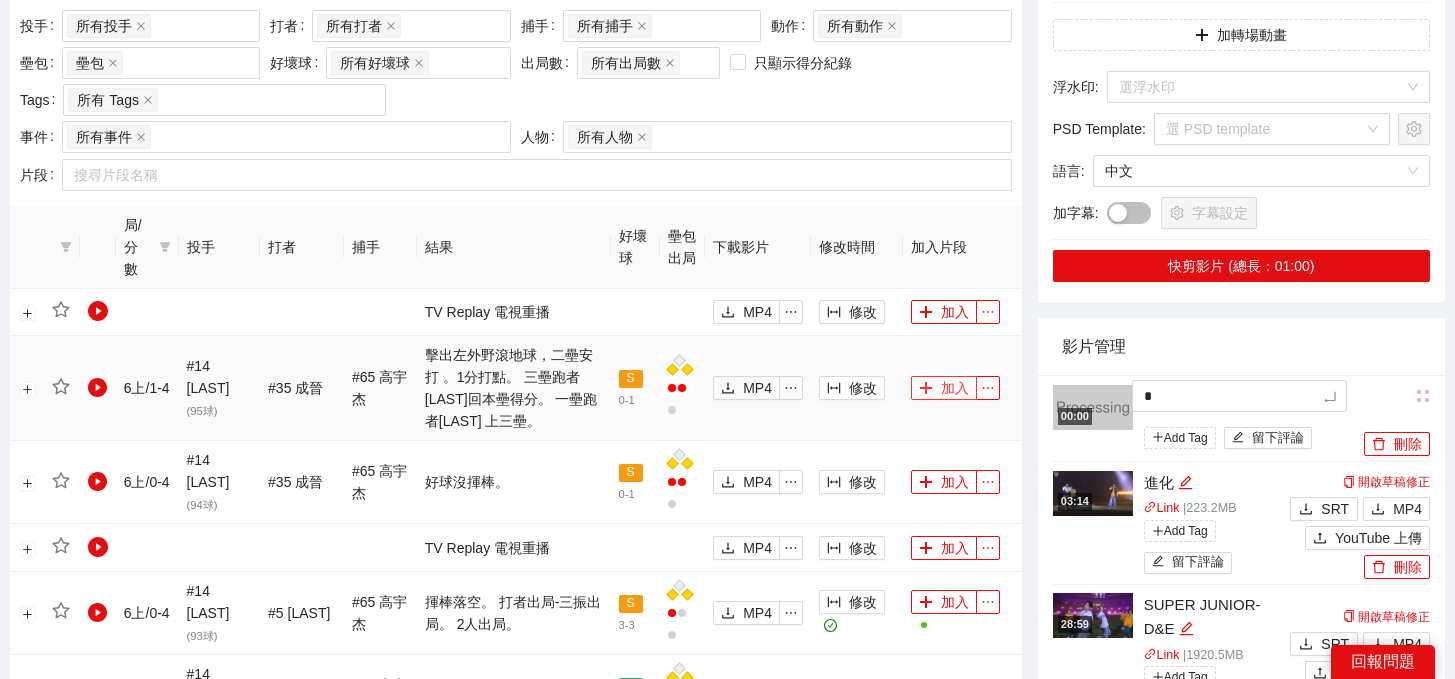 type on "*" 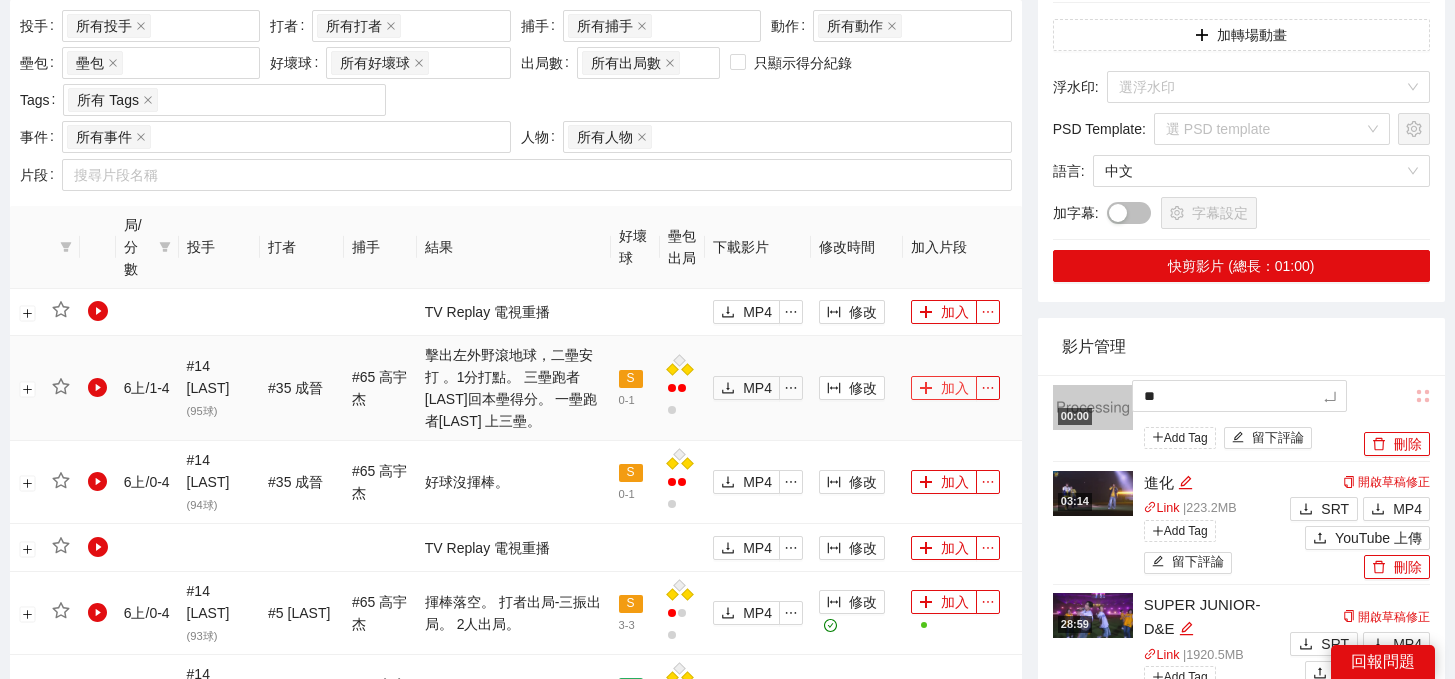 type on "***" 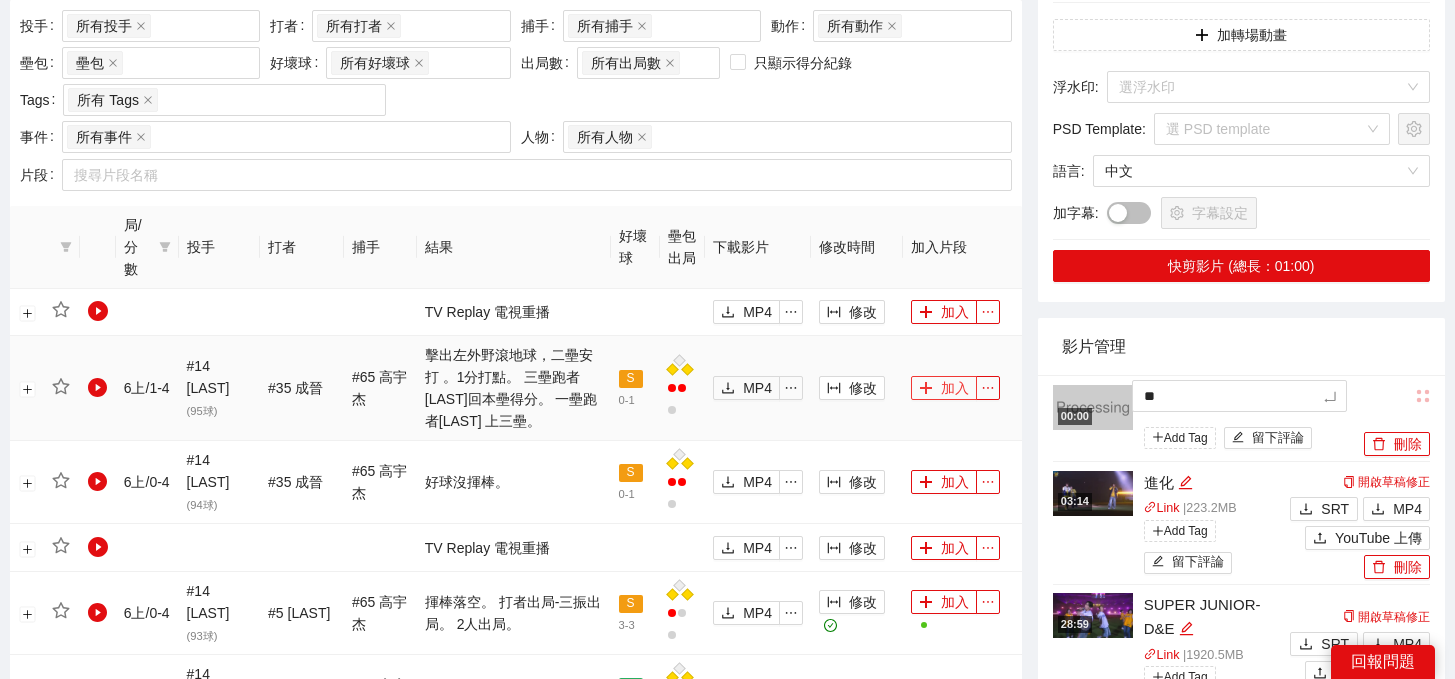 type on "***" 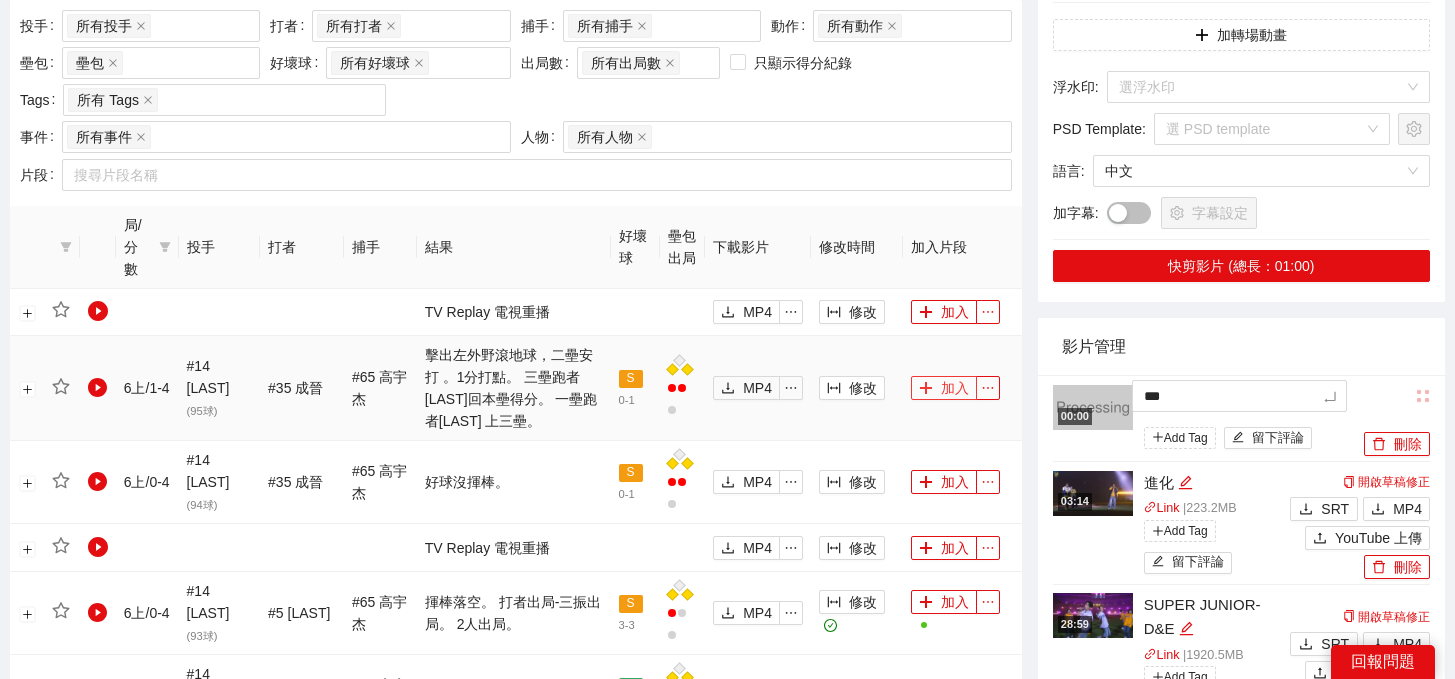 type on "****" 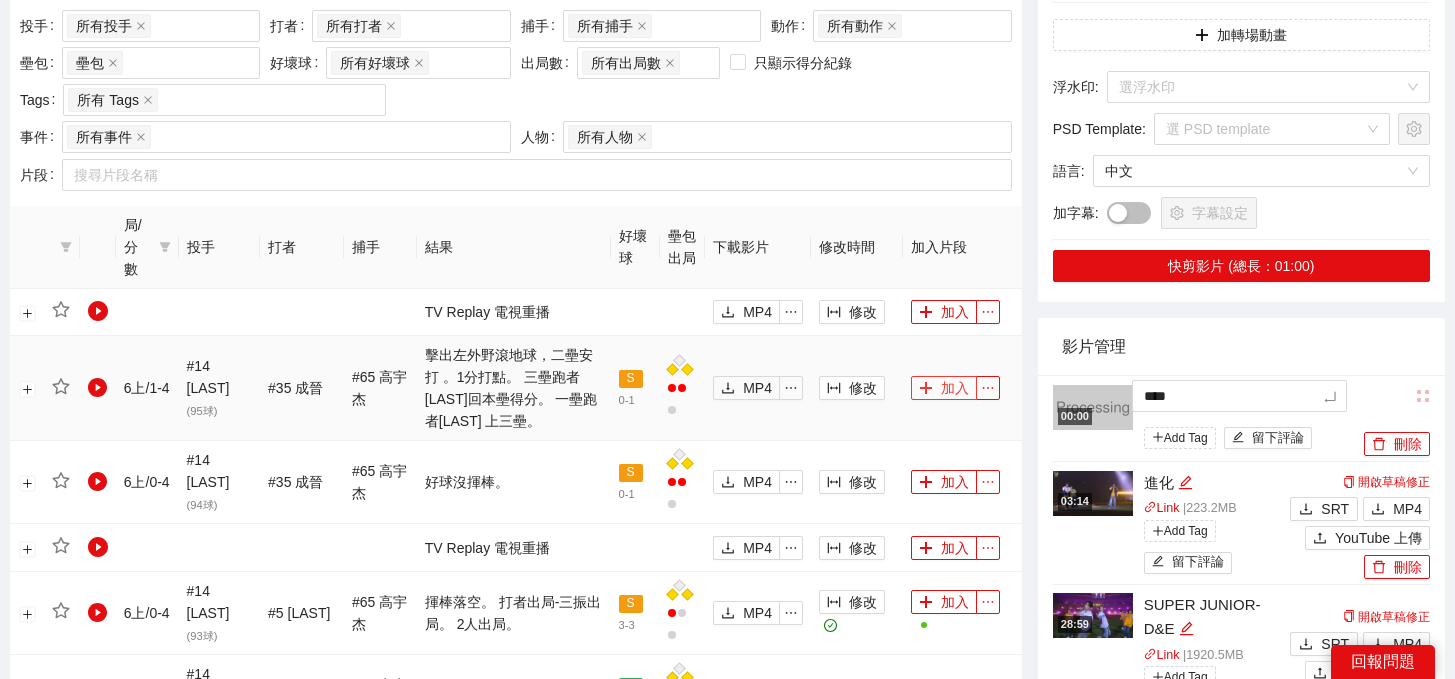 type on "****" 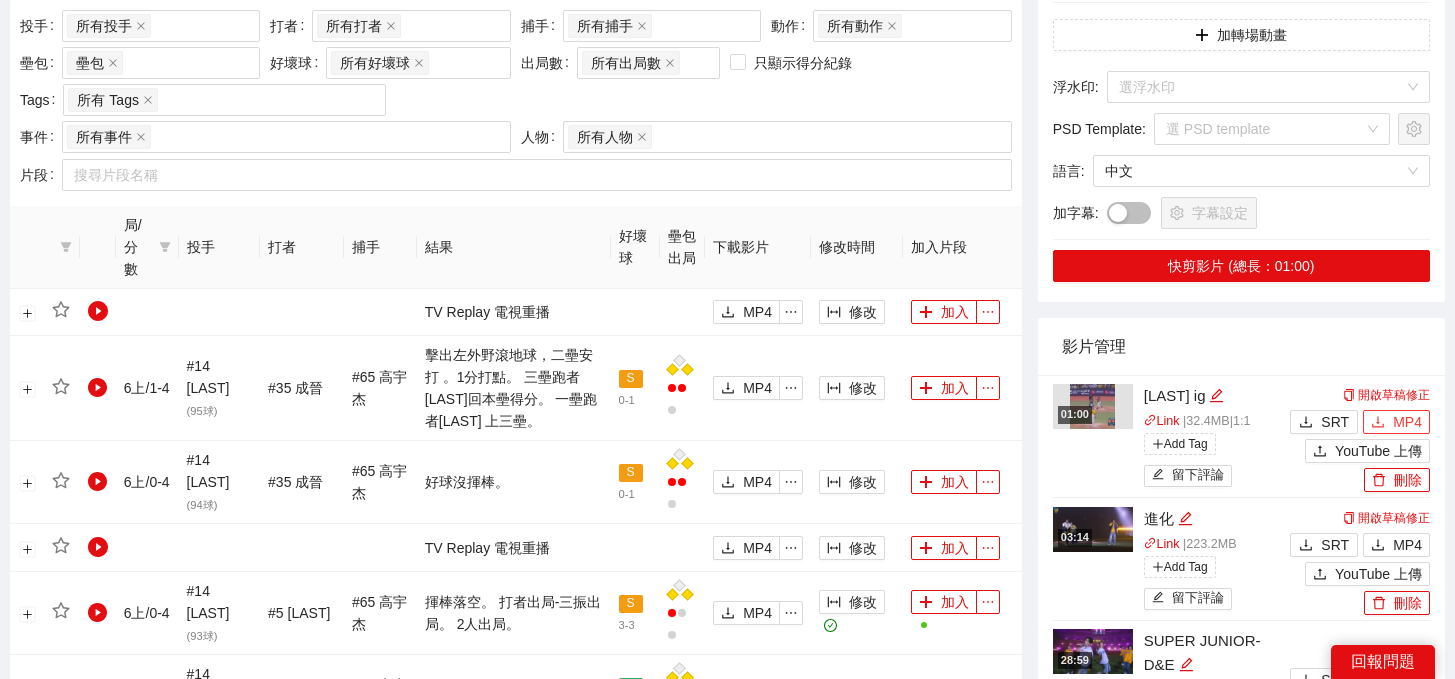 click 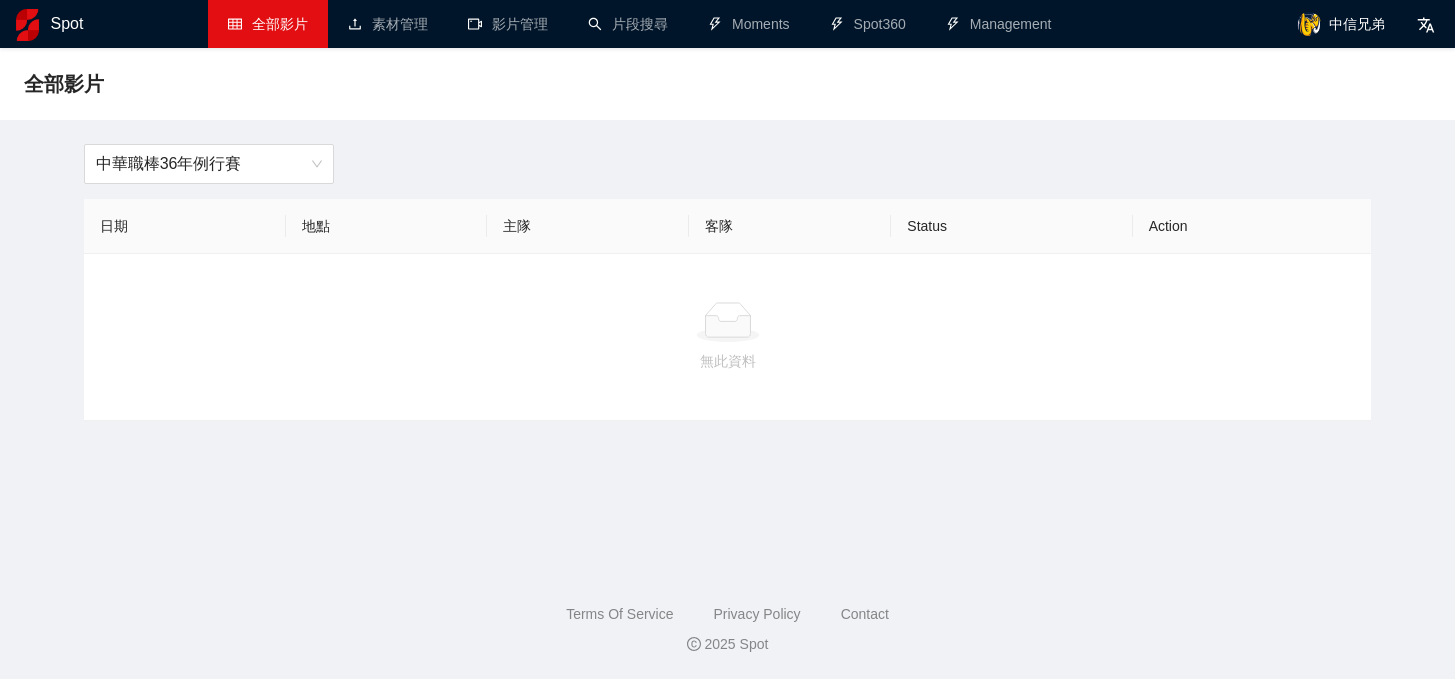 scroll, scrollTop: 0, scrollLeft: 0, axis: both 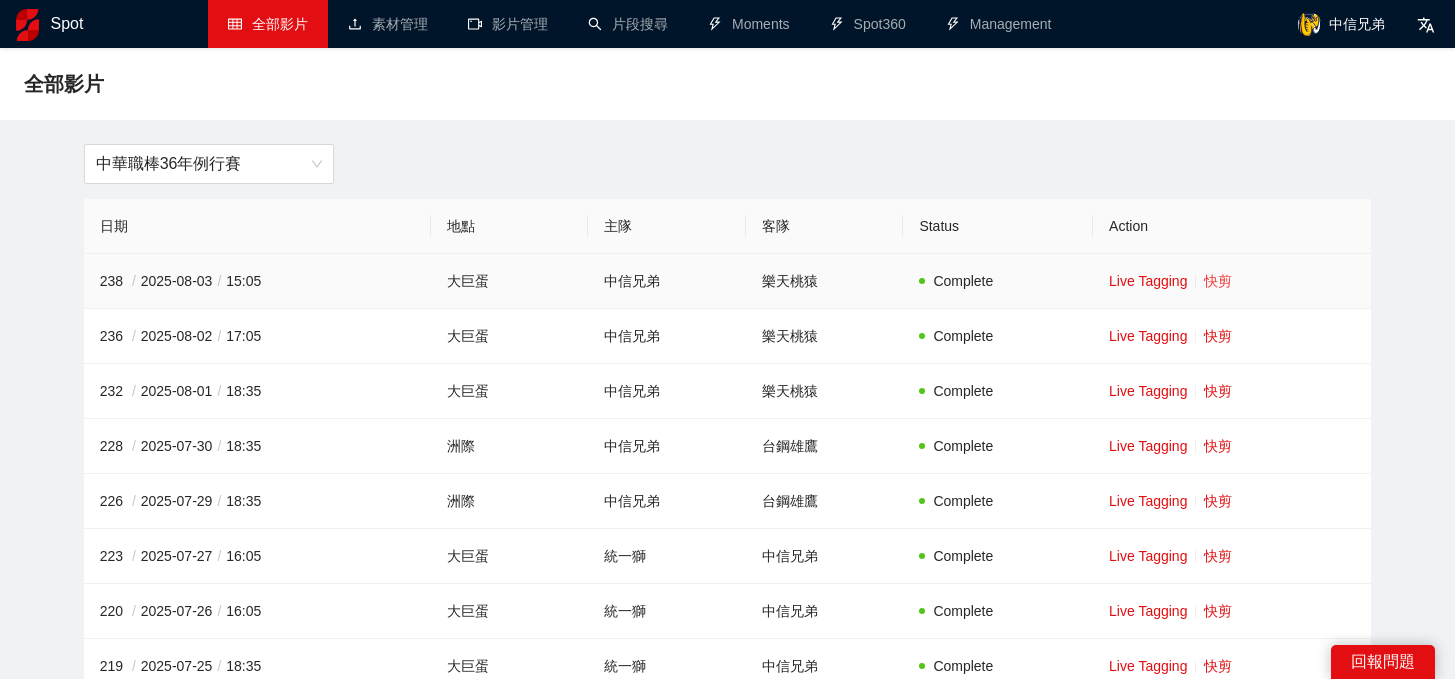 click on "快剪" at bounding box center [1218, 281] 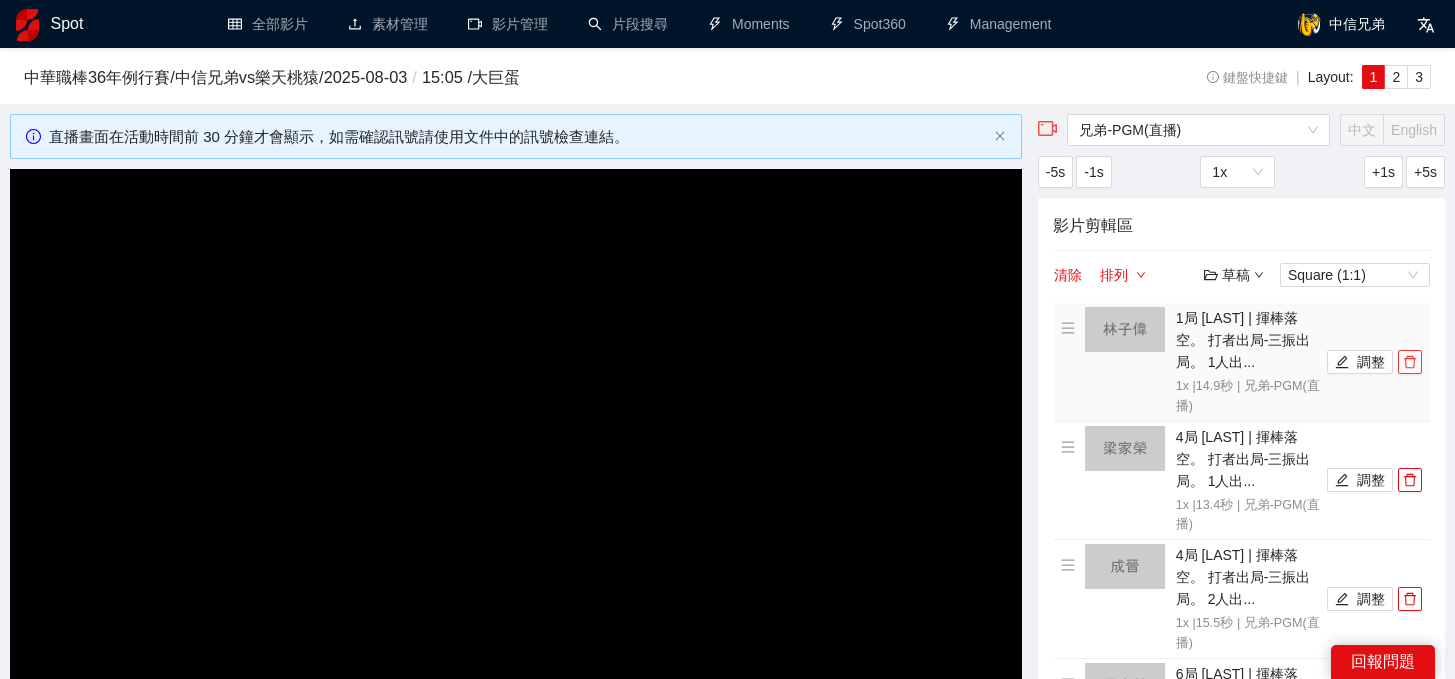 click 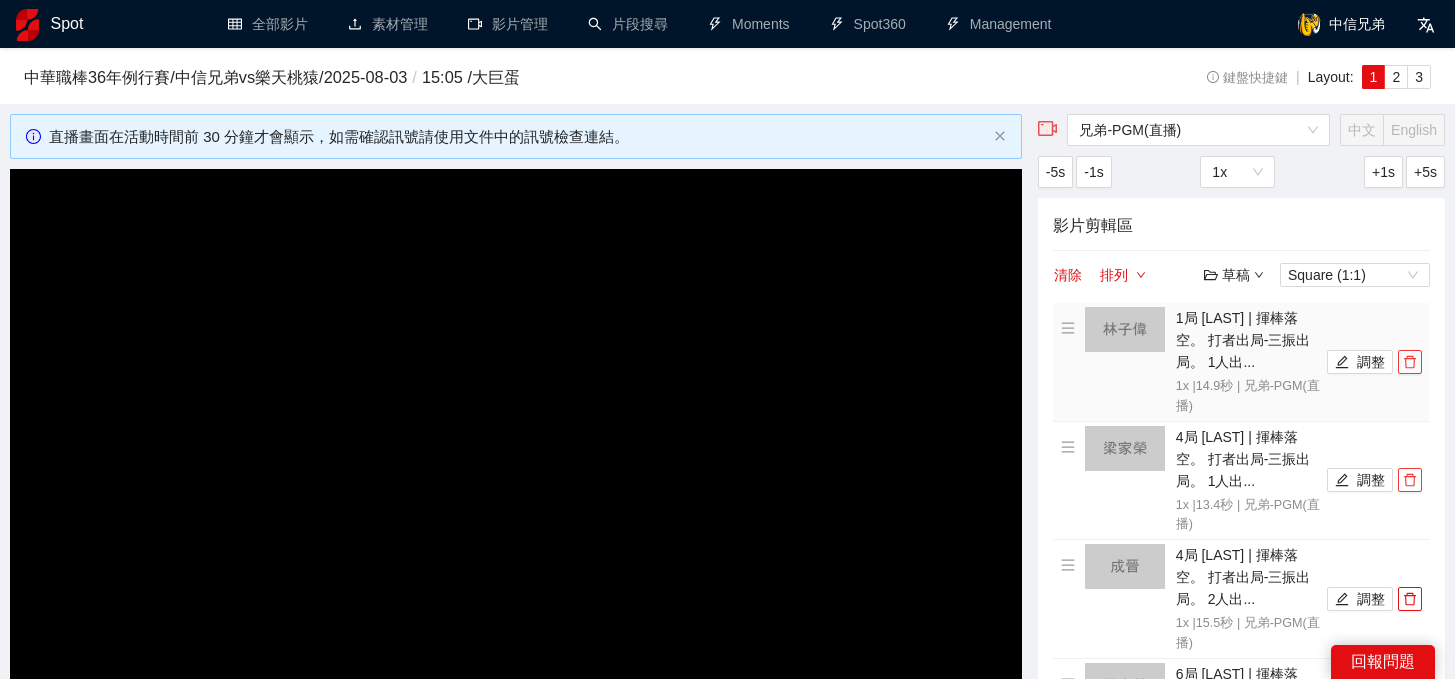 click 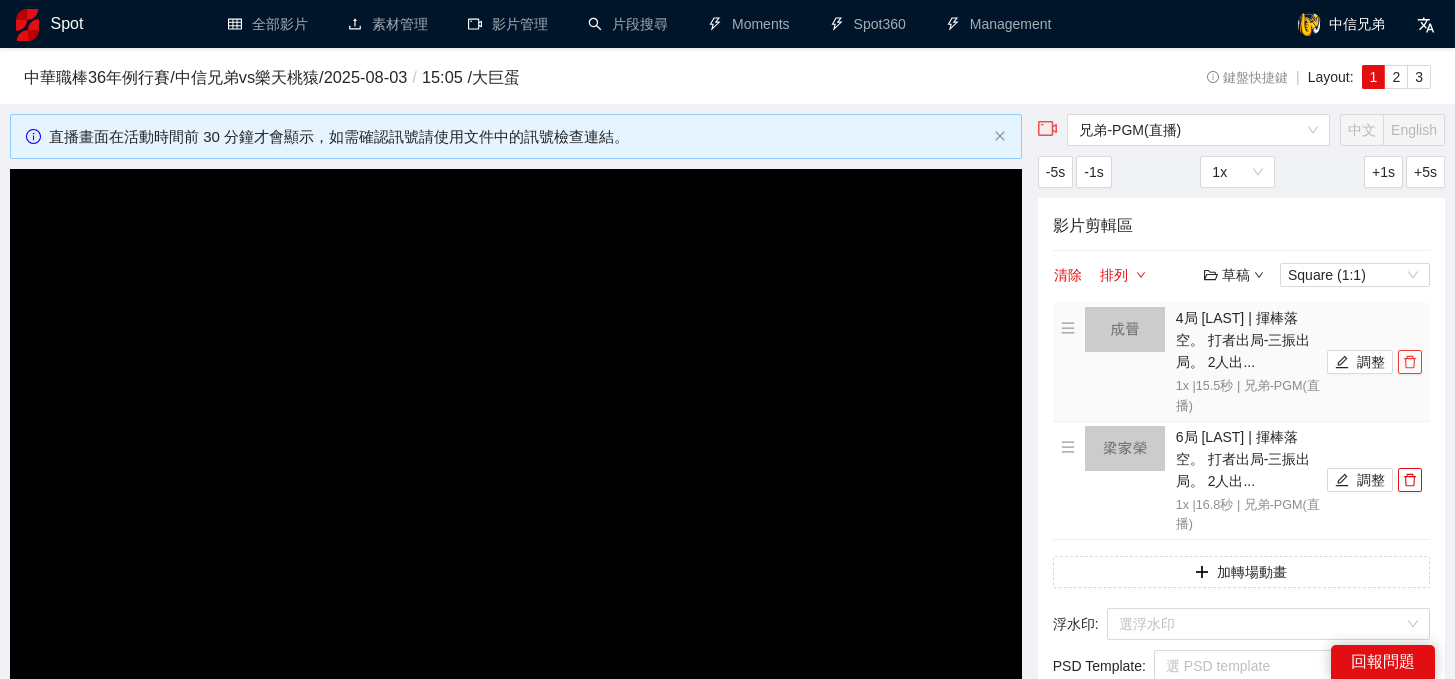 click 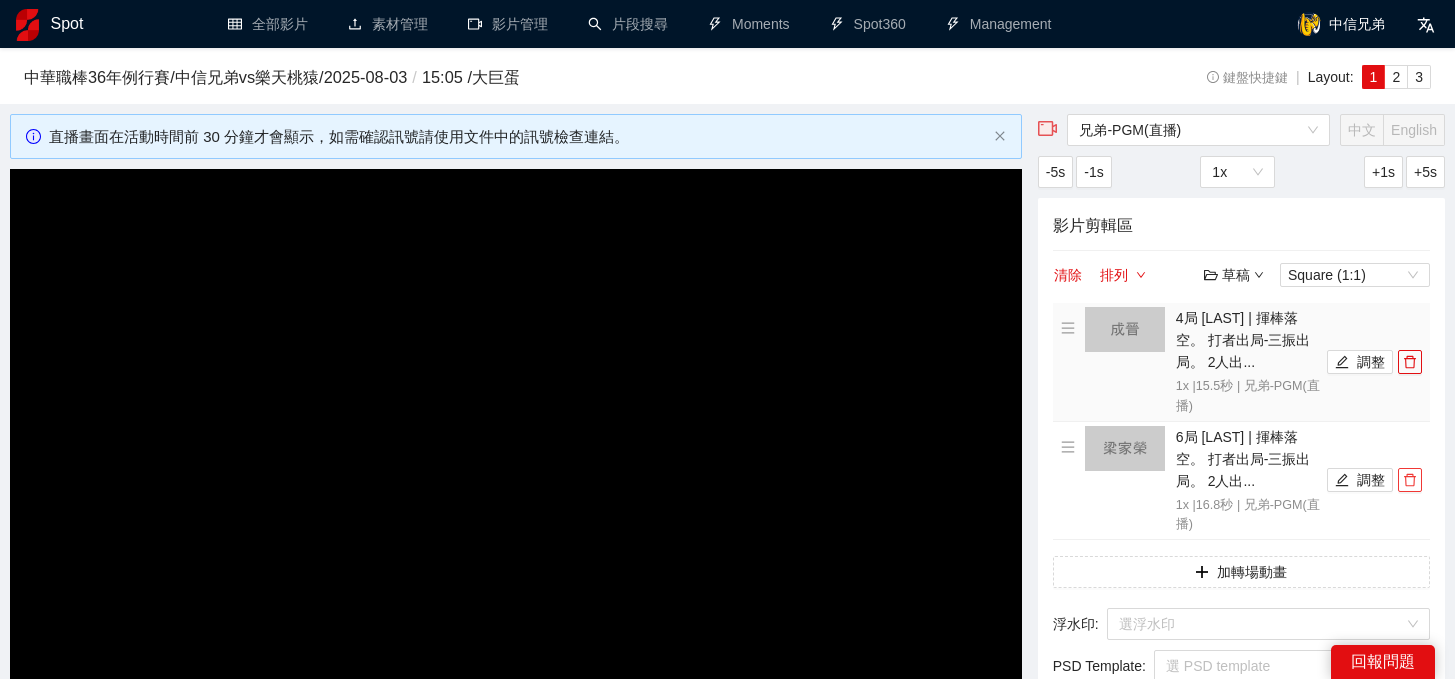 click 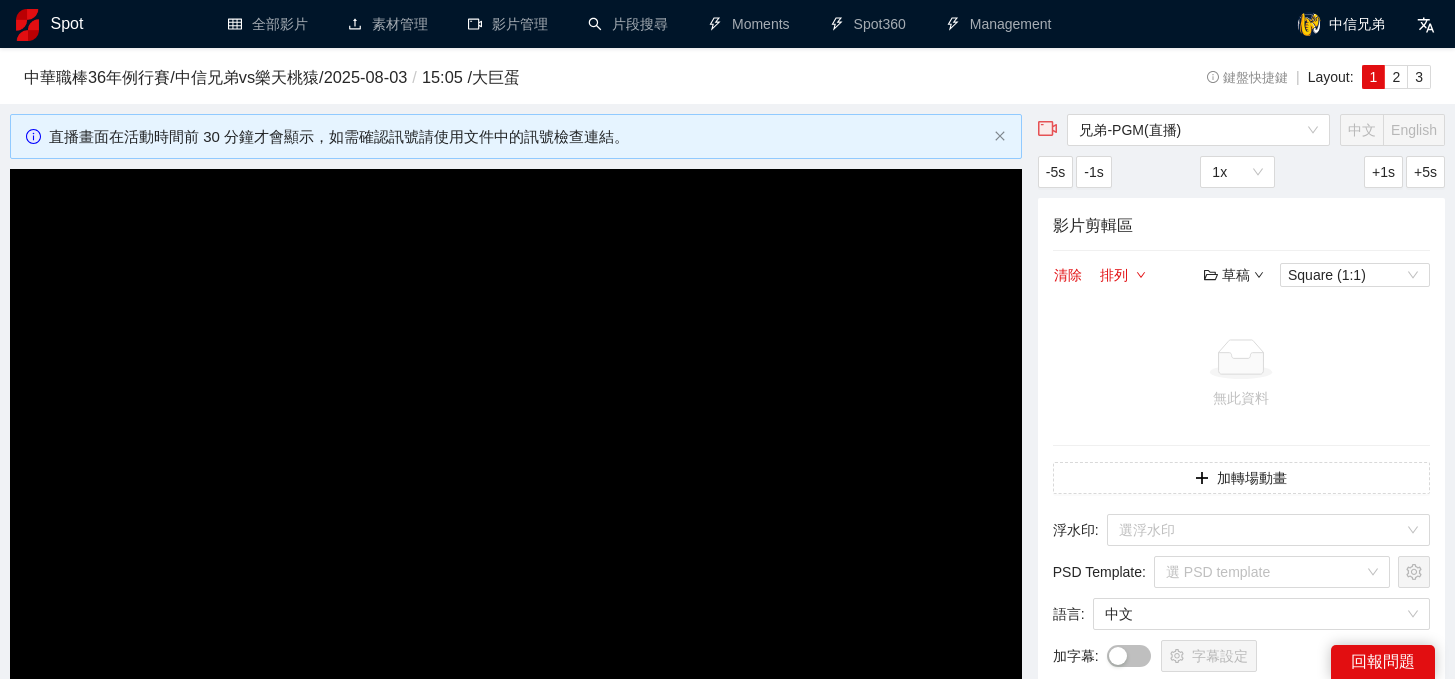 click at bounding box center (1241, 359) 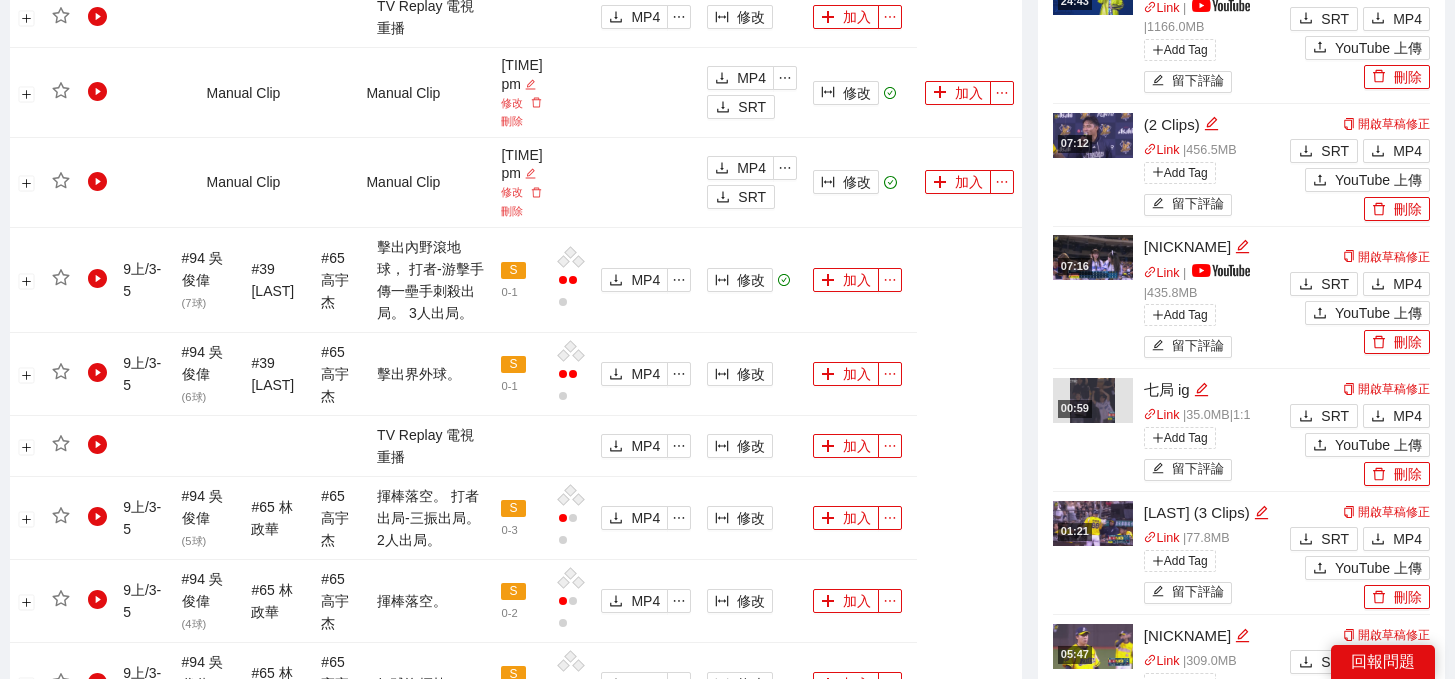 scroll, scrollTop: 1582, scrollLeft: 0, axis: vertical 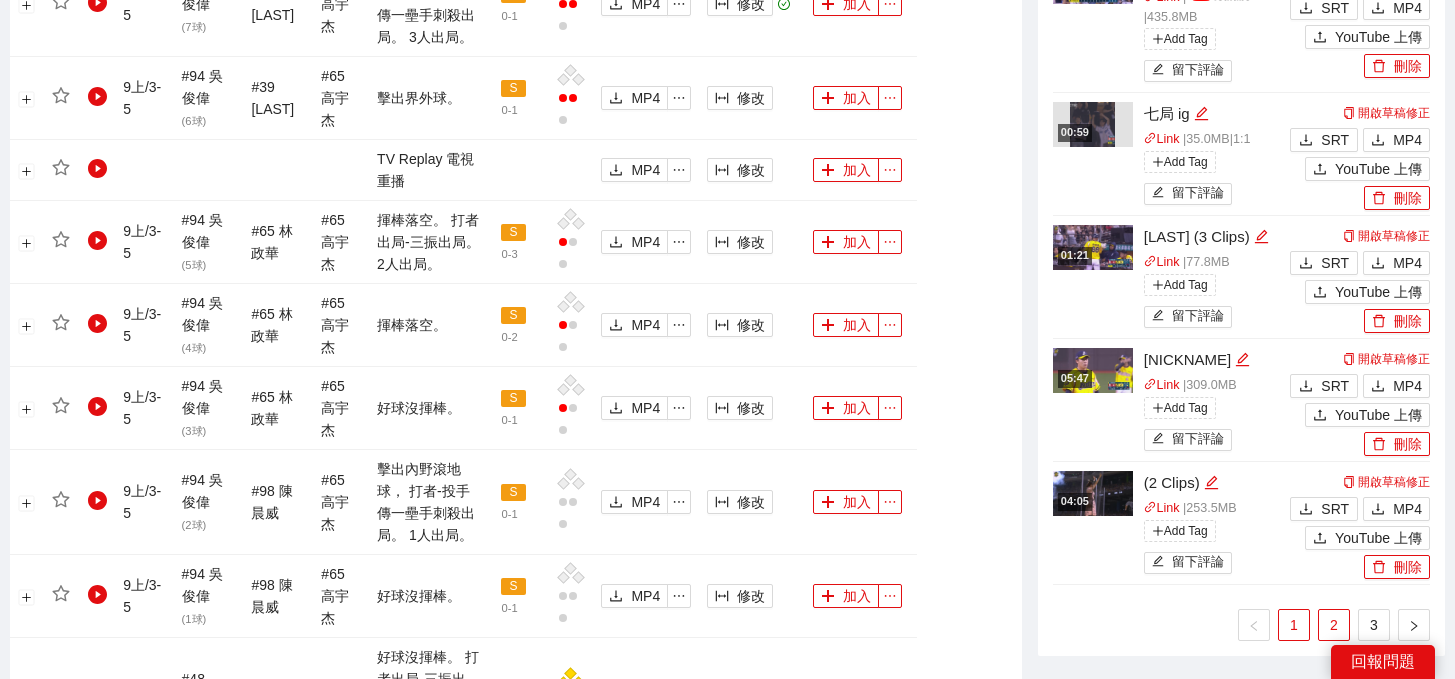 click on "2" at bounding box center (1334, 625) 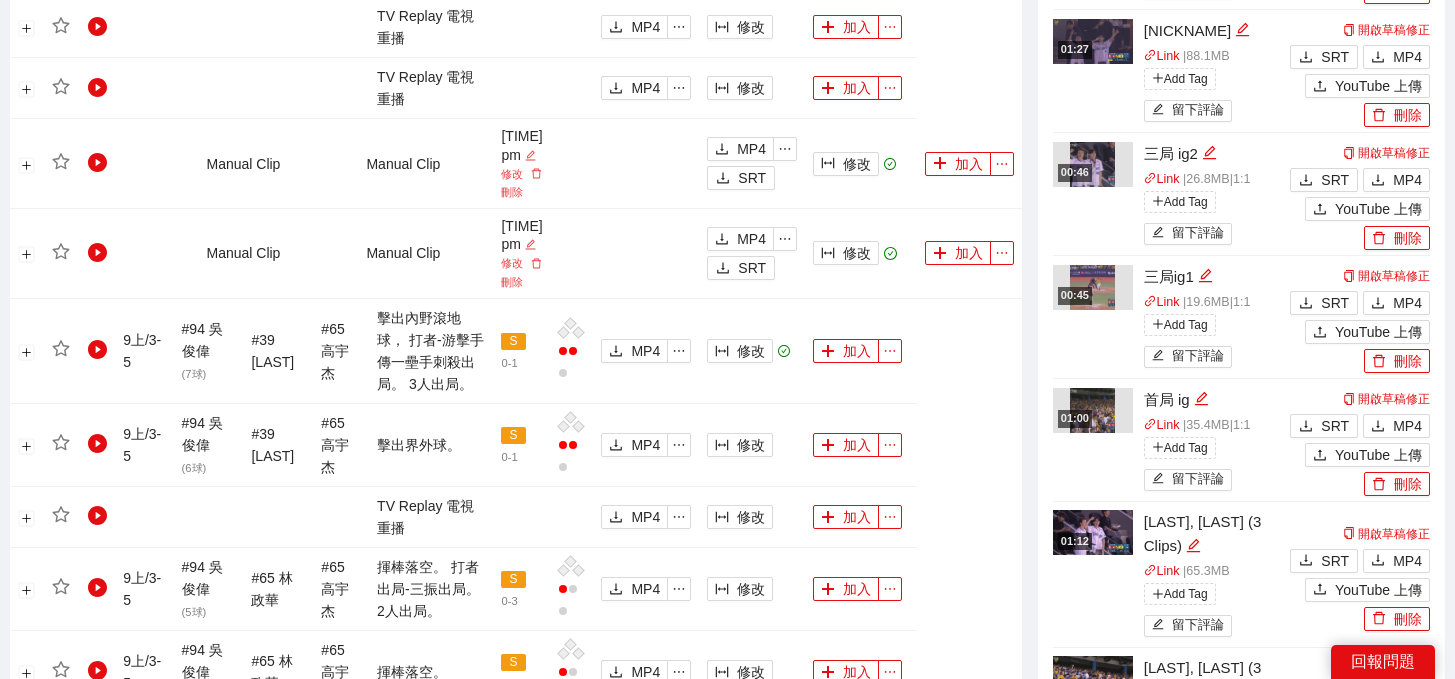 scroll, scrollTop: 742, scrollLeft: 0, axis: vertical 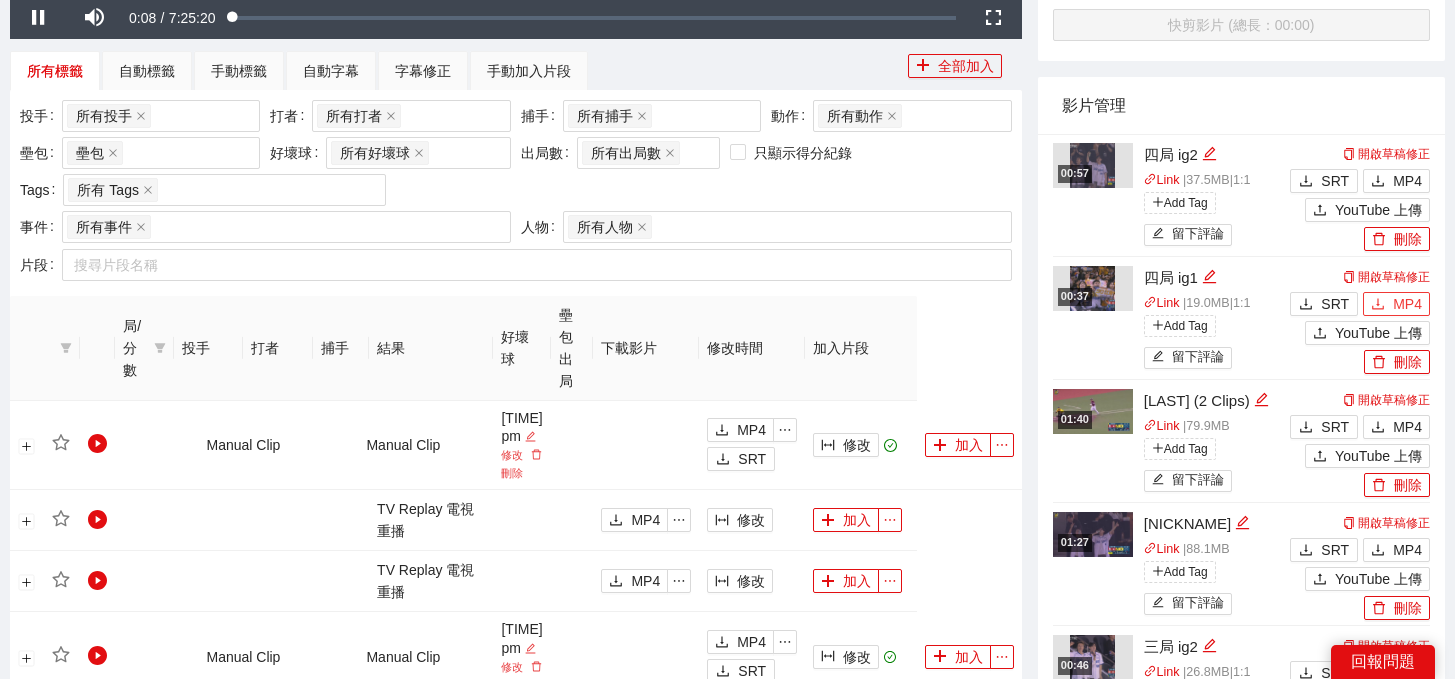 click on "MP4" at bounding box center (1407, 304) 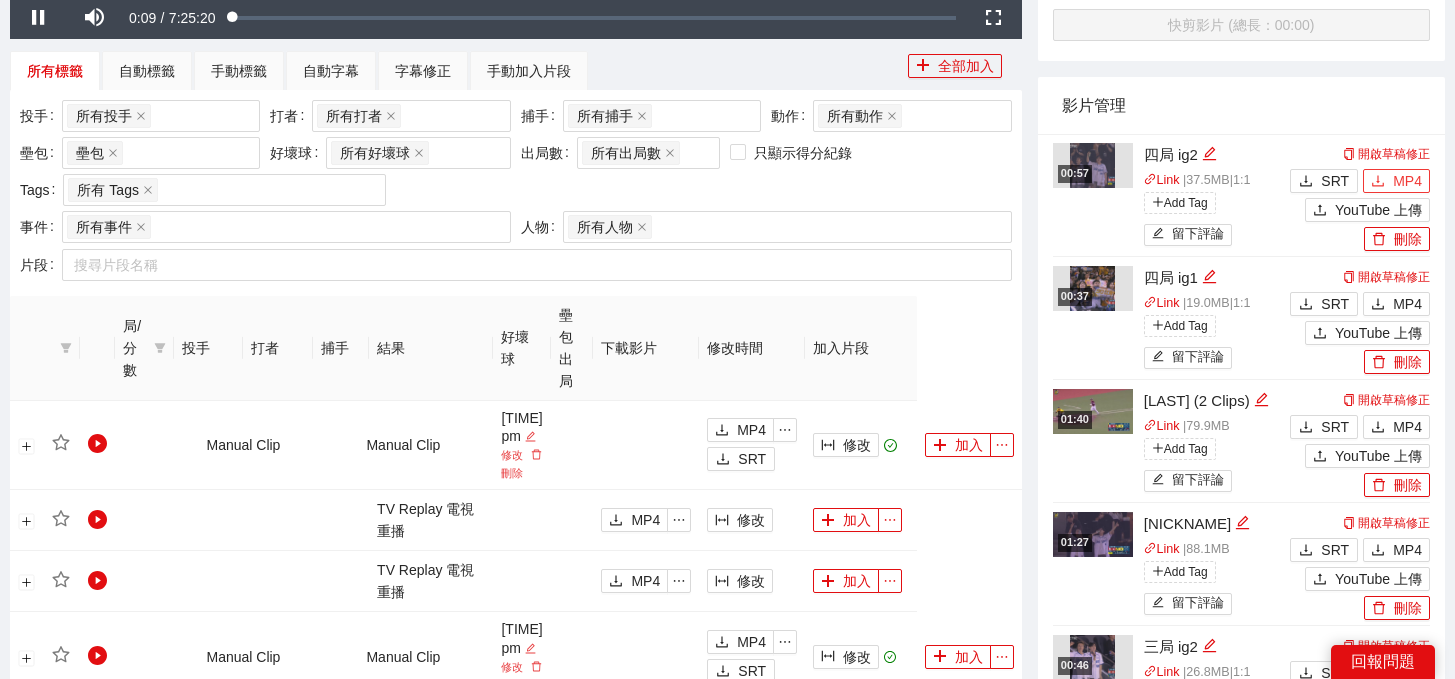 click on "MP4" at bounding box center [1396, 181] 